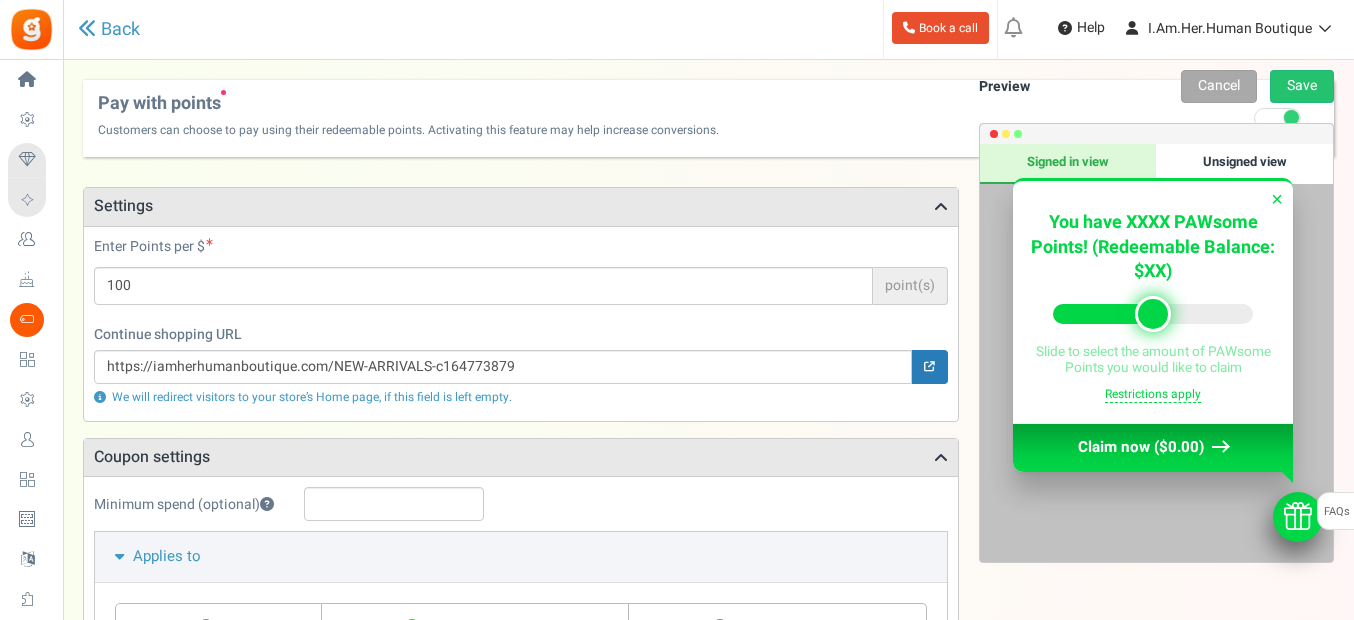 scroll, scrollTop: 1000, scrollLeft: 0, axis: vertical 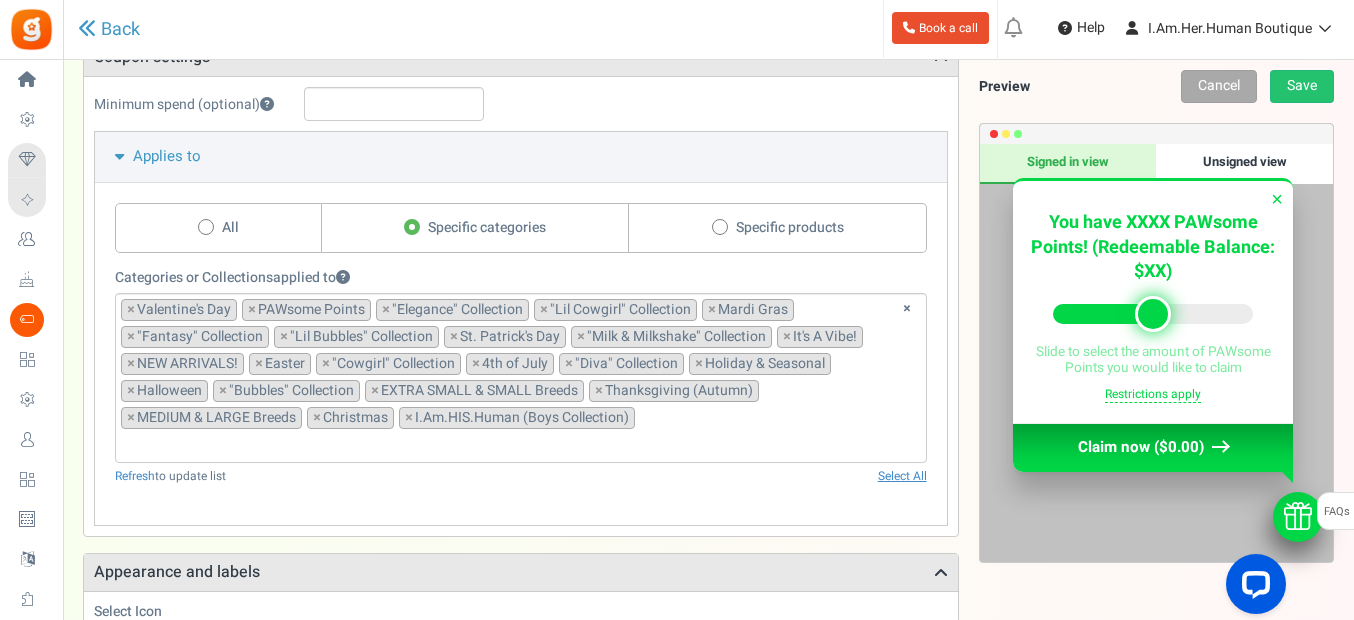 select 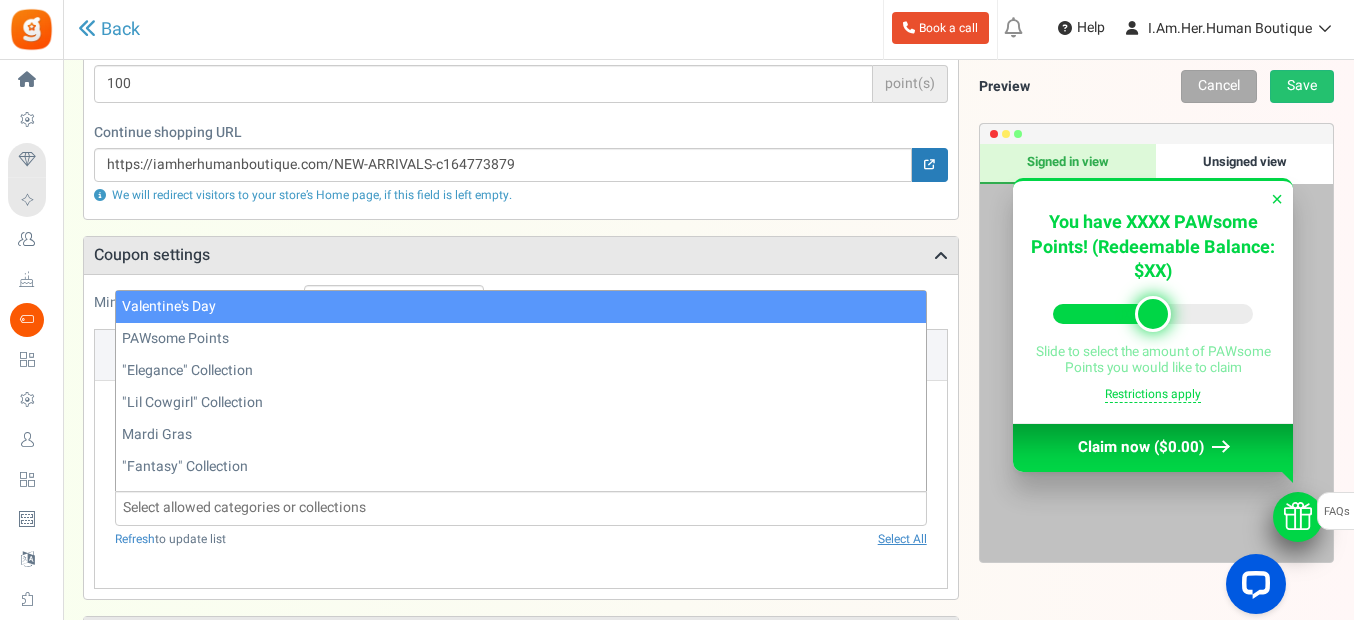 scroll, scrollTop: 200, scrollLeft: 0, axis: vertical 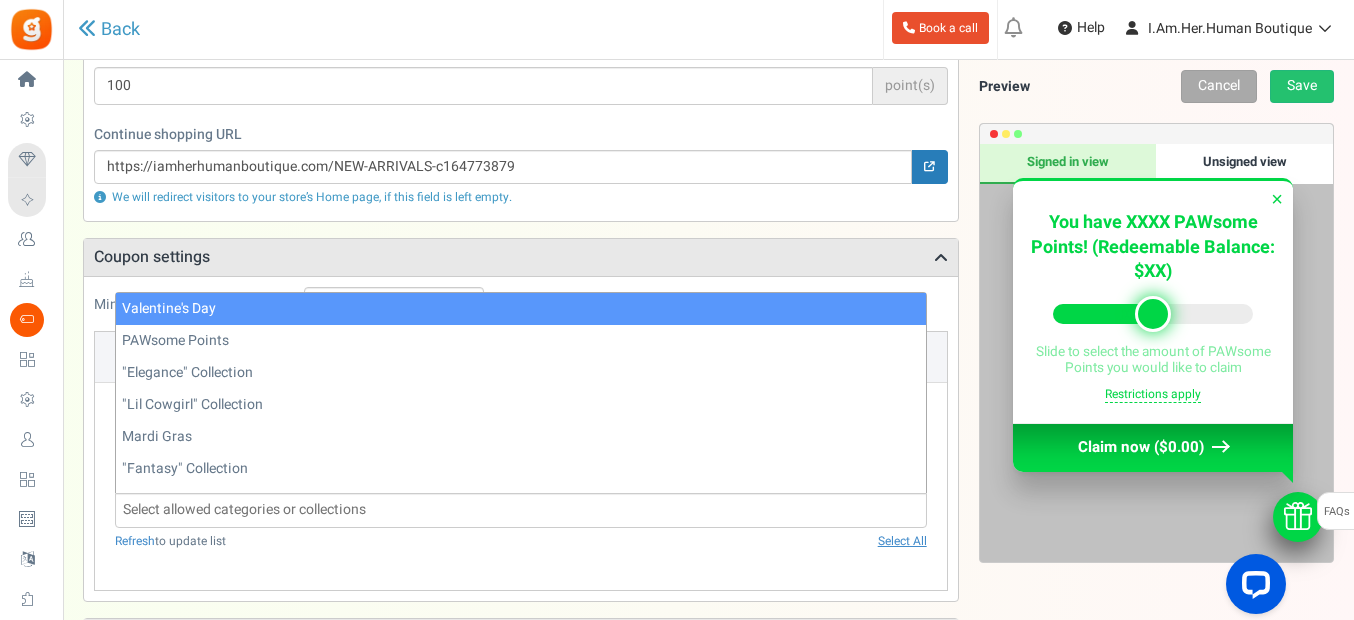 click on "Points mode
Recommended
Selecting this may reduce participation
Allow customers to use their points directly at checkout. Ideally use this option for faster redemptions and conversions.
Coupon mode
Customers can use their points by first claiming a coupon." at bounding box center [521, 760] 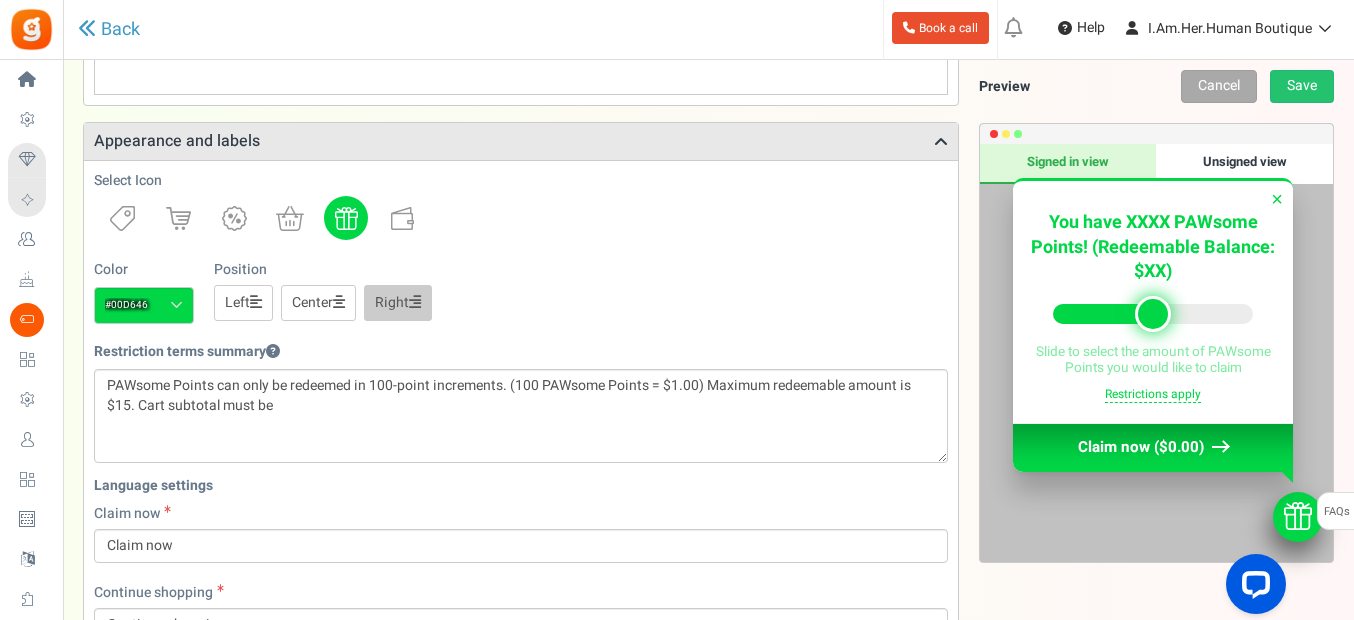 scroll, scrollTop: 700, scrollLeft: 0, axis: vertical 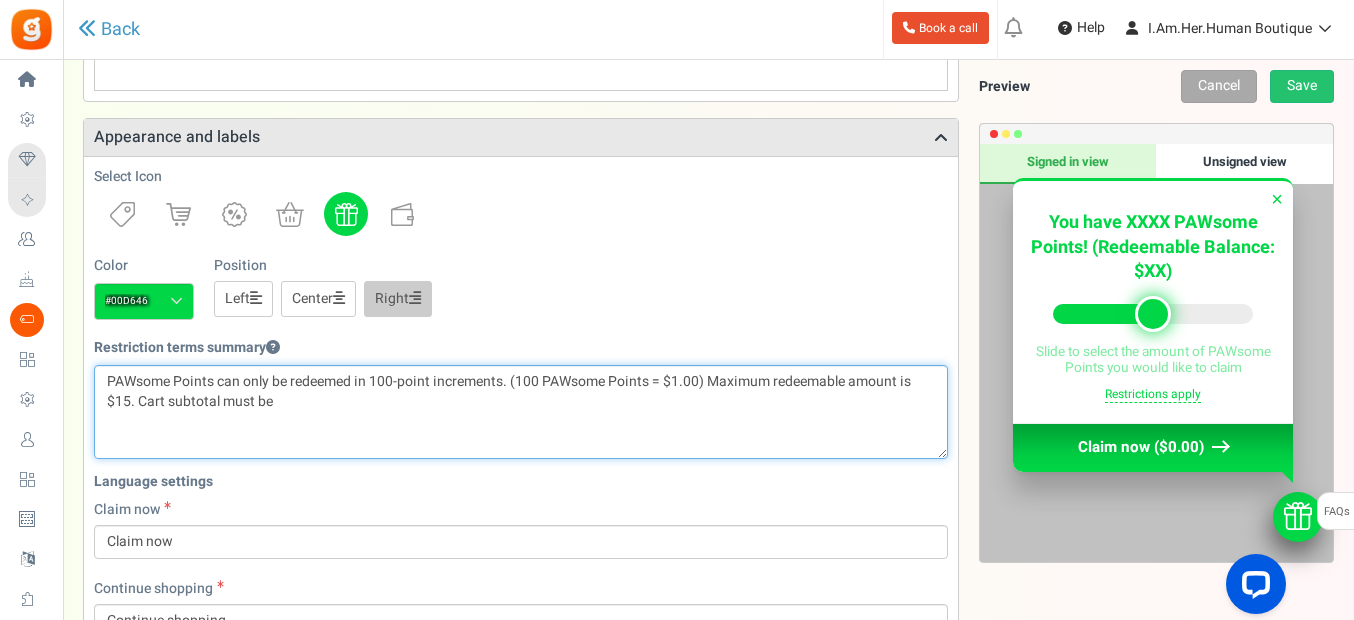 click on "{settings.redeem_restrict_terms}" at bounding box center (521, 412) 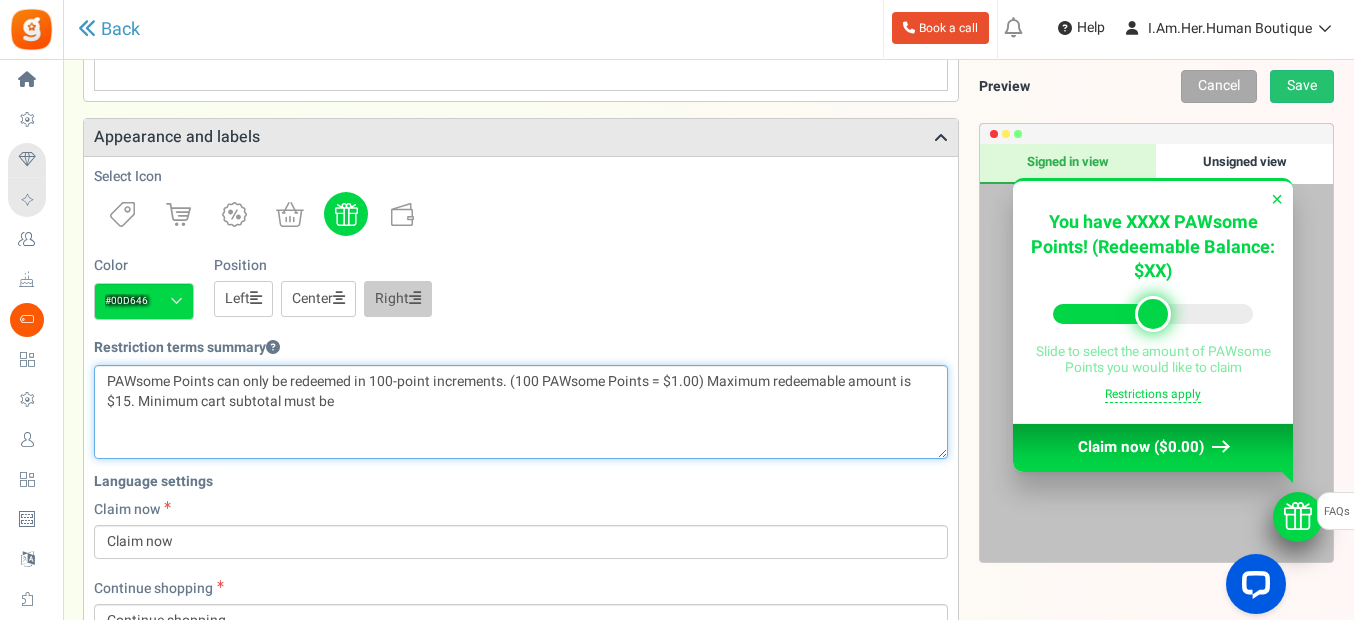 click on "{settings.redeem_restrict_terms}" at bounding box center (521, 412) 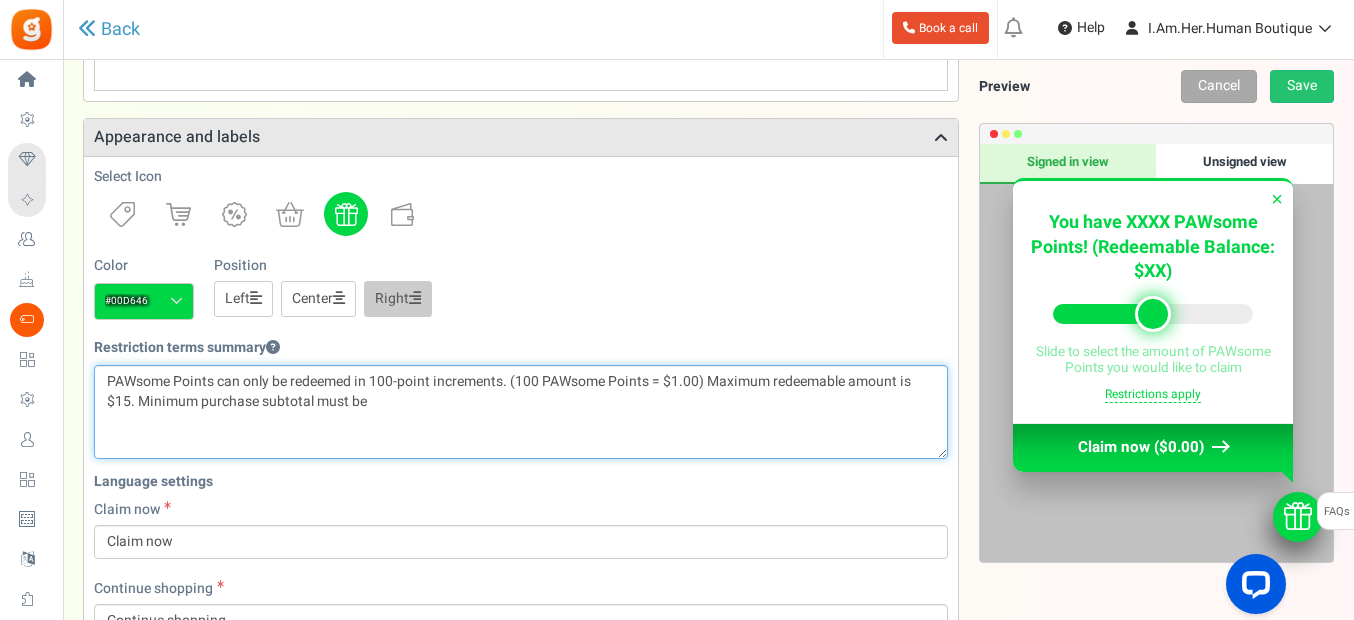 click on "{settings.redeem_restrict_terms}" at bounding box center (521, 412) 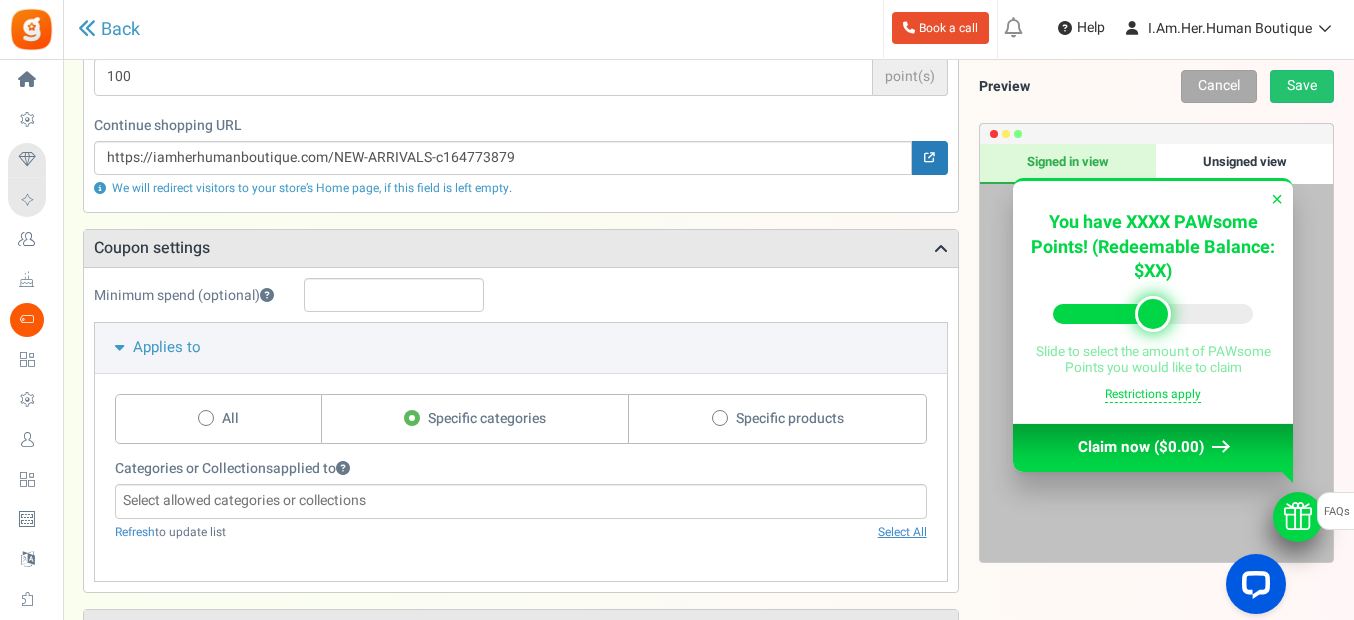 scroll, scrollTop: 200, scrollLeft: 0, axis: vertical 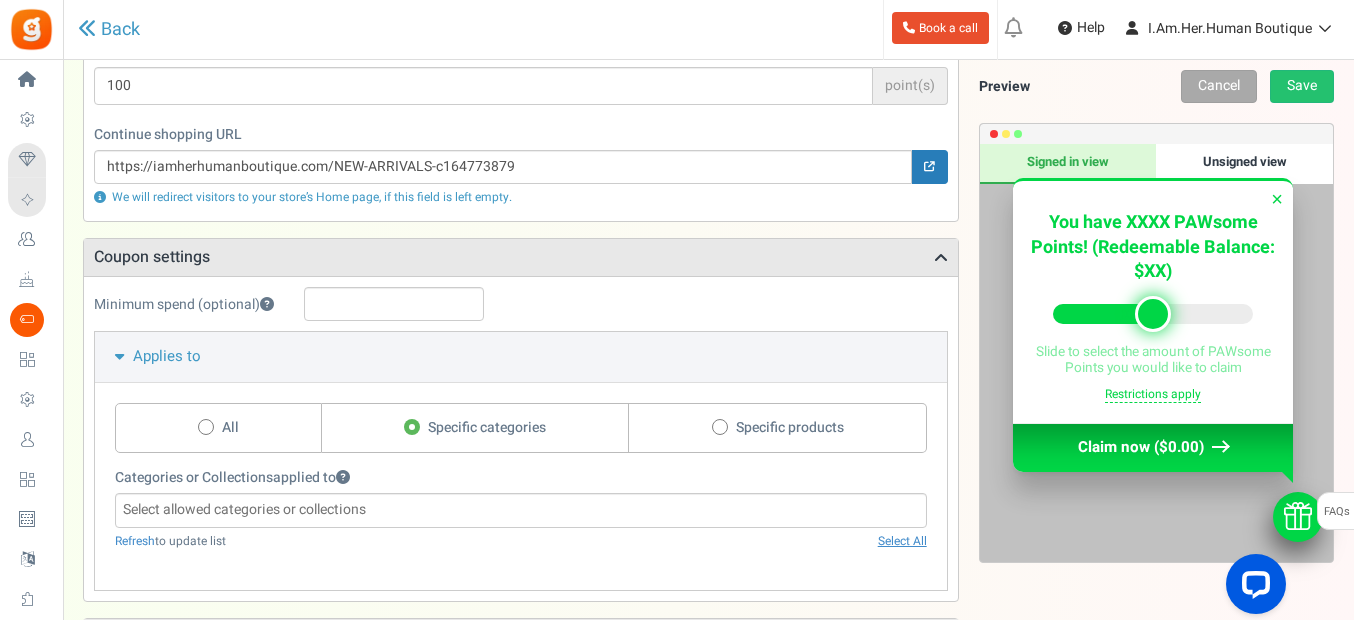 type on "PAWsome Points can only be redeemed in 100-point increments. (100 PAWsome Points = $1.00) Maximum redeemable amount is $15. Minimum purchase subtotal of $25 to redeem PAWsome Points." 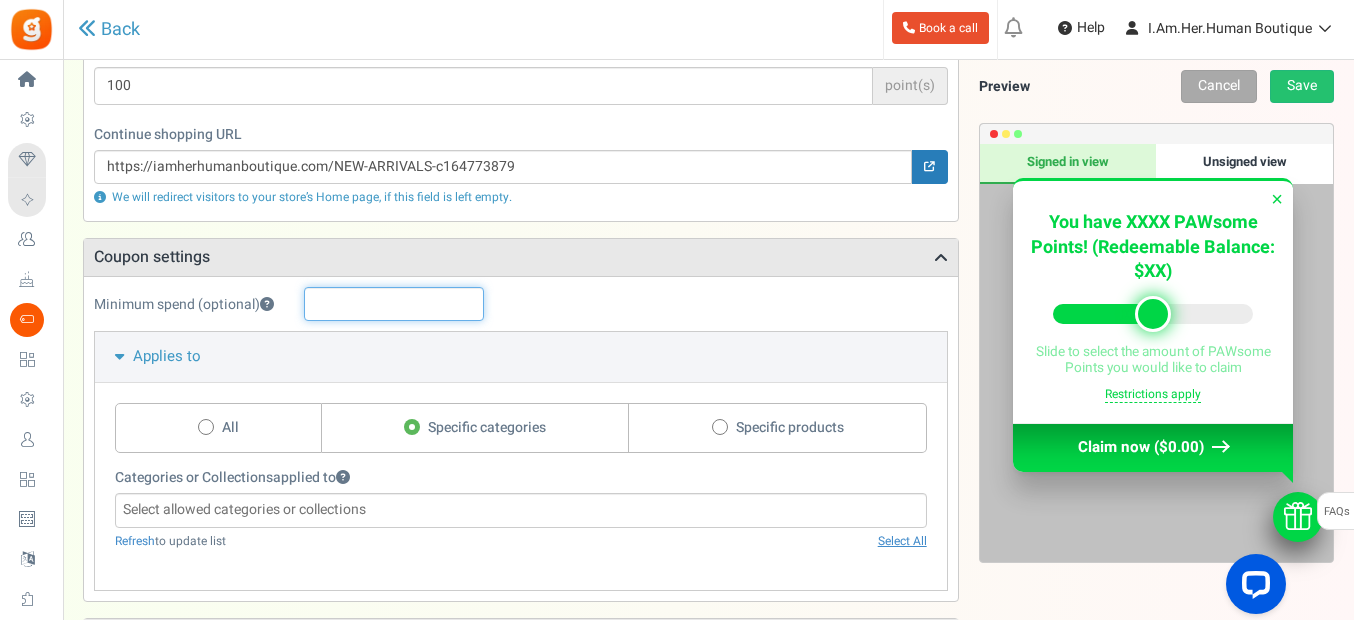 click at bounding box center (394, 304) 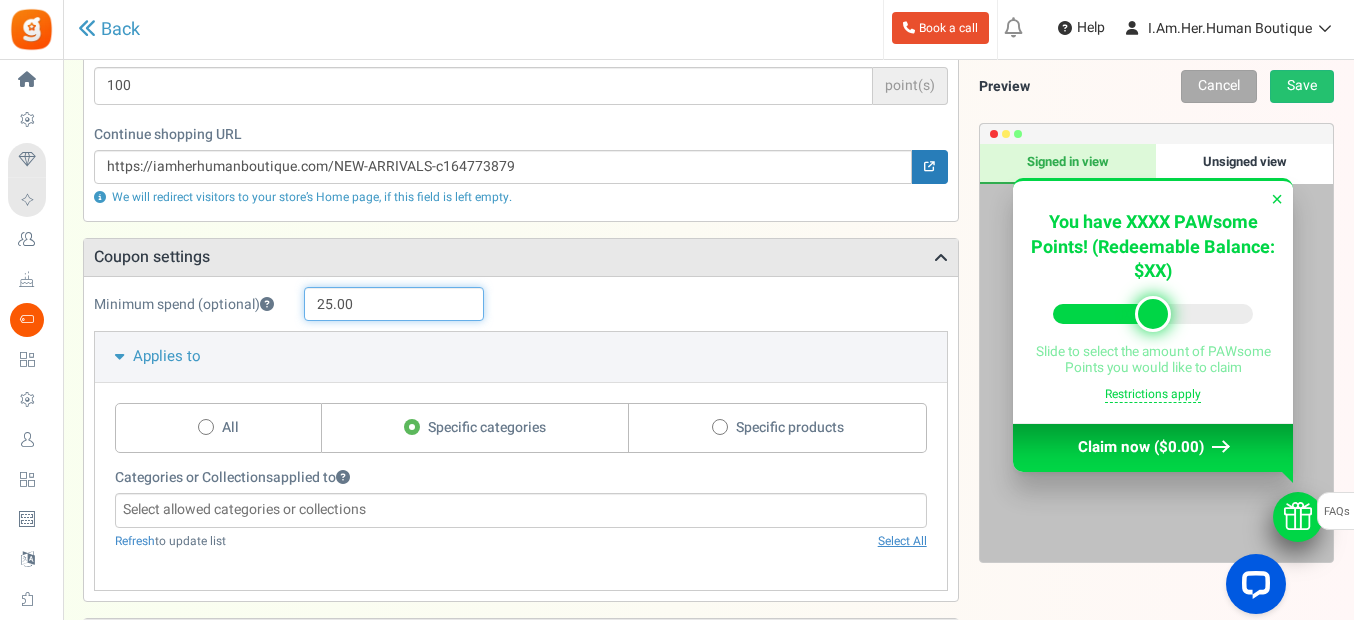 type on "25.00" 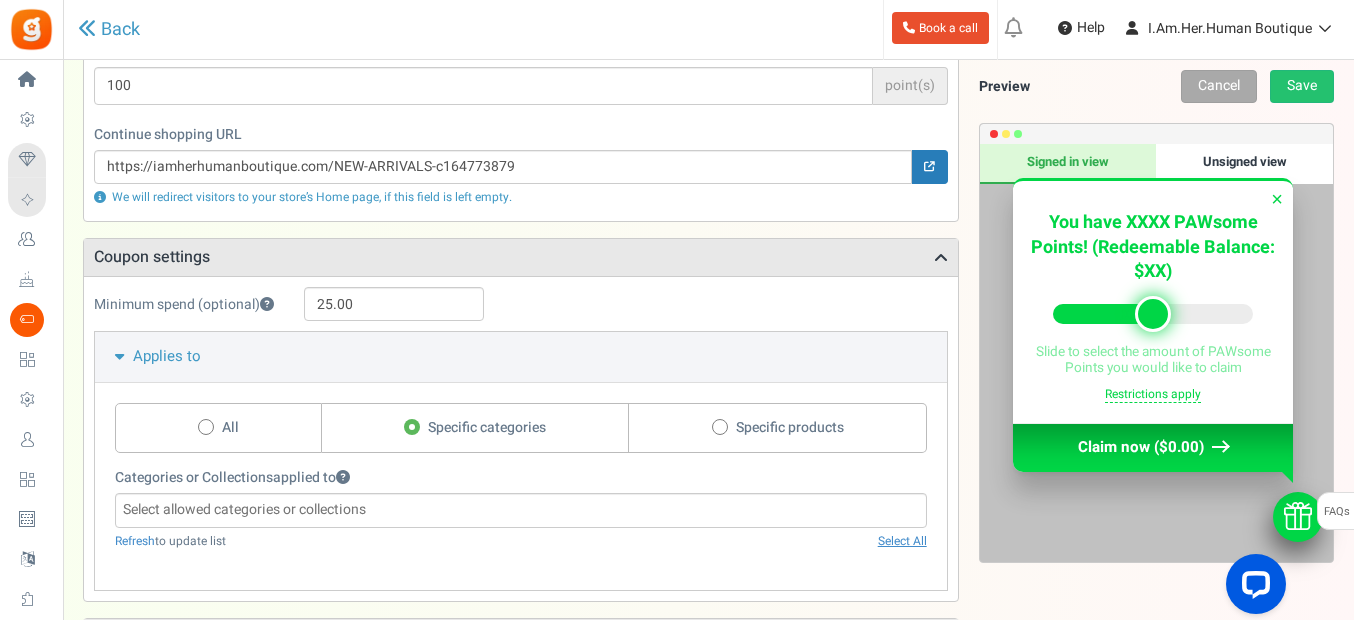 click on "Minimum spend (optional)
25.00
Maximum spend (optional)
Applies to All
0" at bounding box center [521, 438] 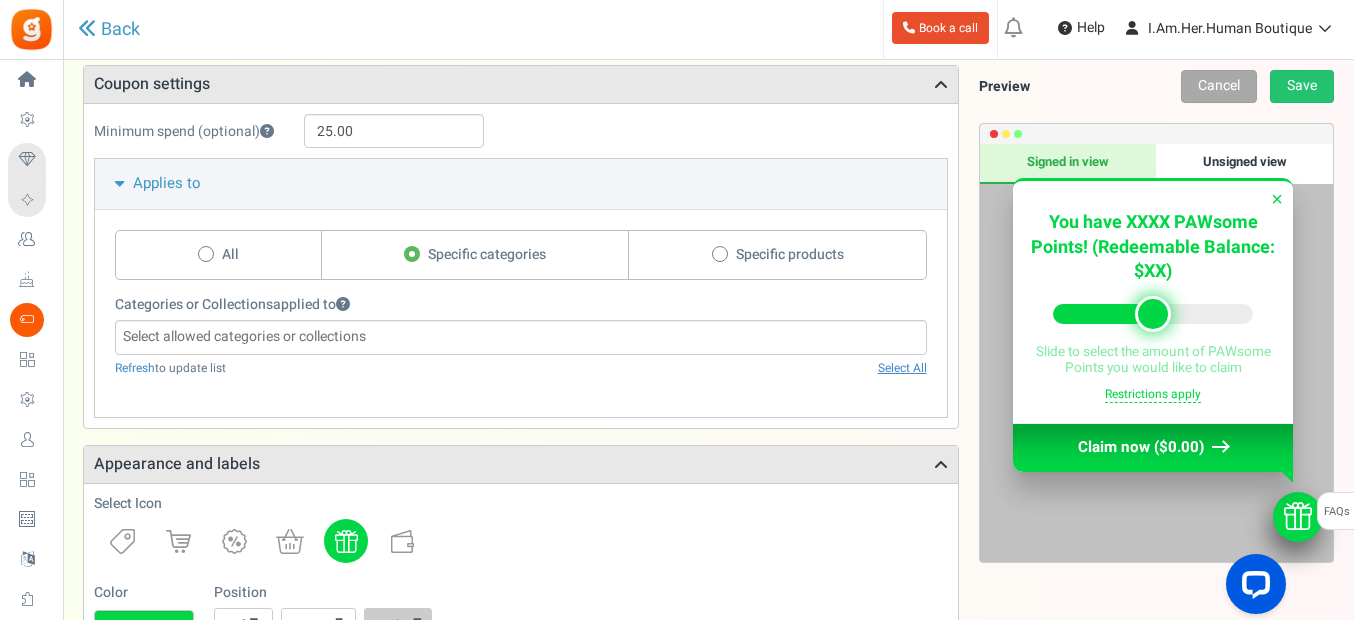 scroll, scrollTop: 400, scrollLeft: 0, axis: vertical 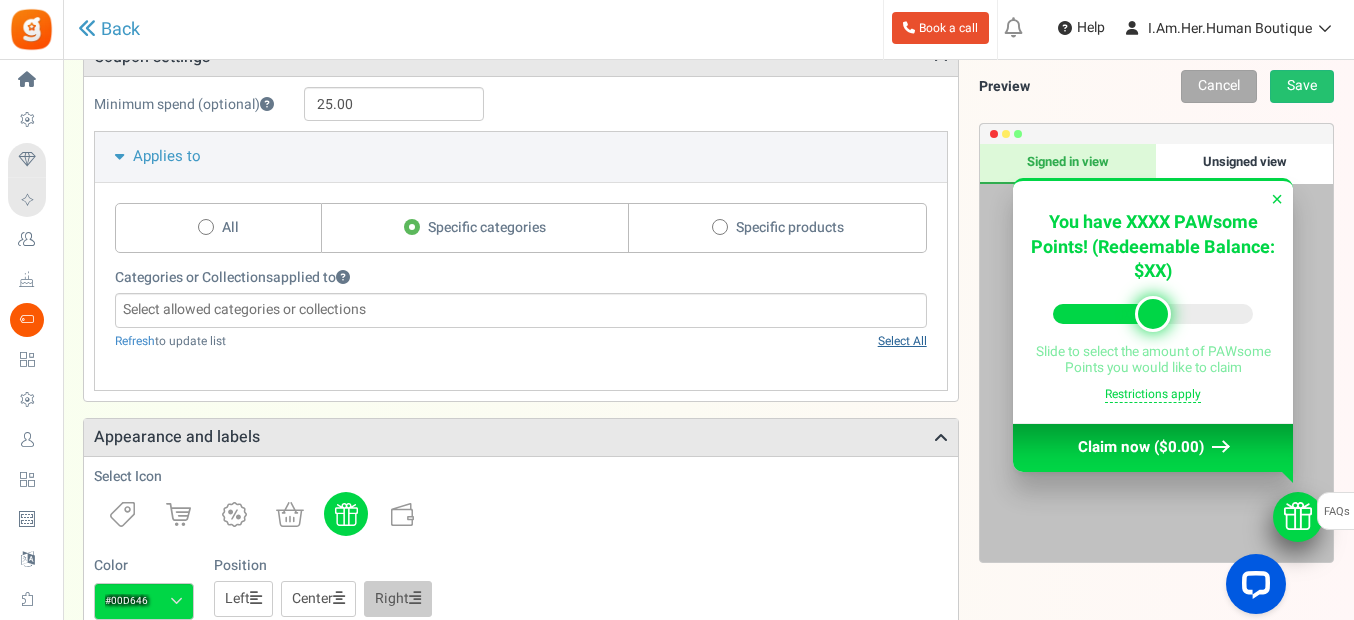 click on "Select All" at bounding box center [902, 341] 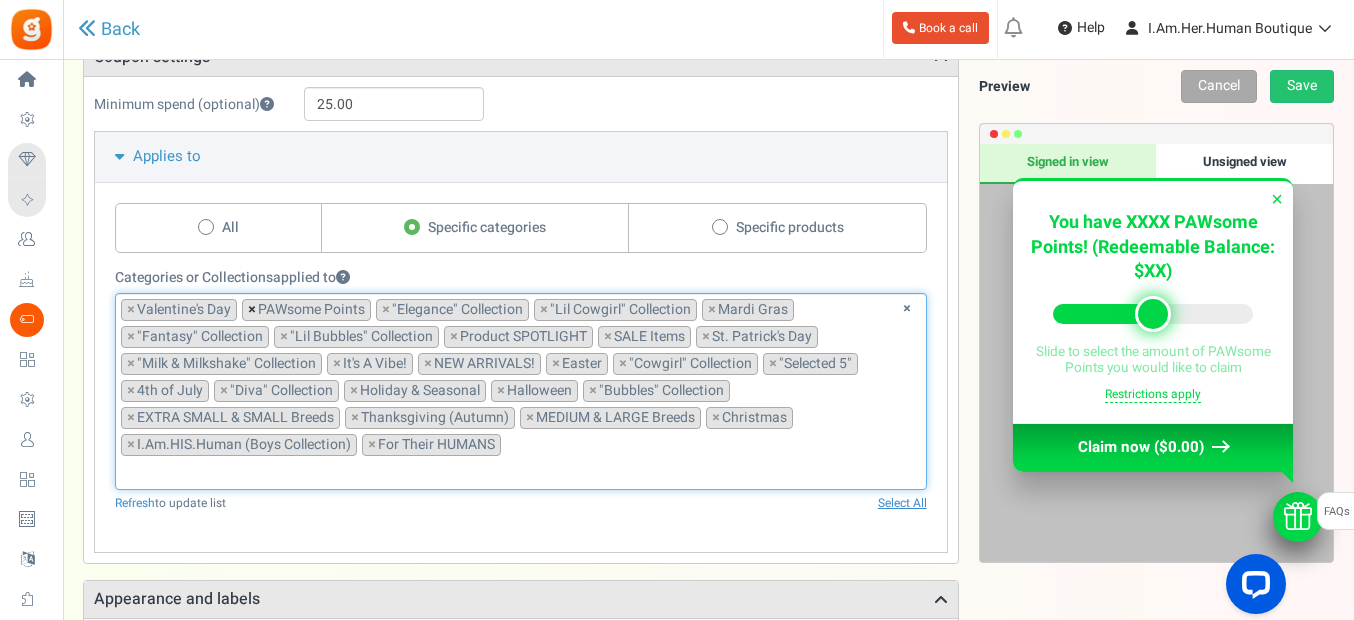 click on "×" at bounding box center [252, 310] 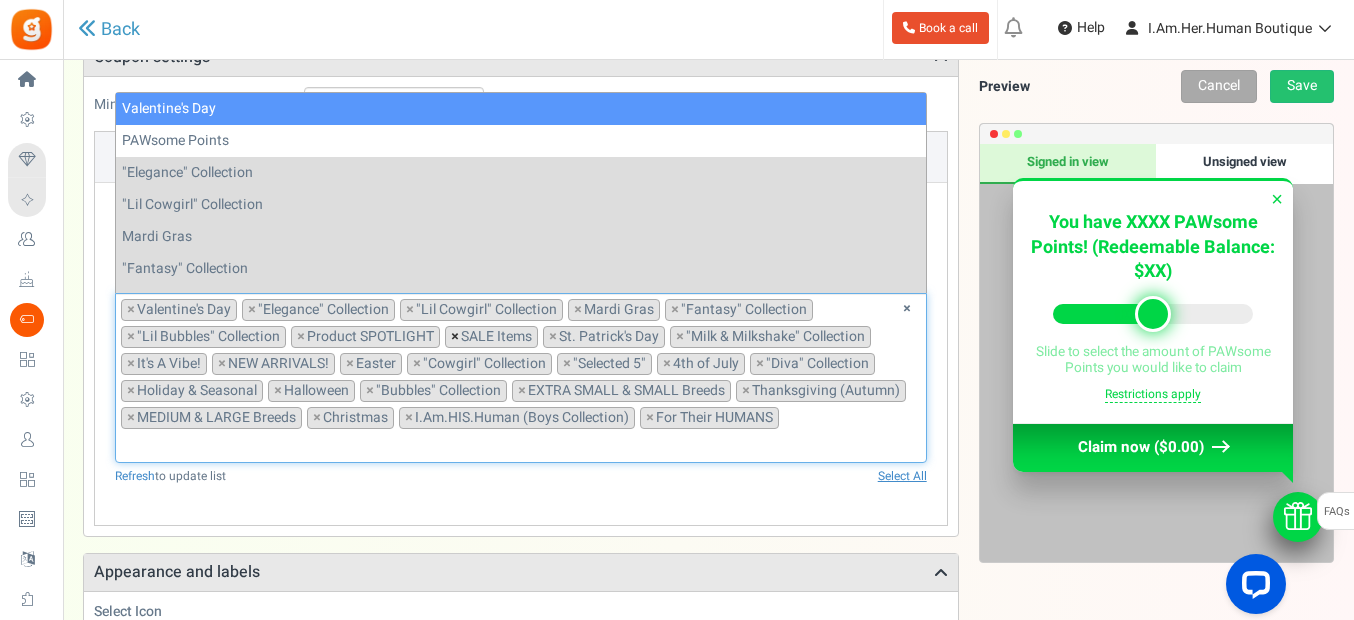 click on "×" at bounding box center [455, 337] 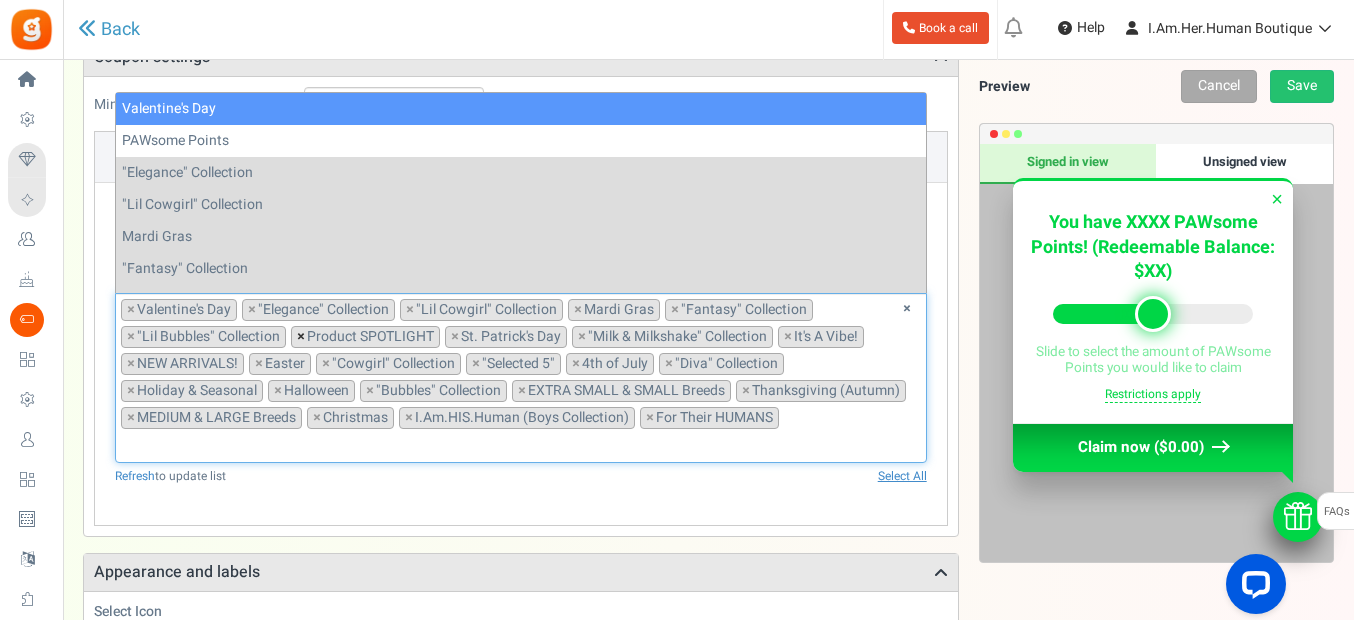 click on "×" at bounding box center (301, 337) 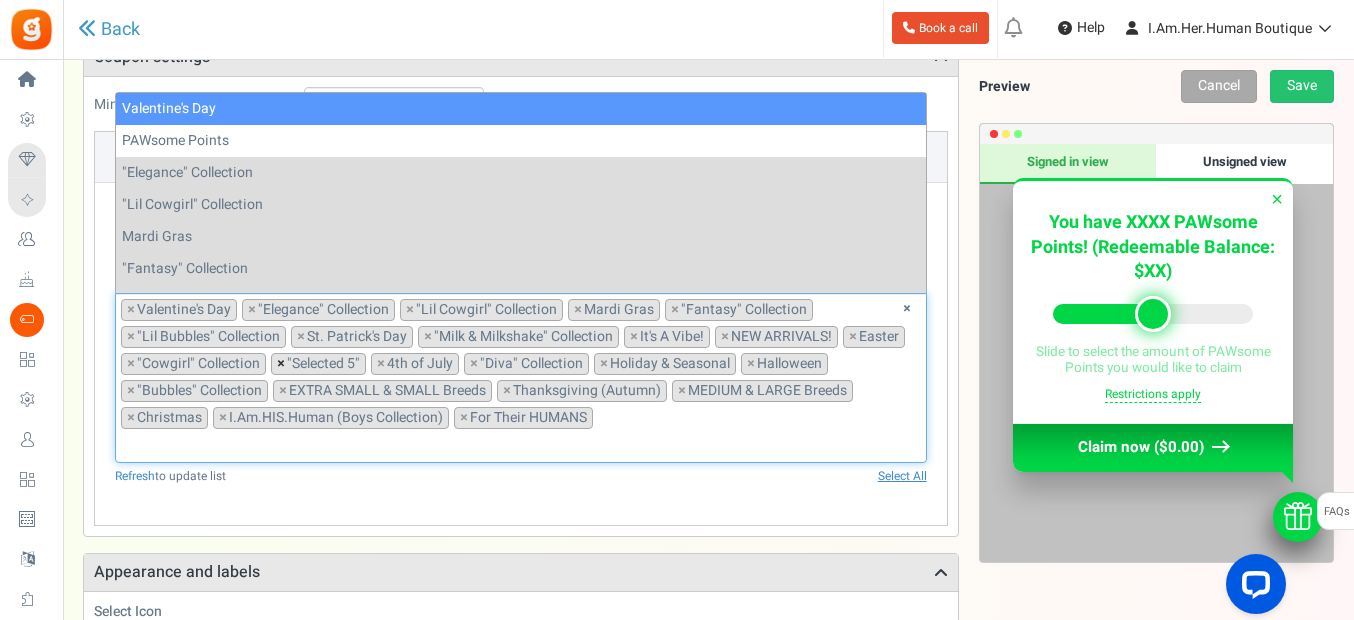 click on "×" at bounding box center (281, 364) 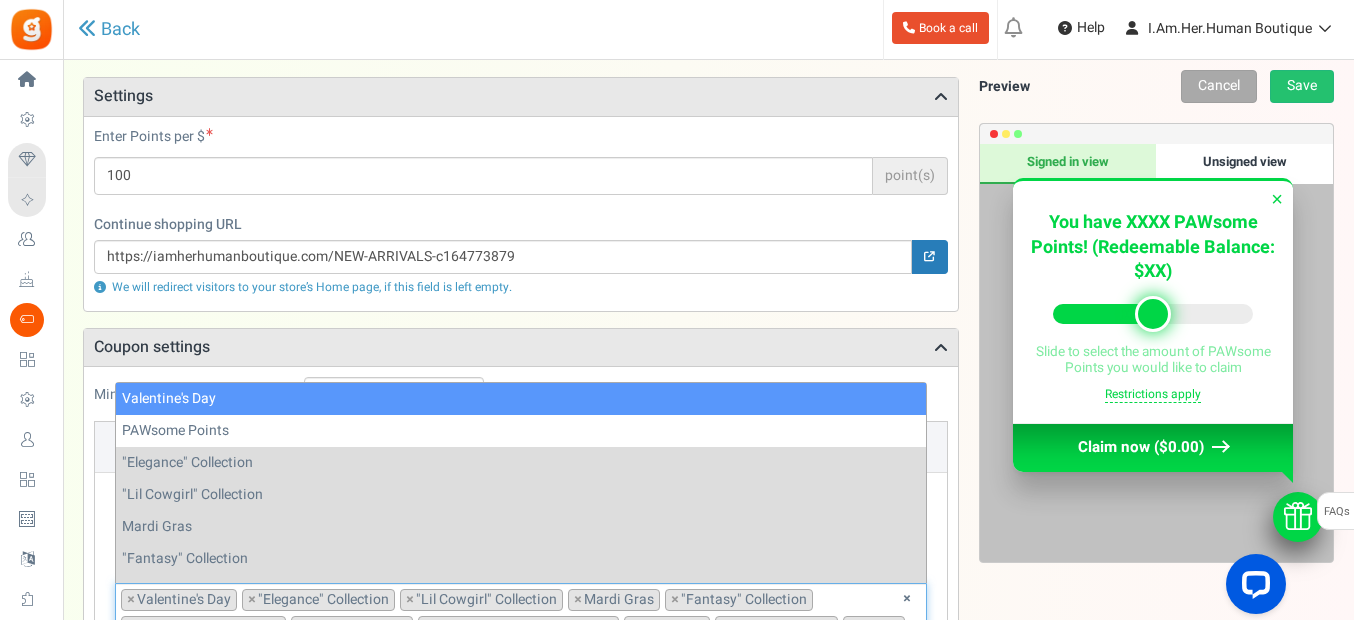 scroll, scrollTop: 100, scrollLeft: 0, axis: vertical 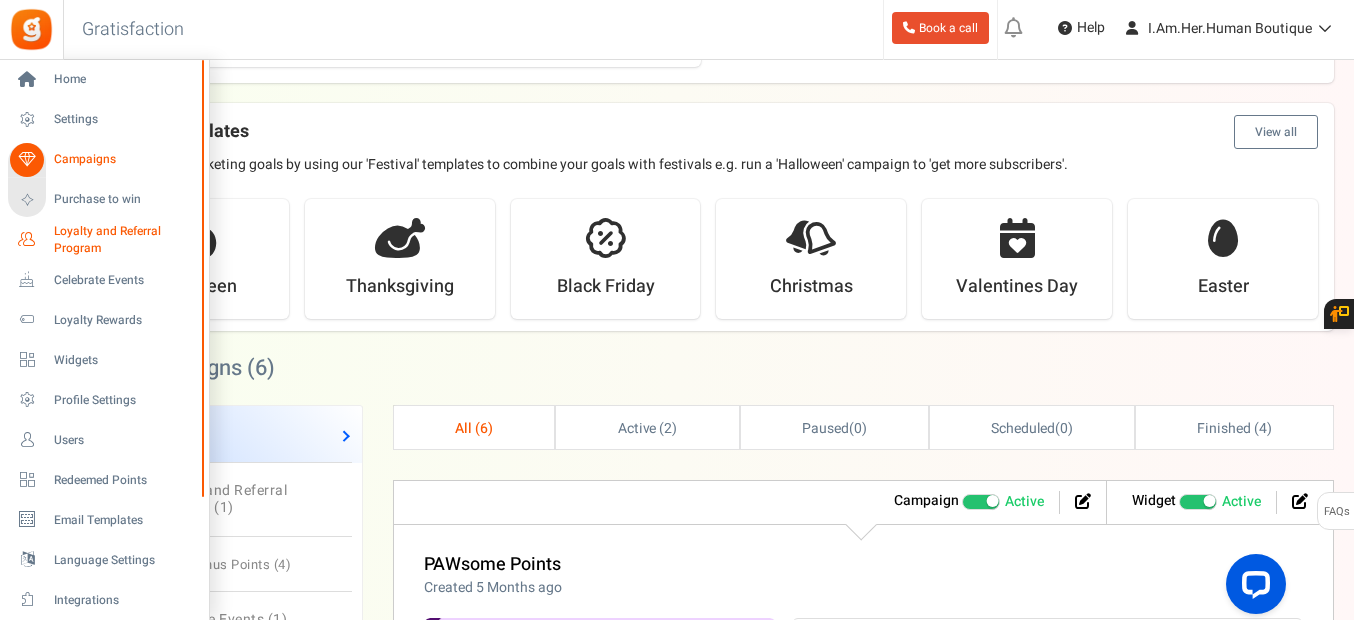 click on "Loyalty and Referral Program" at bounding box center [127, 240] 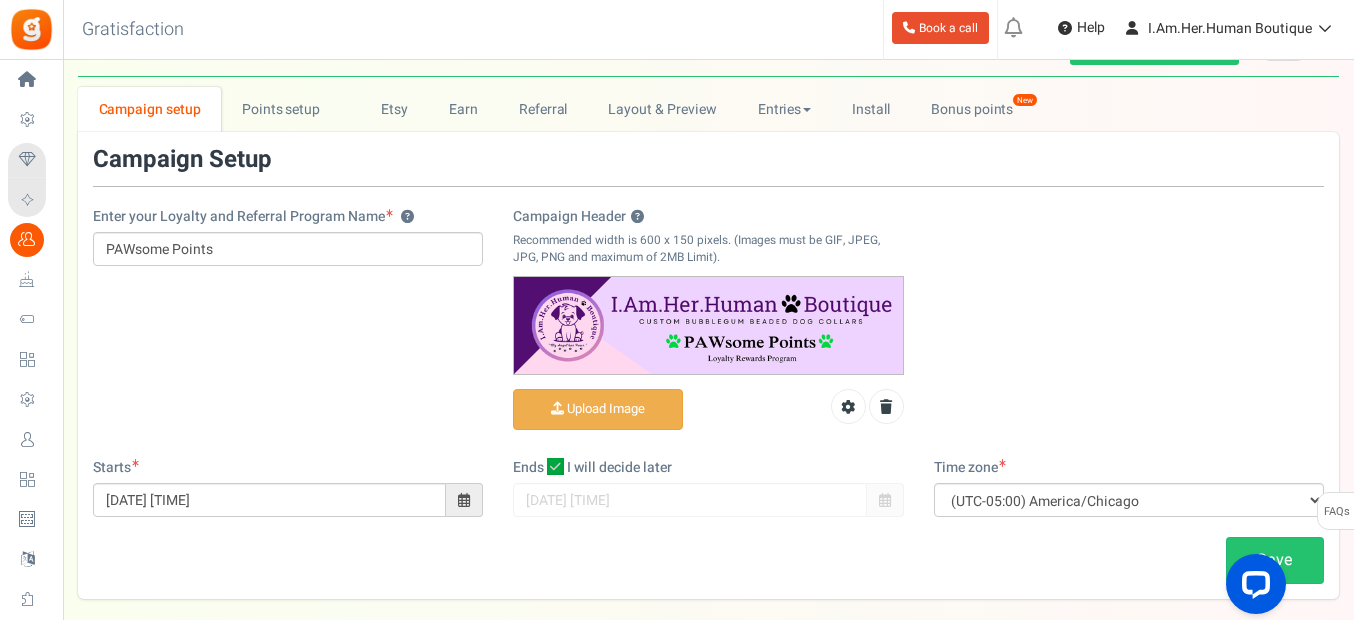 scroll, scrollTop: 0, scrollLeft: 0, axis: both 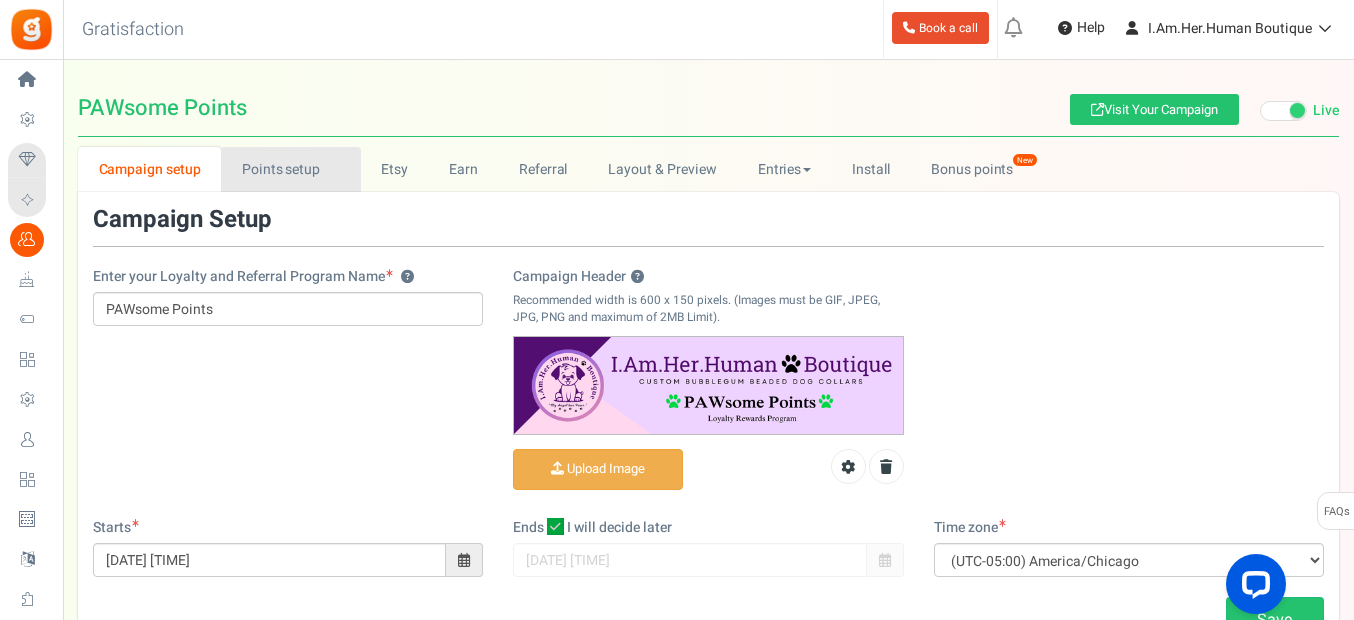 click on "Points setup
New" at bounding box center [290, 169] 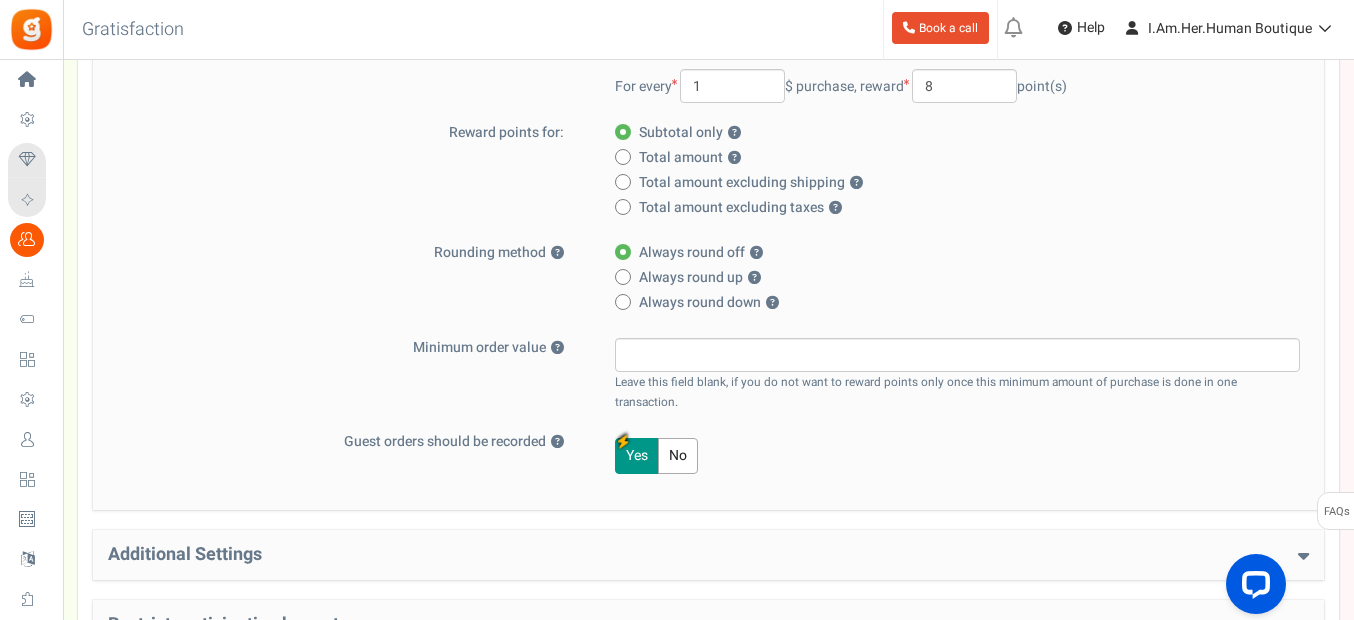 scroll, scrollTop: 500, scrollLeft: 0, axis: vertical 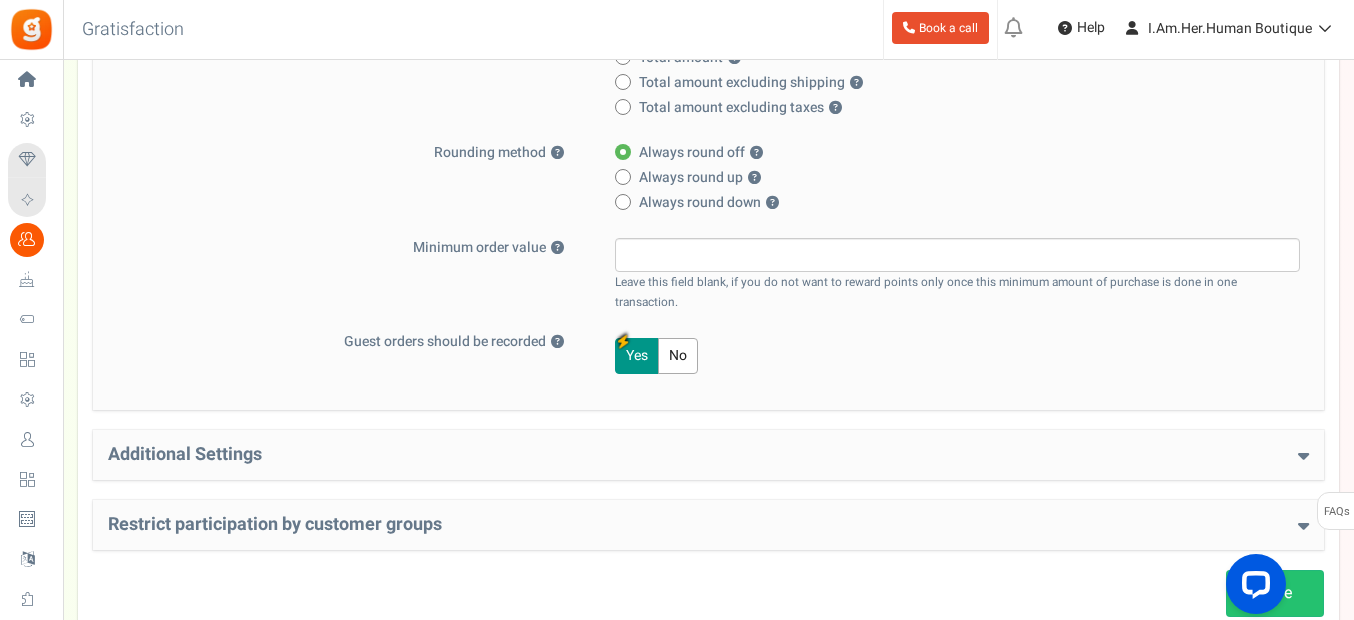 click on "Additional Settings
Welcome Bonus
?
Yes
No
Enter Welcome Points
200
Welcome Note
Shop...Earn...SAVE with PAWsome Points! ✨
Terms and Conditions URL
https://iamherhumanboutique.com/pages/terms
Signin URL
https://iamherhumanboutique.com/account/settings" at bounding box center (708, 455) 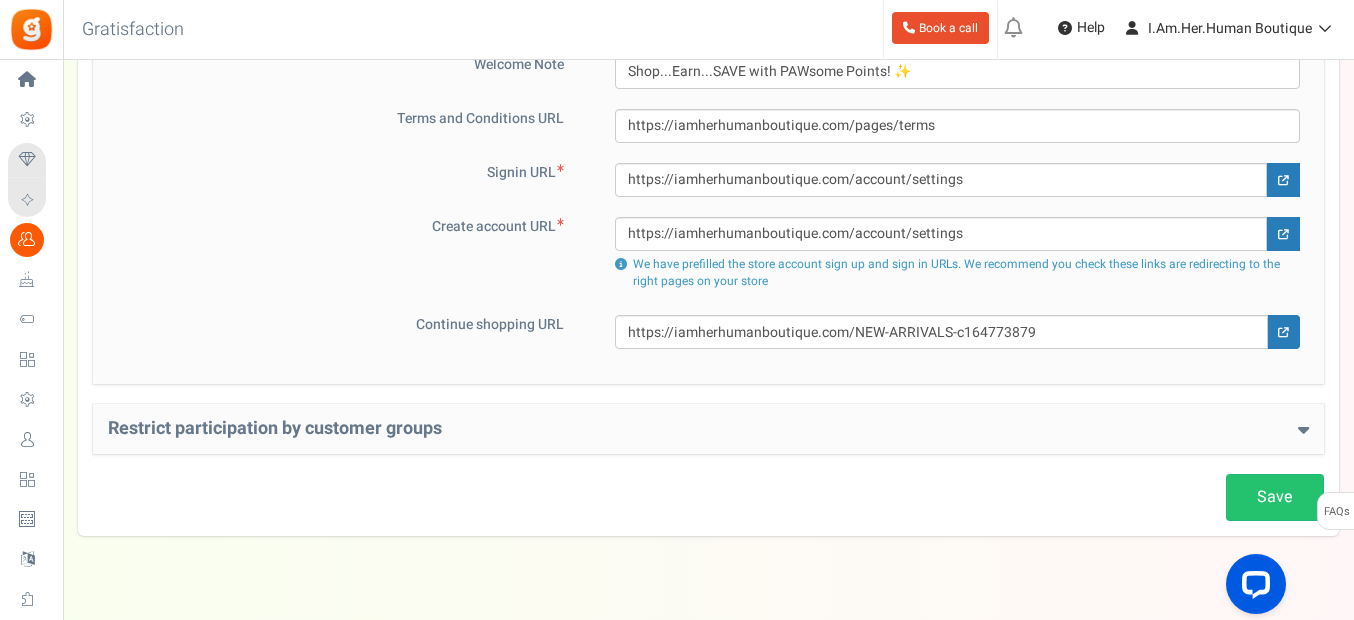 scroll, scrollTop: 1075, scrollLeft: 0, axis: vertical 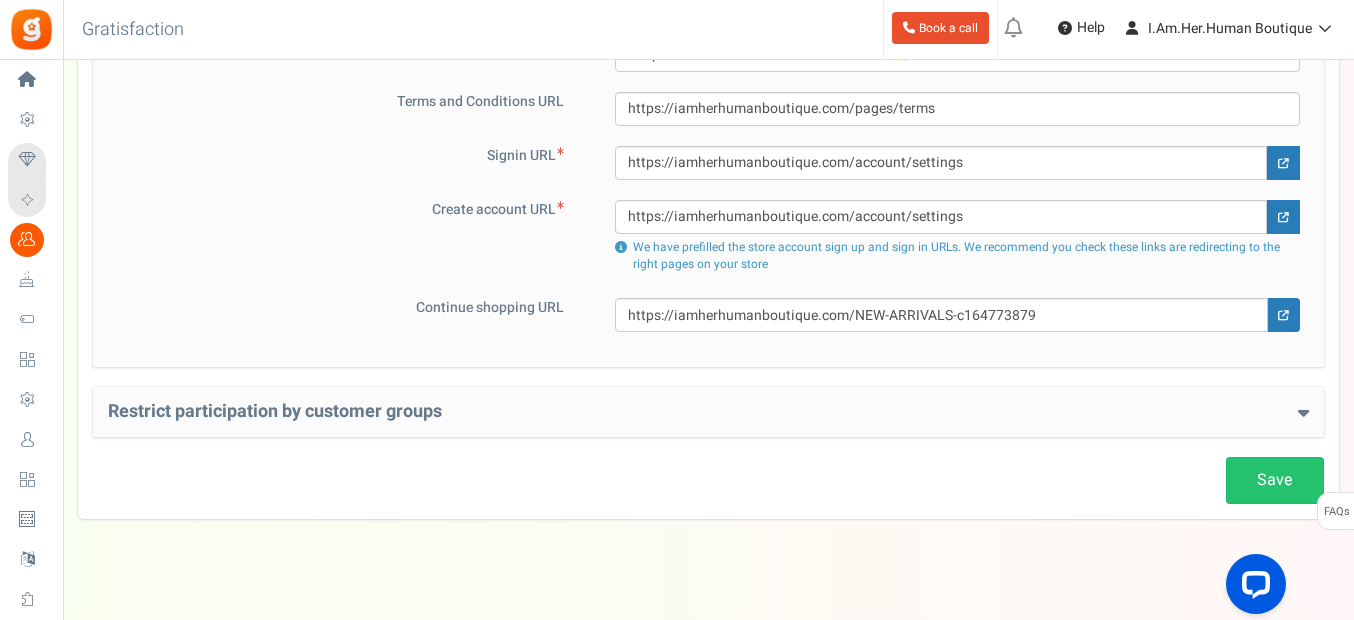 click on "Restrict participation by customer groups" at bounding box center (708, 412) 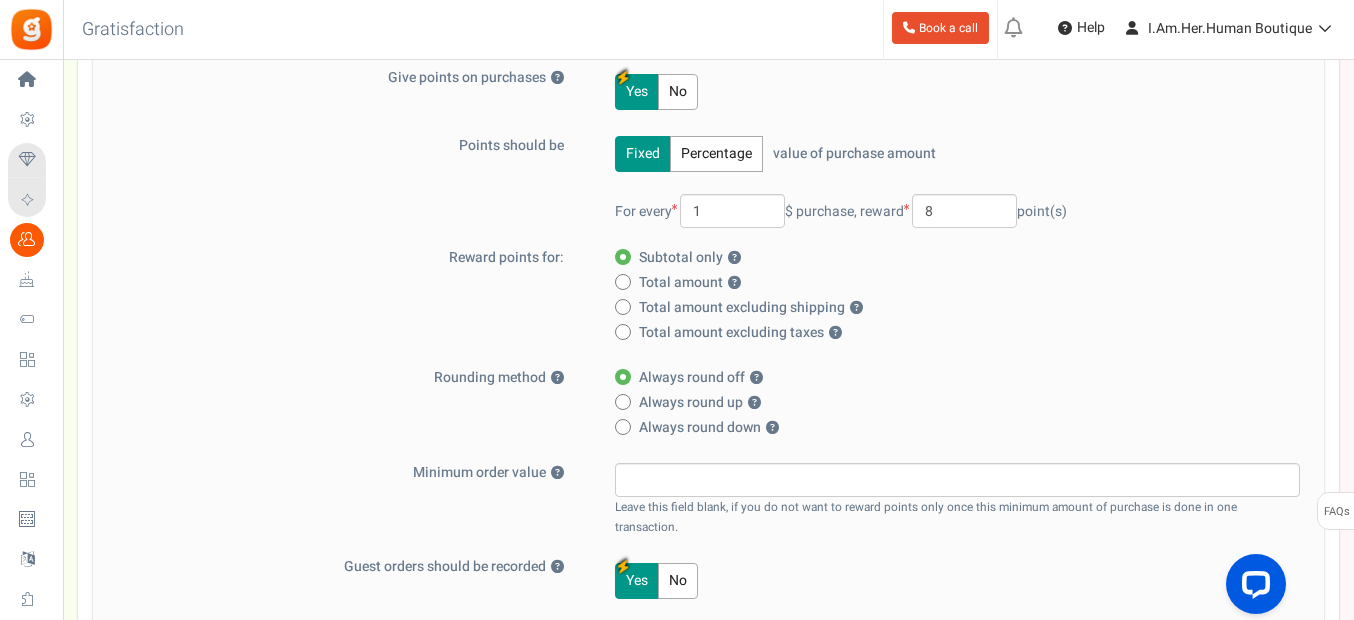 scroll, scrollTop: 0, scrollLeft: 0, axis: both 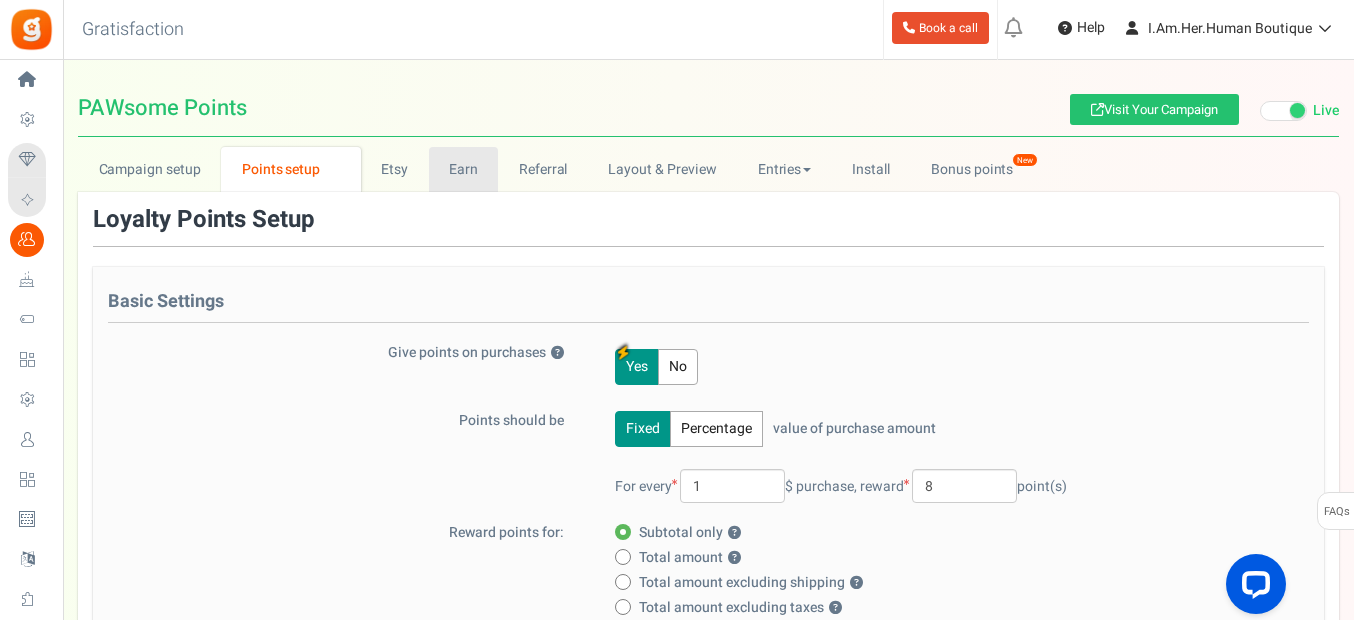 click on "Earn" at bounding box center (464, 169) 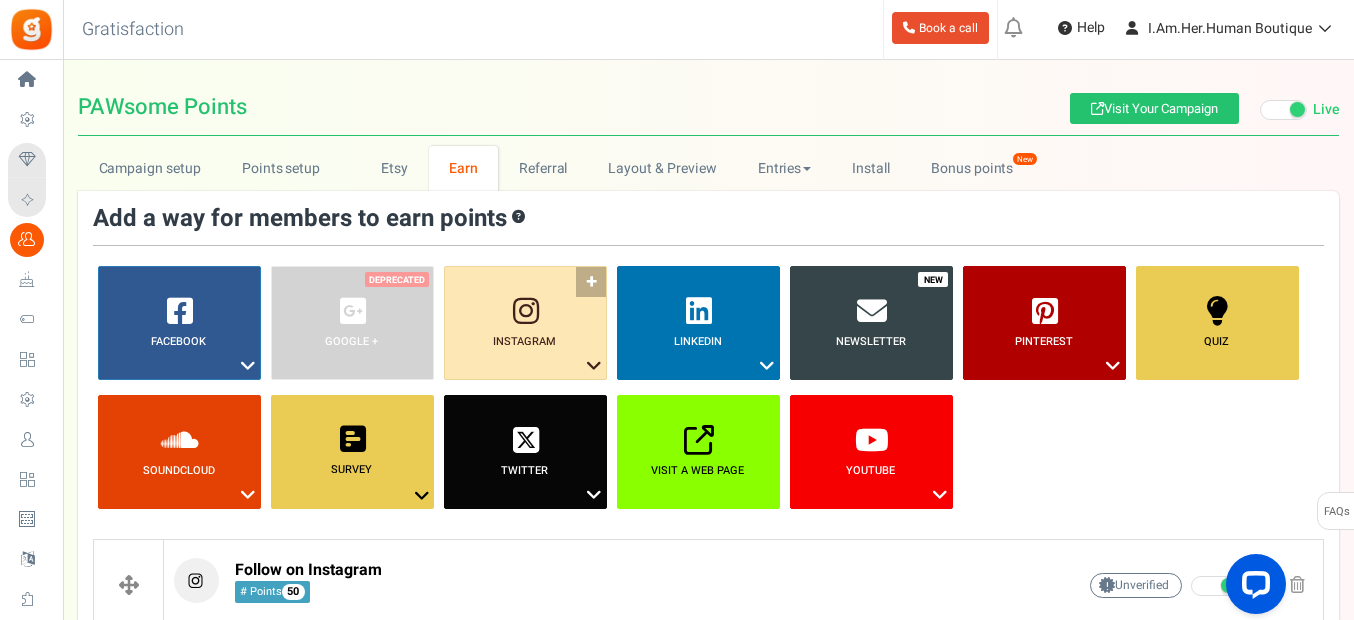 scroll, scrollTop: 0, scrollLeft: 0, axis: both 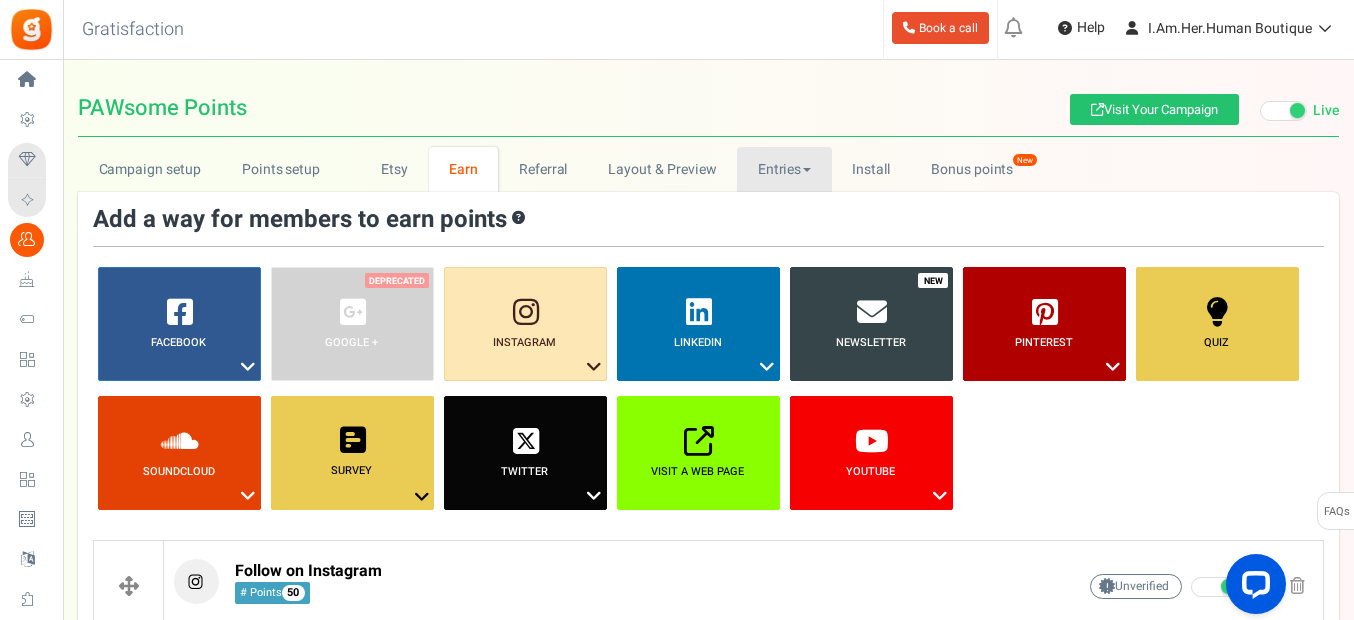 click on "Entries" at bounding box center (784, 169) 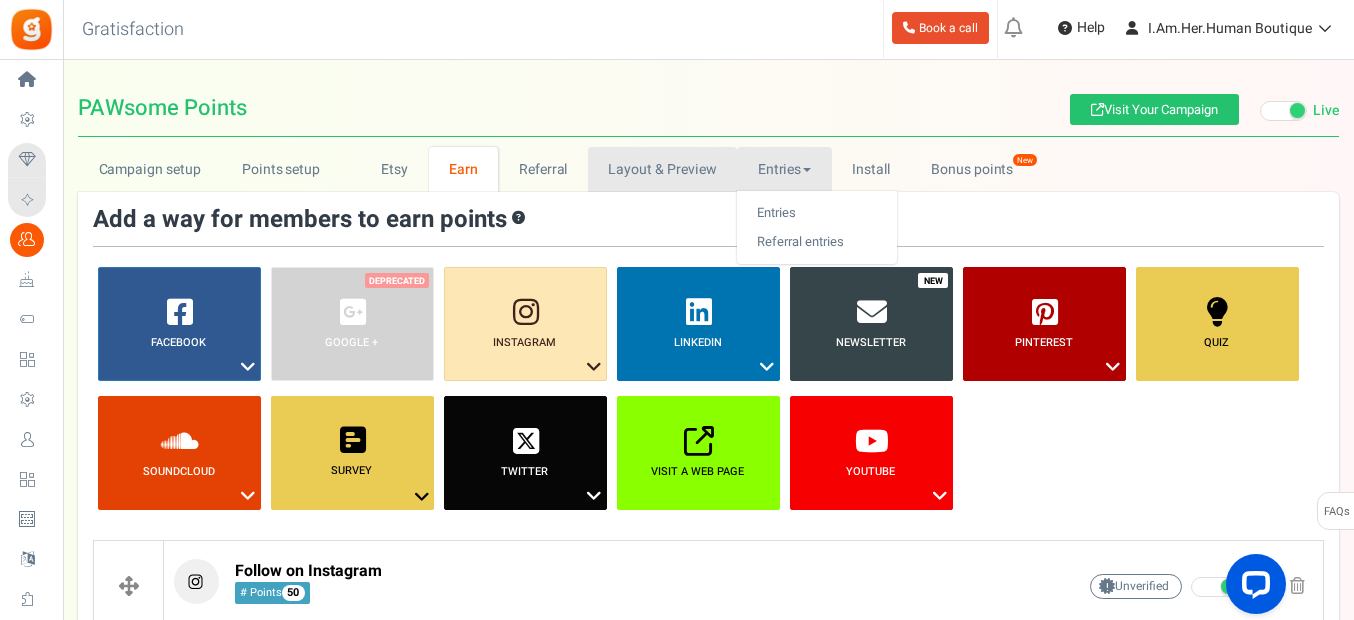 click on "Layout & Preview" at bounding box center [662, 169] 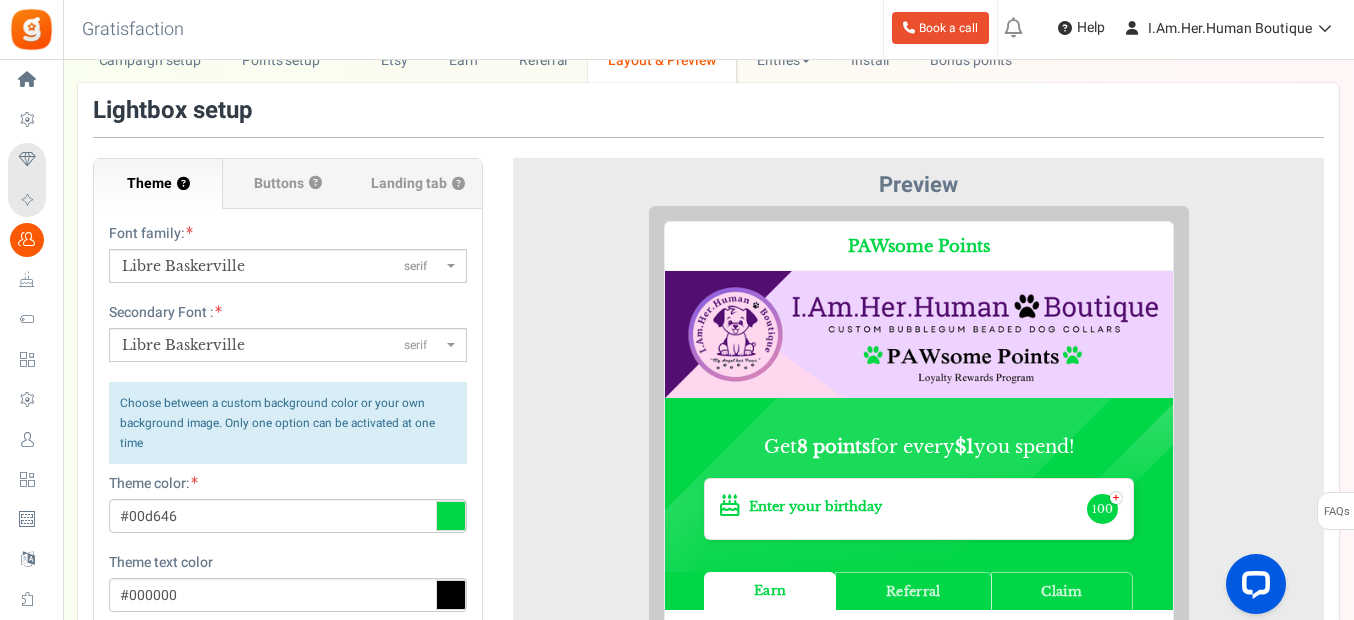 scroll, scrollTop: 0, scrollLeft: 0, axis: both 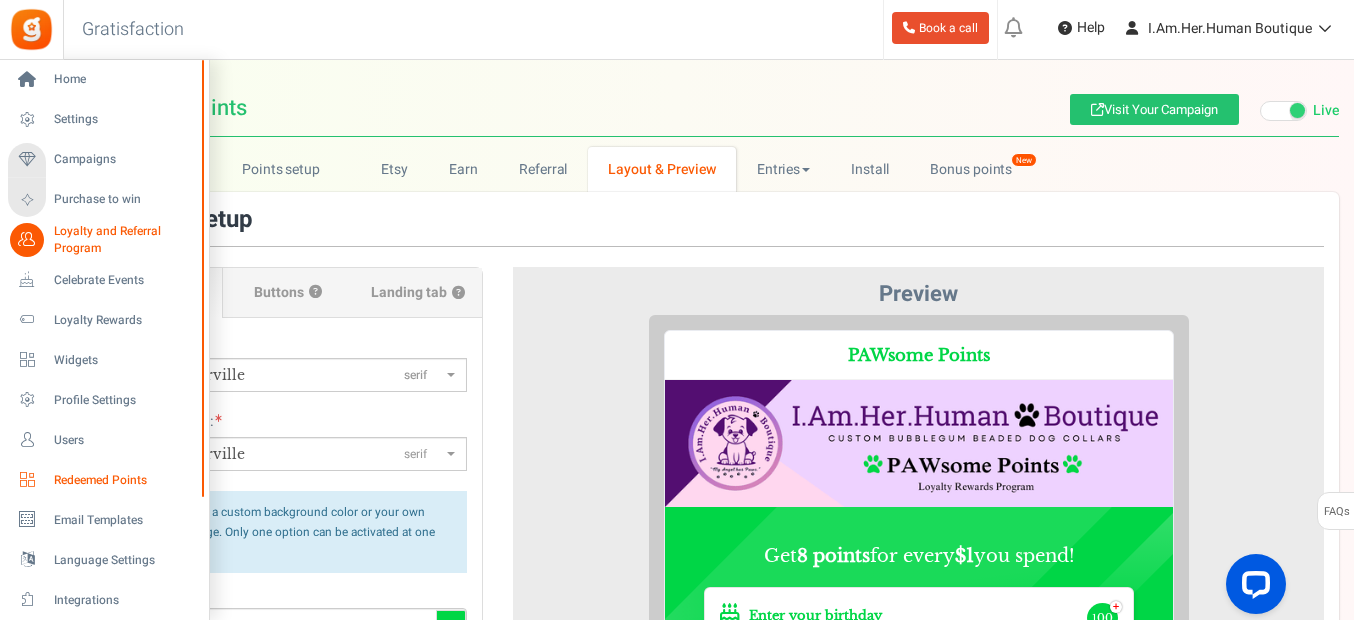 click on "Redeemed Points" at bounding box center (124, 480) 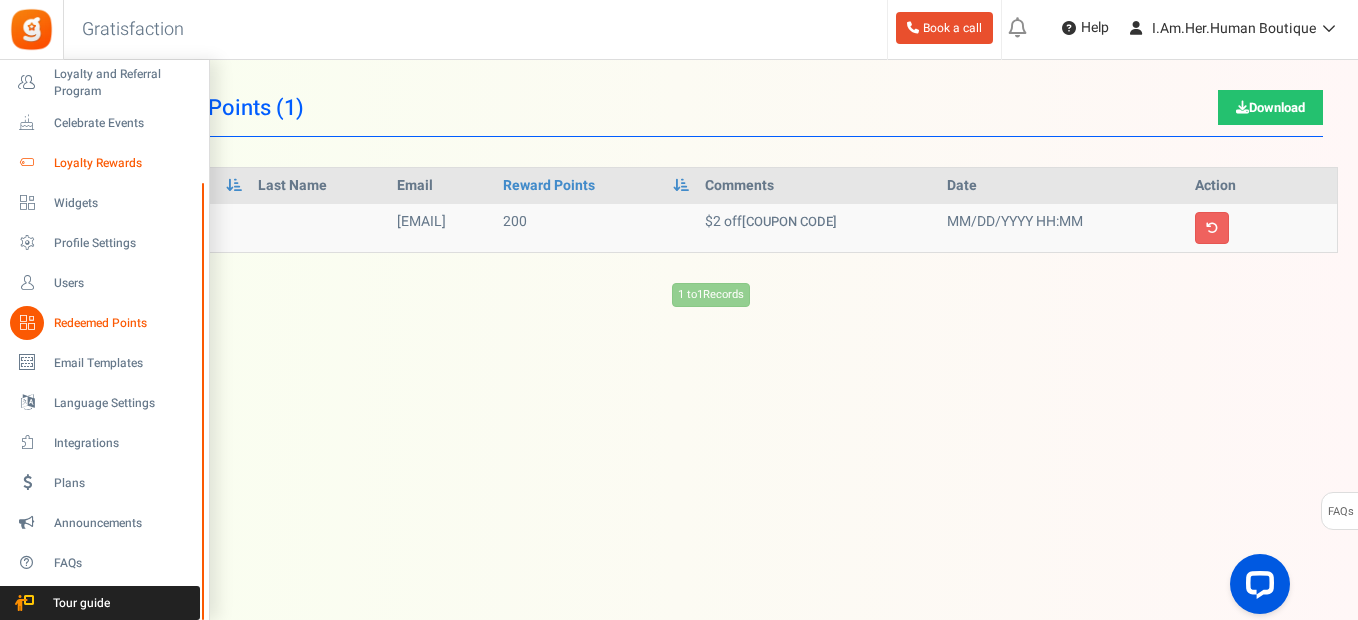 click on "Loyalty Rewards" at bounding box center [124, 163] 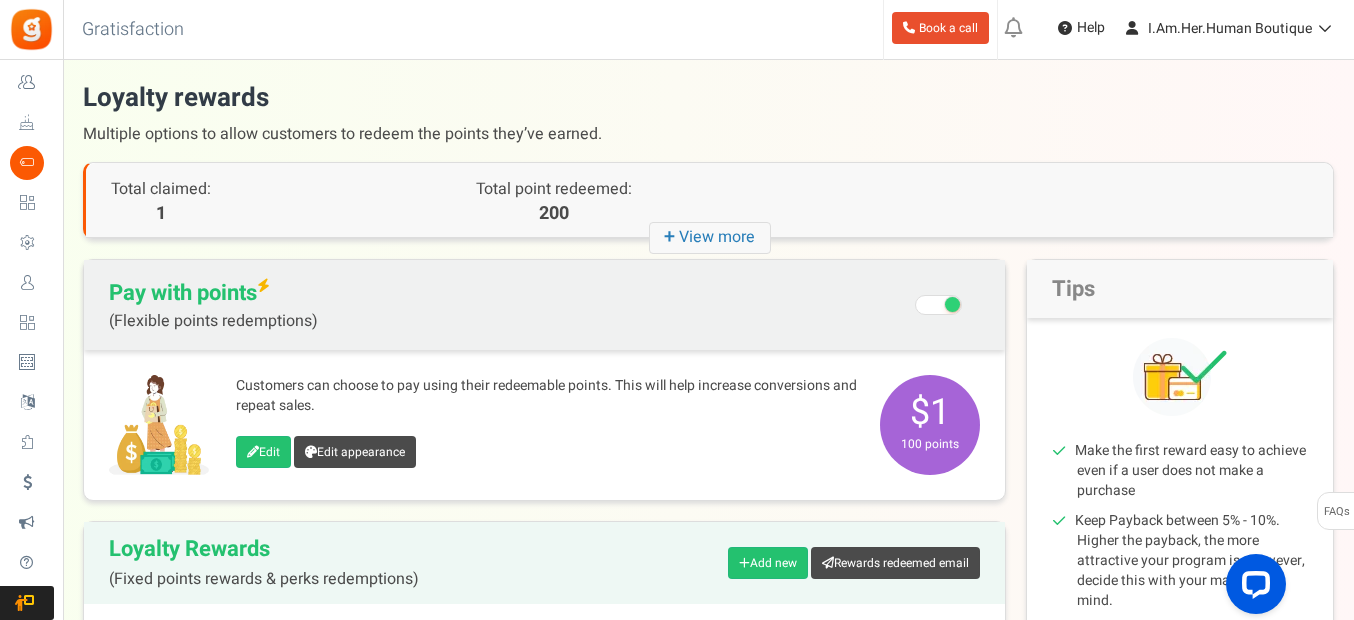 click on "+" at bounding box center (671, 237) 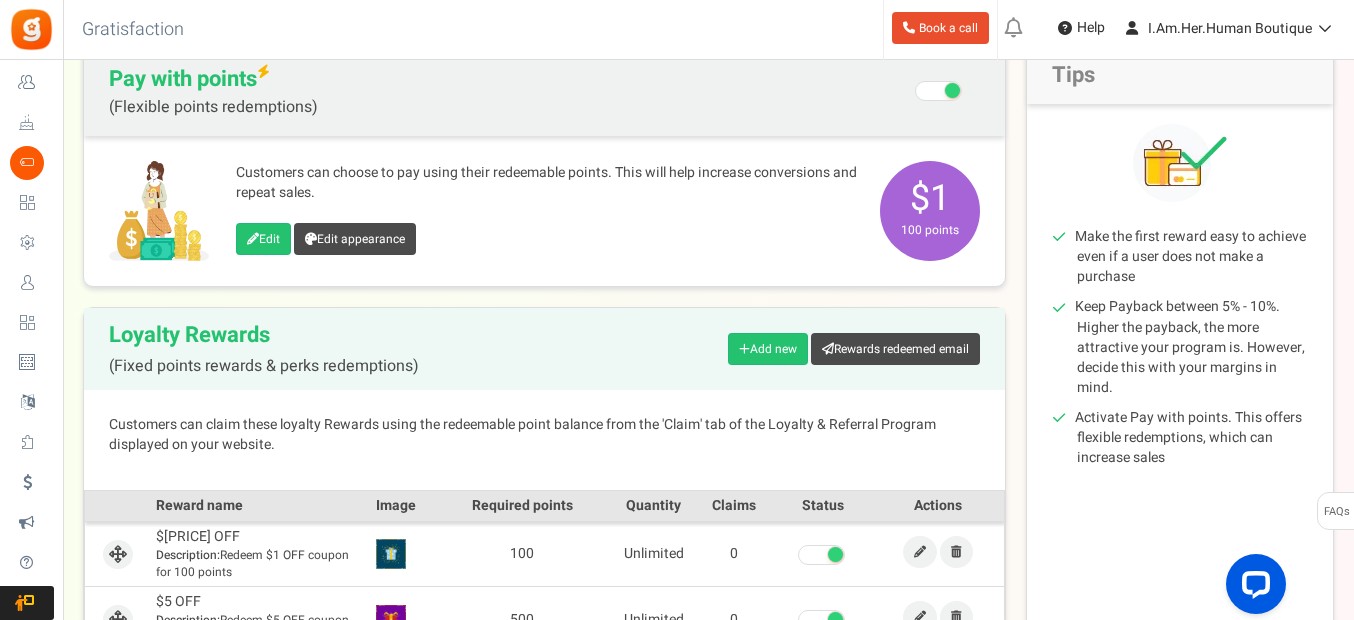 scroll, scrollTop: 300, scrollLeft: 0, axis: vertical 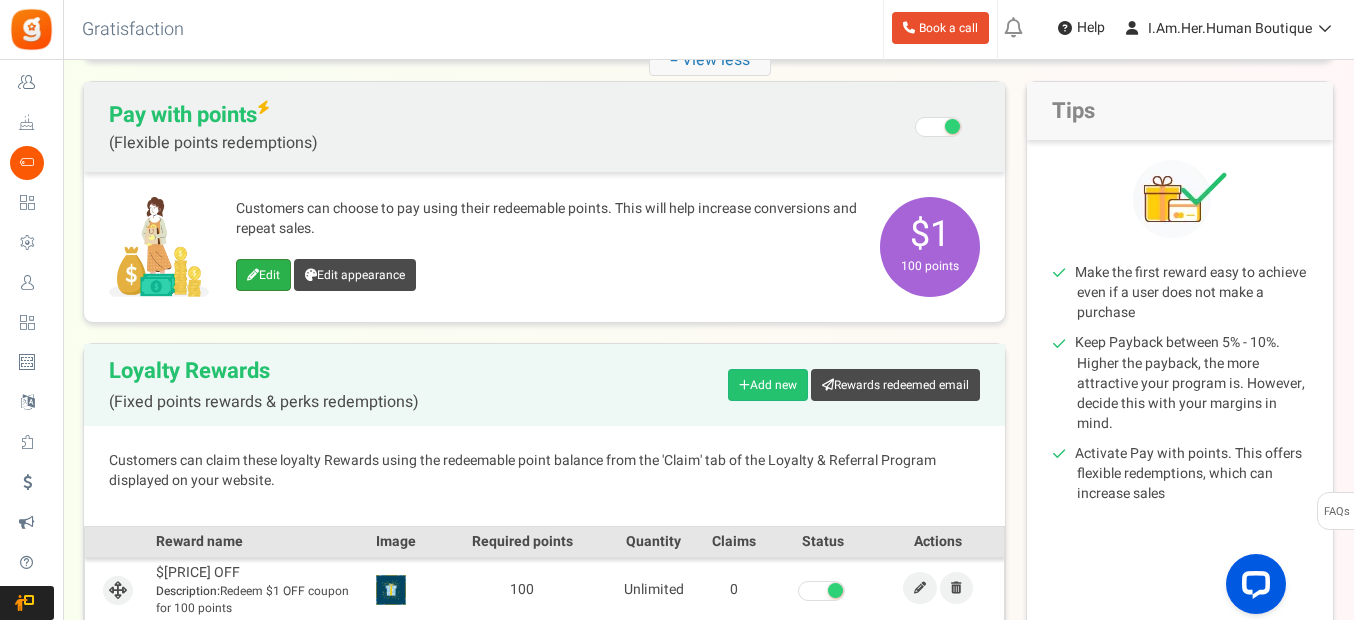 click at bounding box center (253, 275) 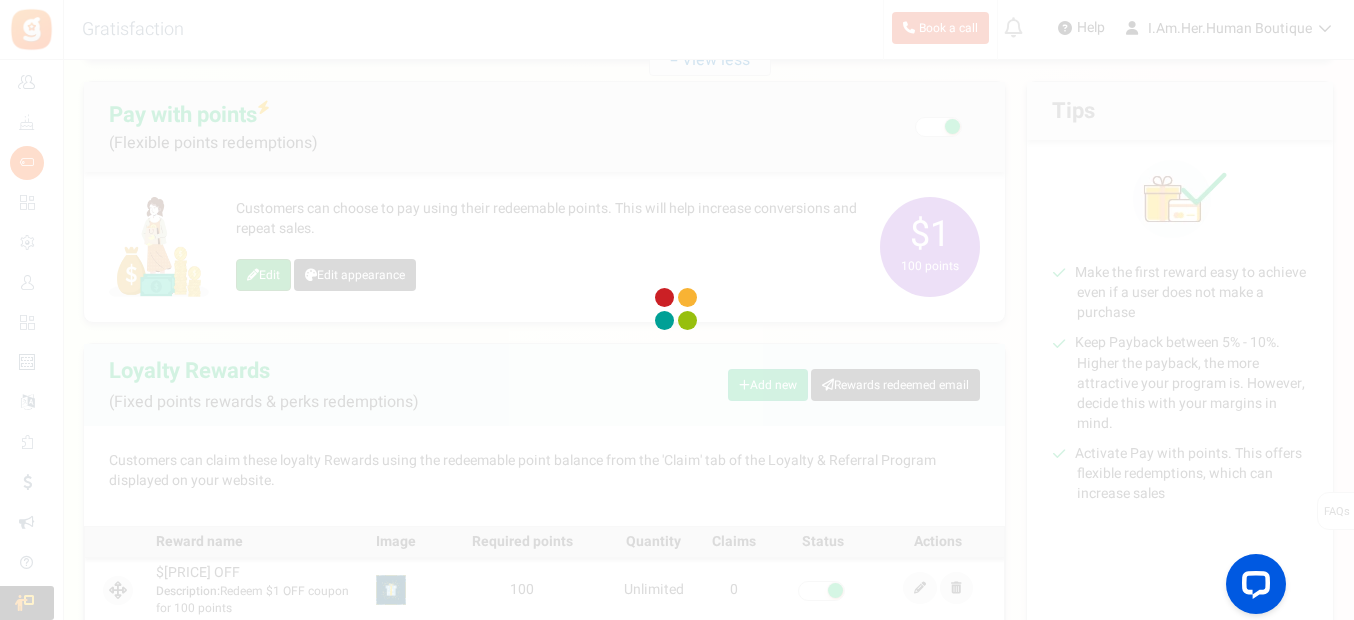 scroll, scrollTop: 0, scrollLeft: 0, axis: both 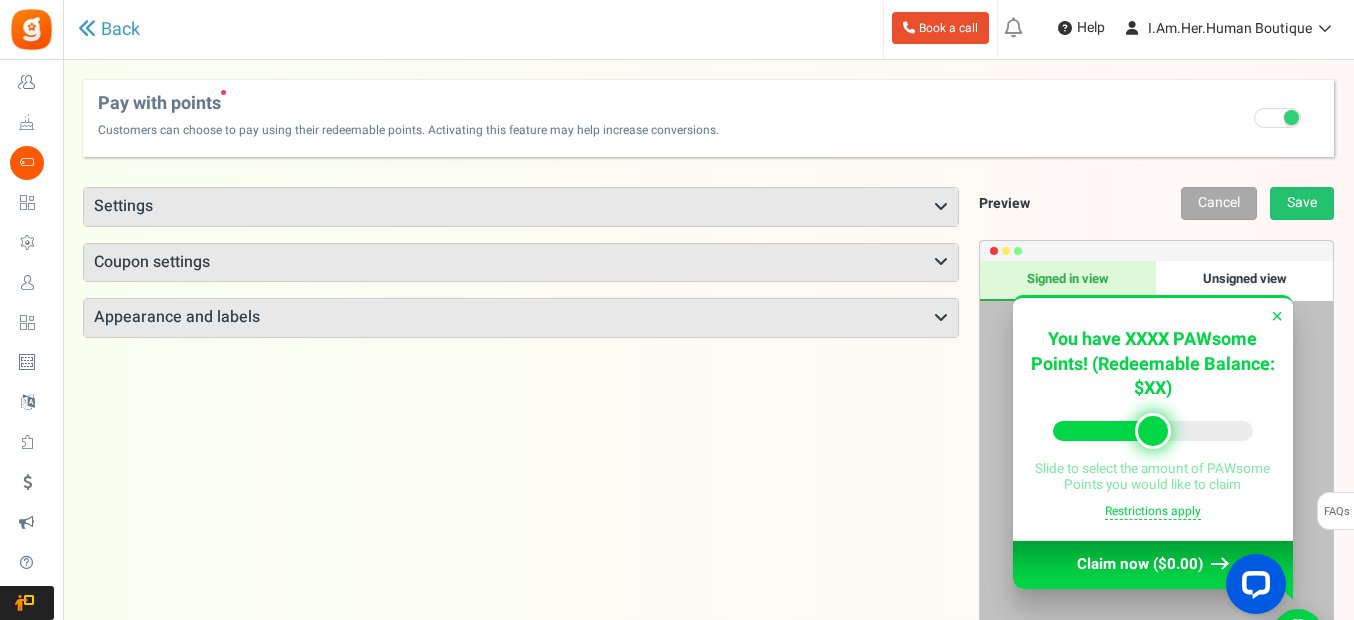 click at bounding box center (941, 207) 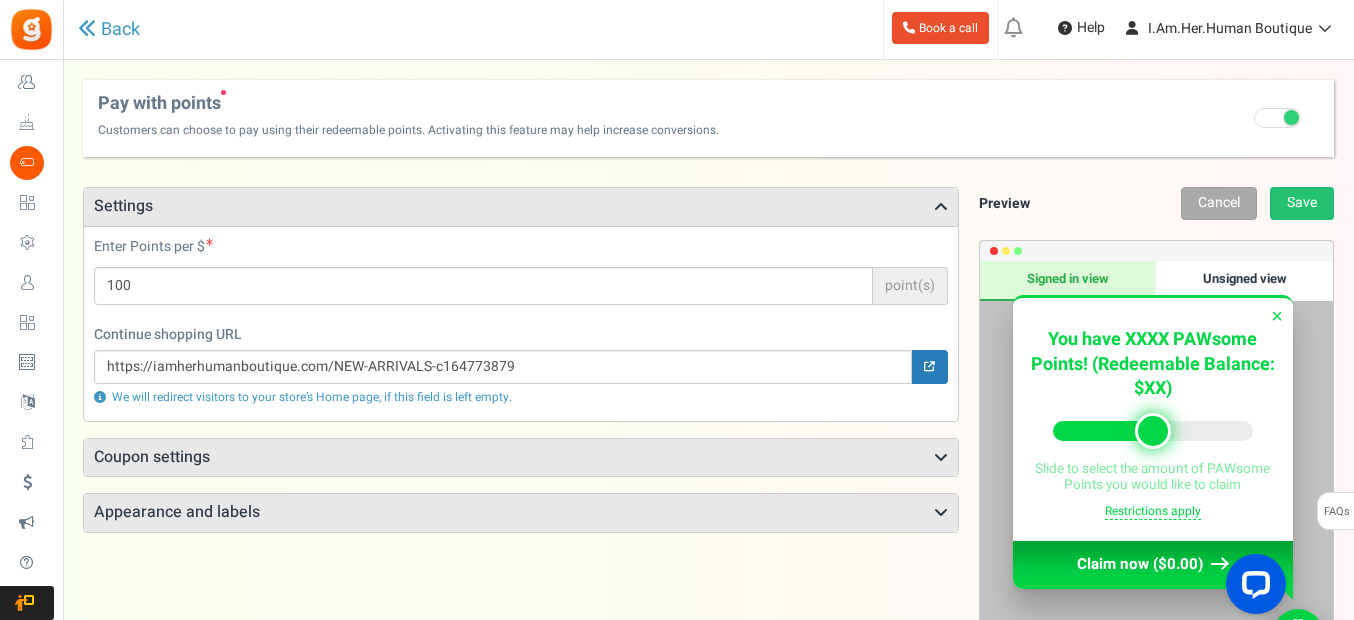 click on "Coupon settings" at bounding box center (521, 458) 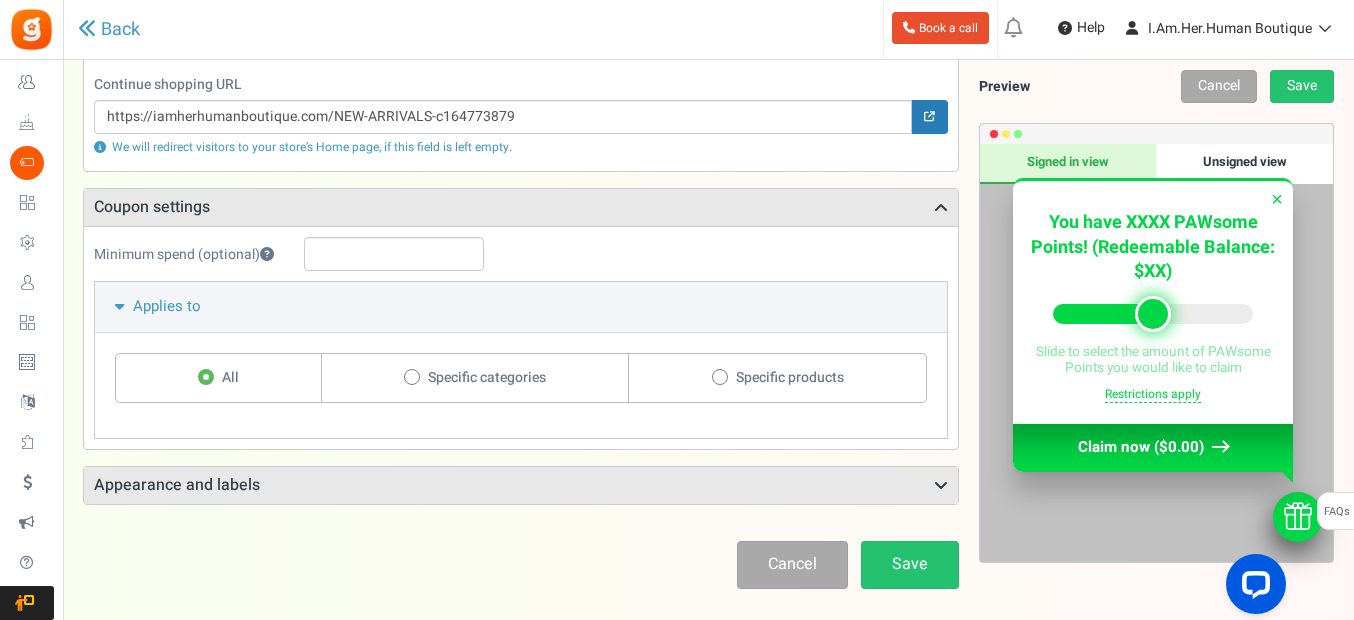 scroll, scrollTop: 300, scrollLeft: 0, axis: vertical 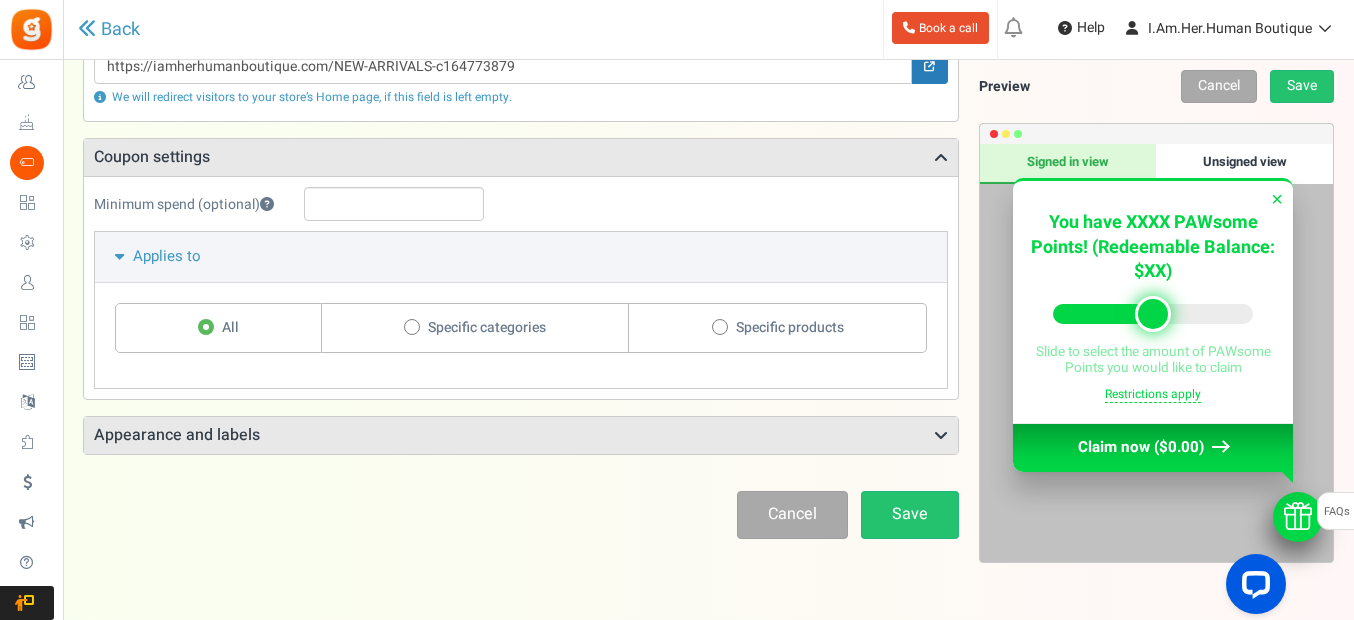 click on "Appearance and labels" at bounding box center (521, 436) 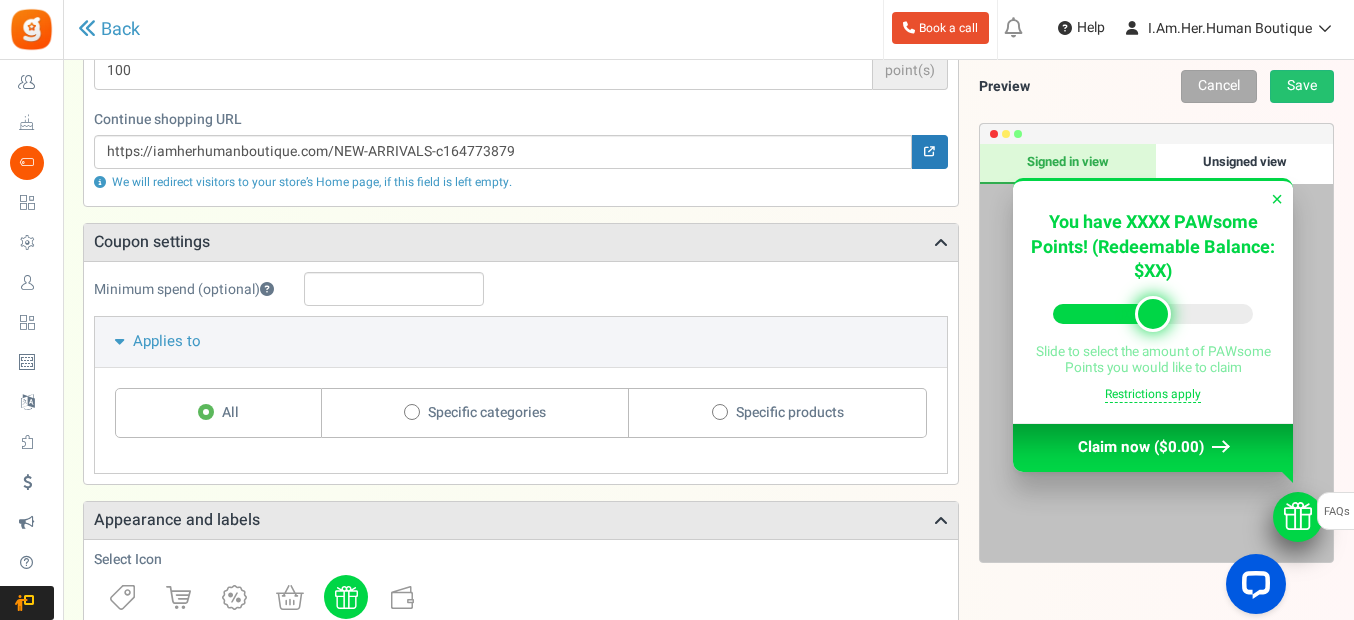 scroll, scrollTop: 115, scrollLeft: 0, axis: vertical 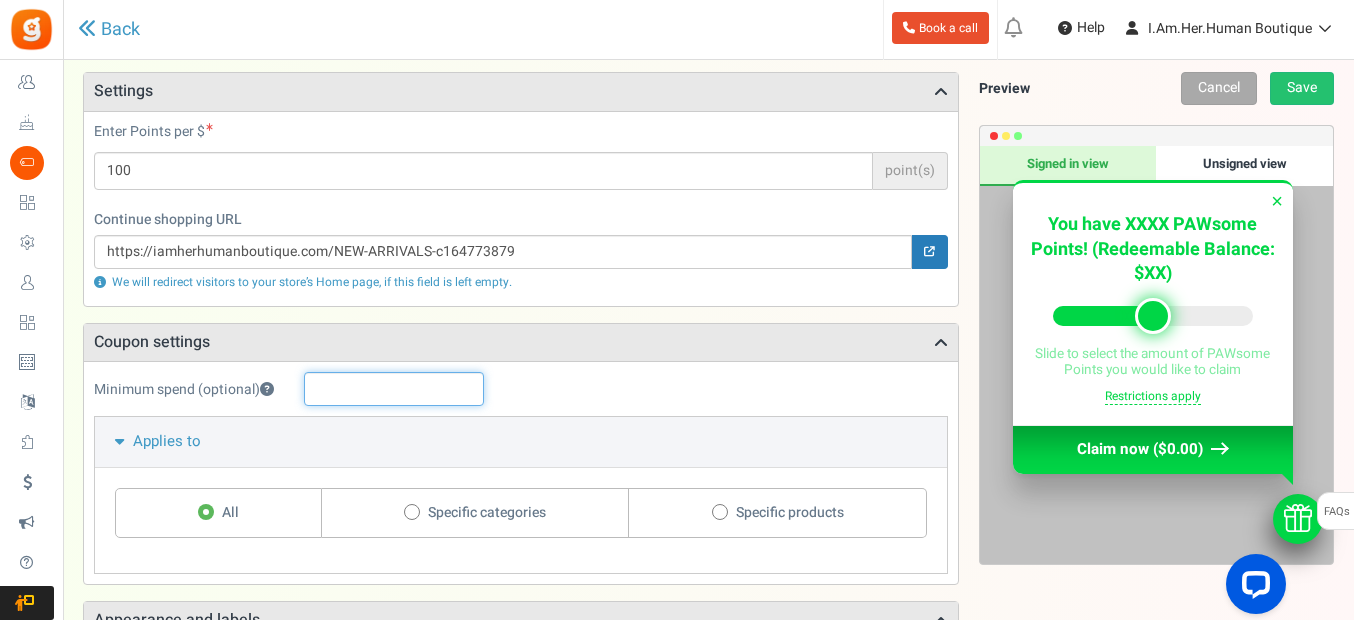 click at bounding box center (394, 389) 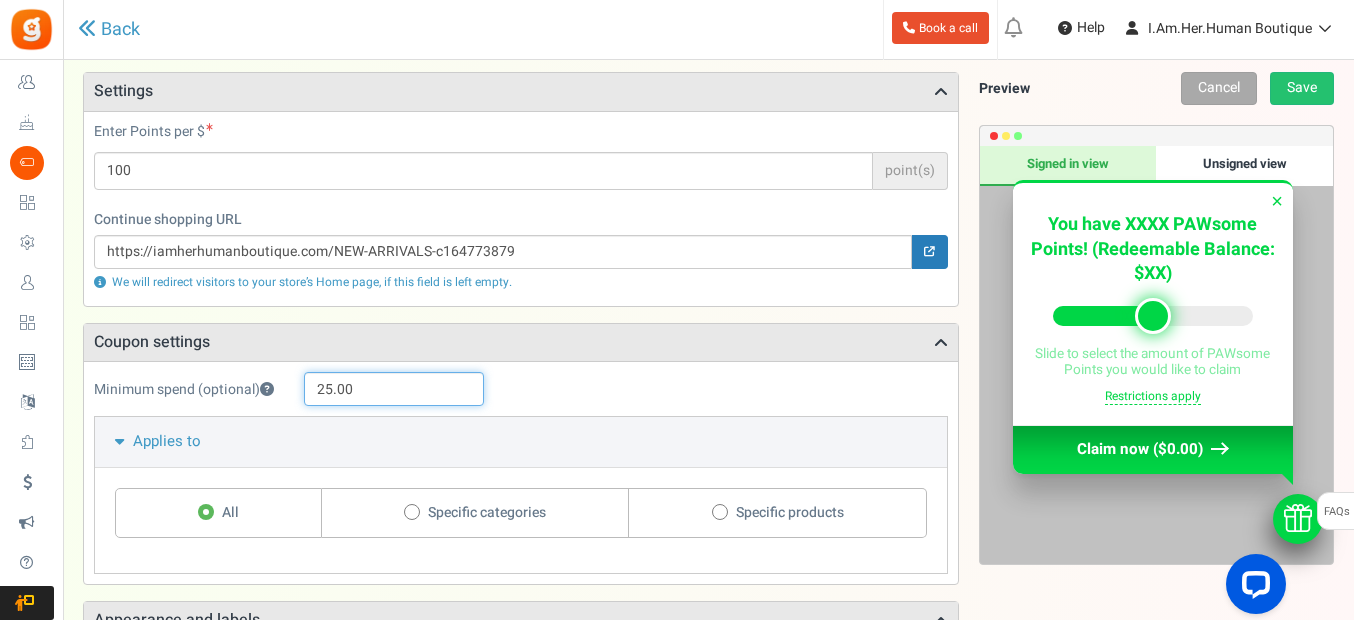 type on "25.00" 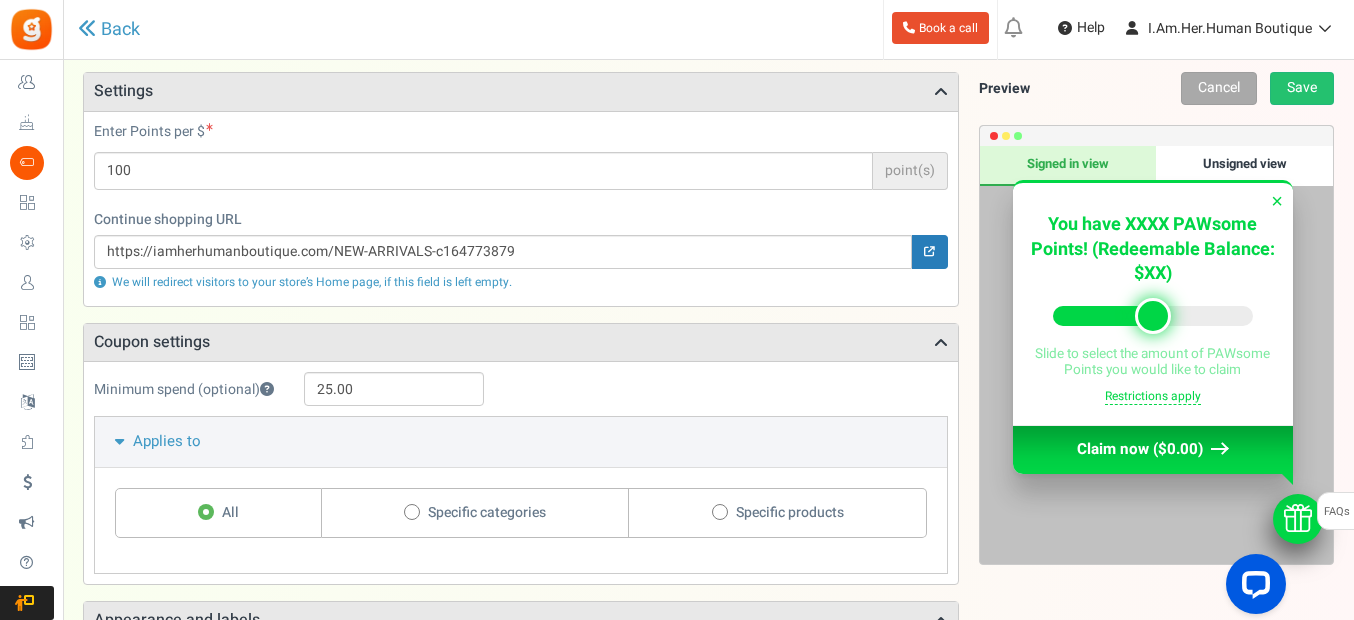 click at bounding box center (412, 511) 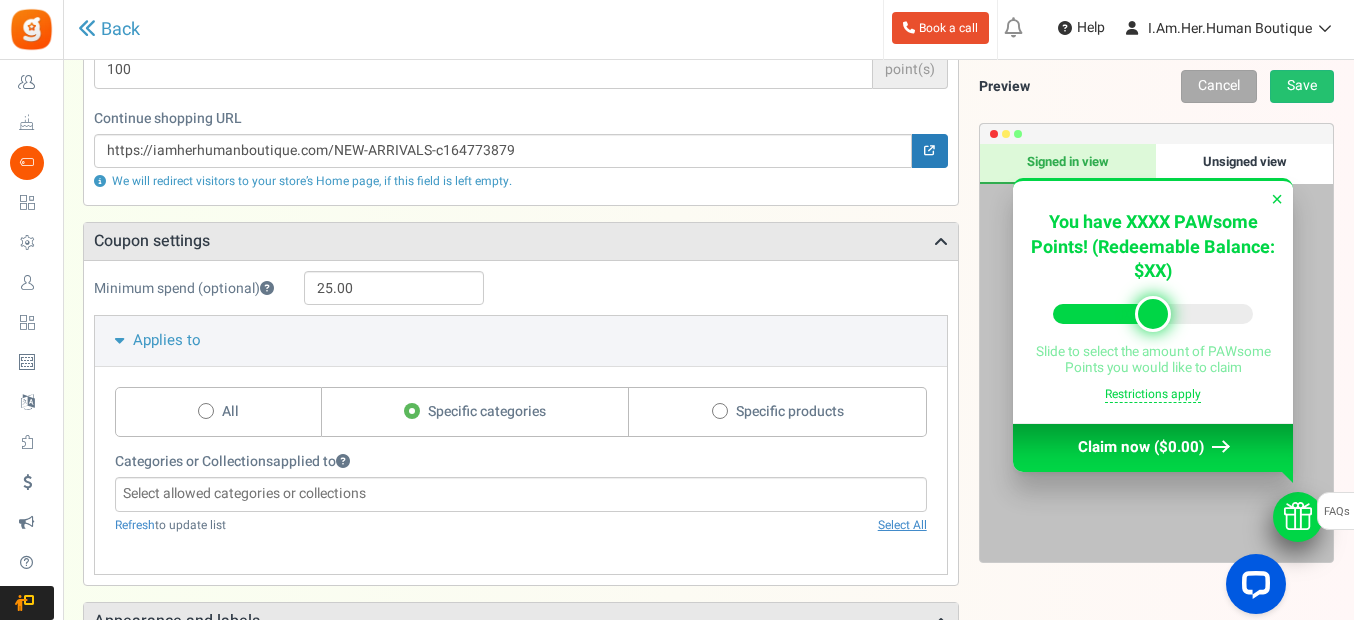 scroll, scrollTop: 315, scrollLeft: 0, axis: vertical 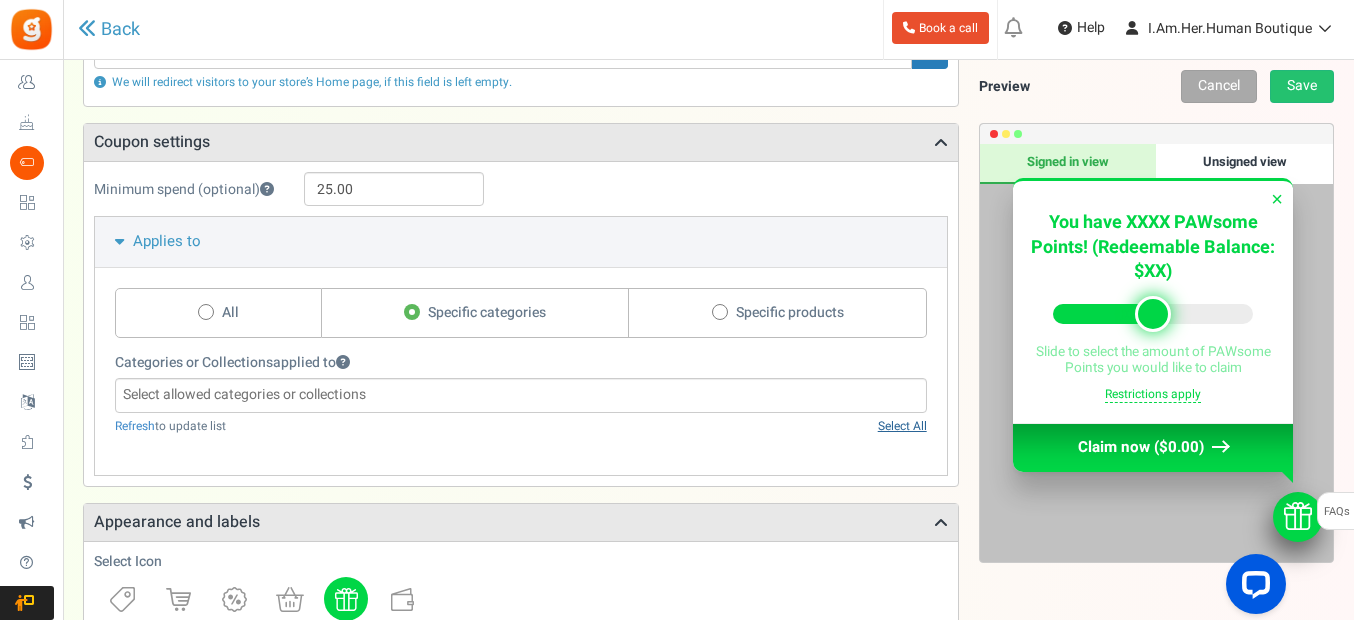 click on "Select All" at bounding box center (902, 426) 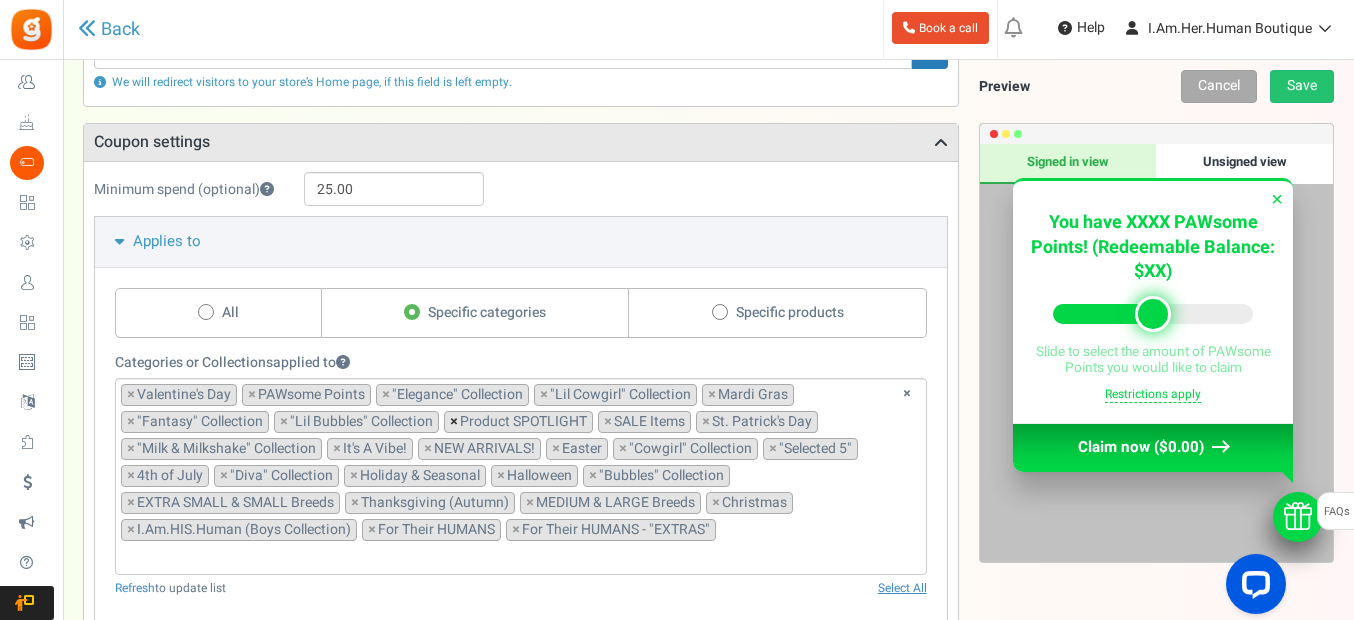 click on "×" at bounding box center (454, 422) 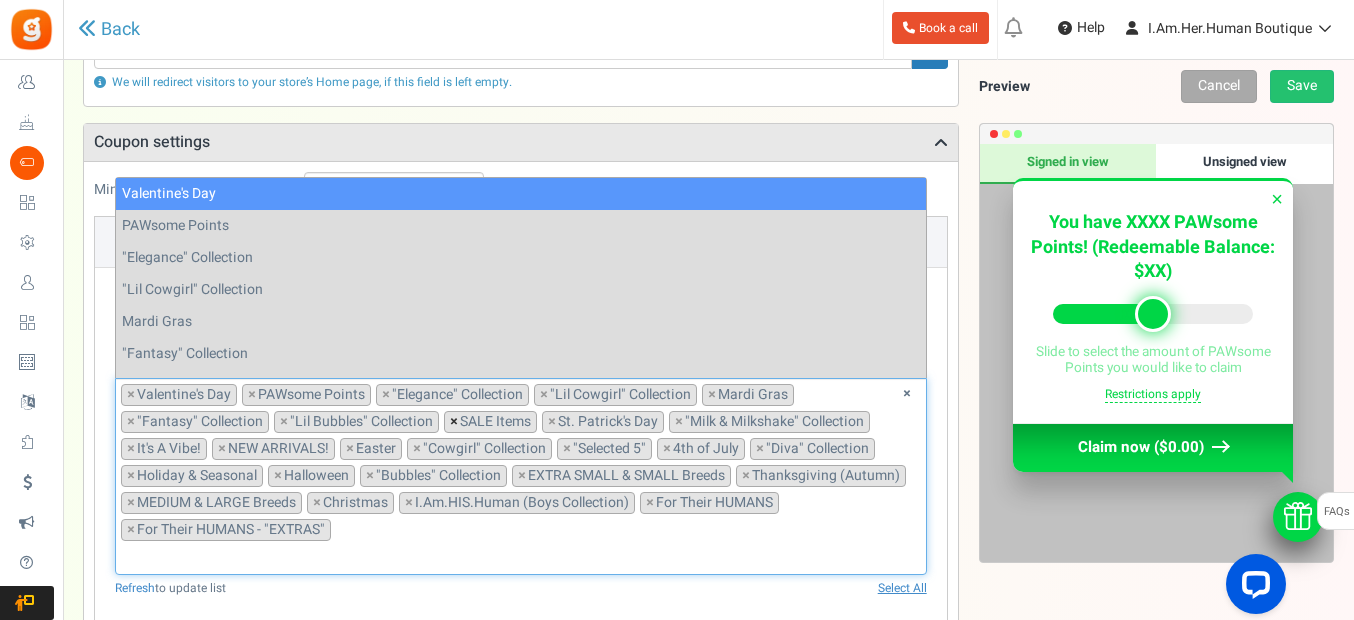 click on "×" at bounding box center [454, 422] 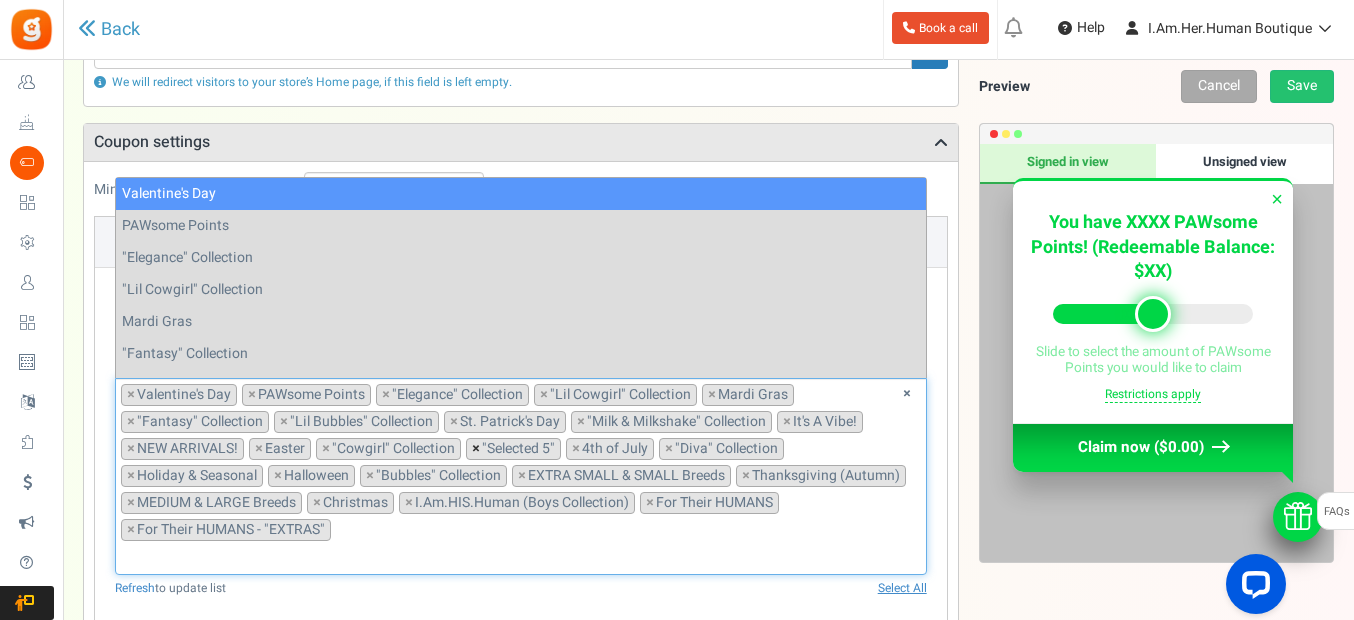 click on "×" at bounding box center [476, 449] 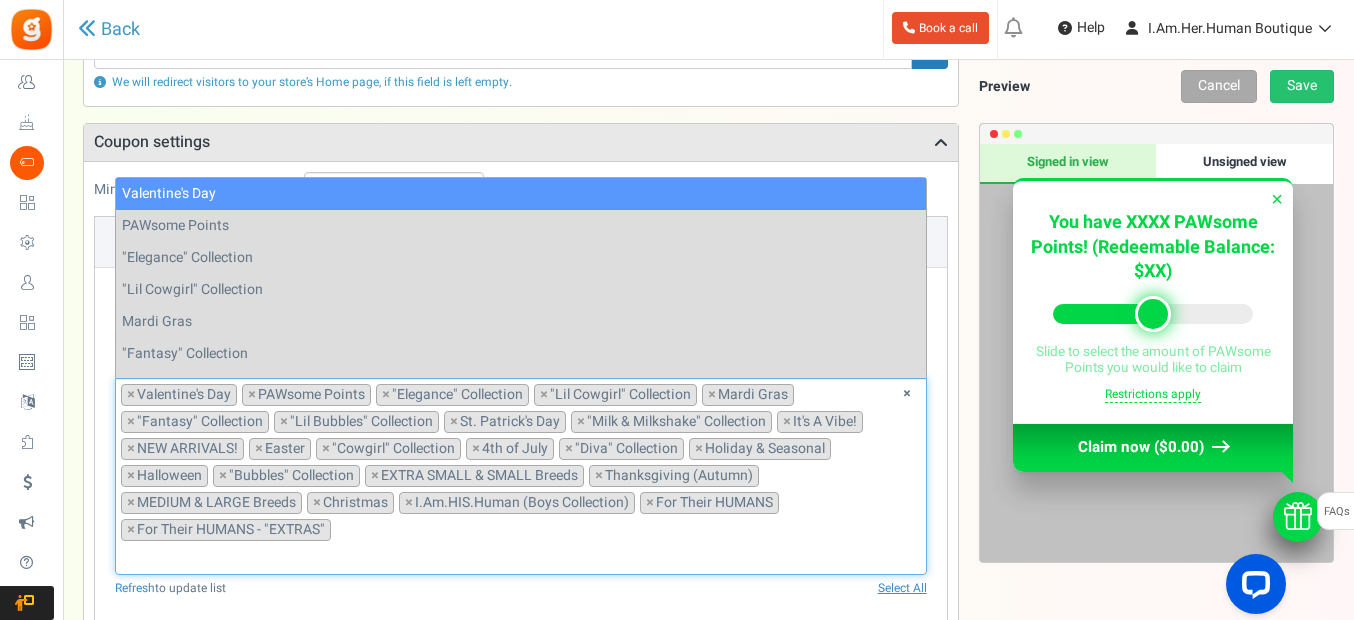 select 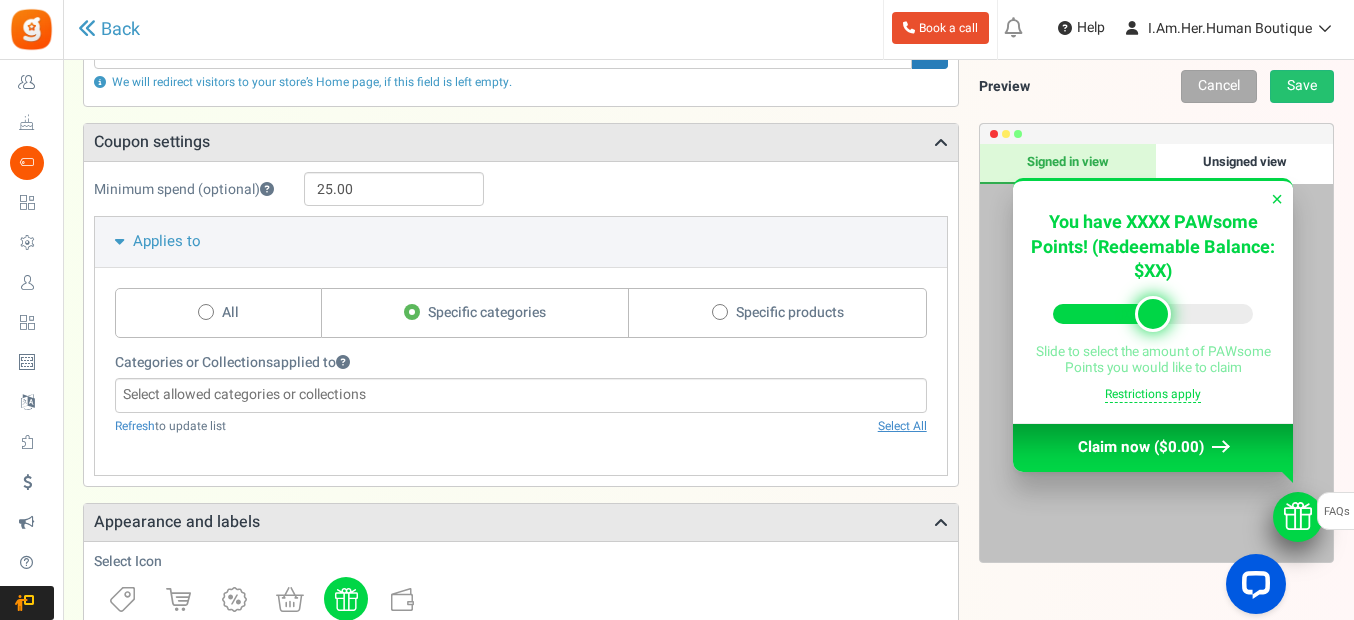 click on "Coupon settings
Minimum spend (optional)
[PRICE]
Maximum spend (optional)" at bounding box center [521, 305] 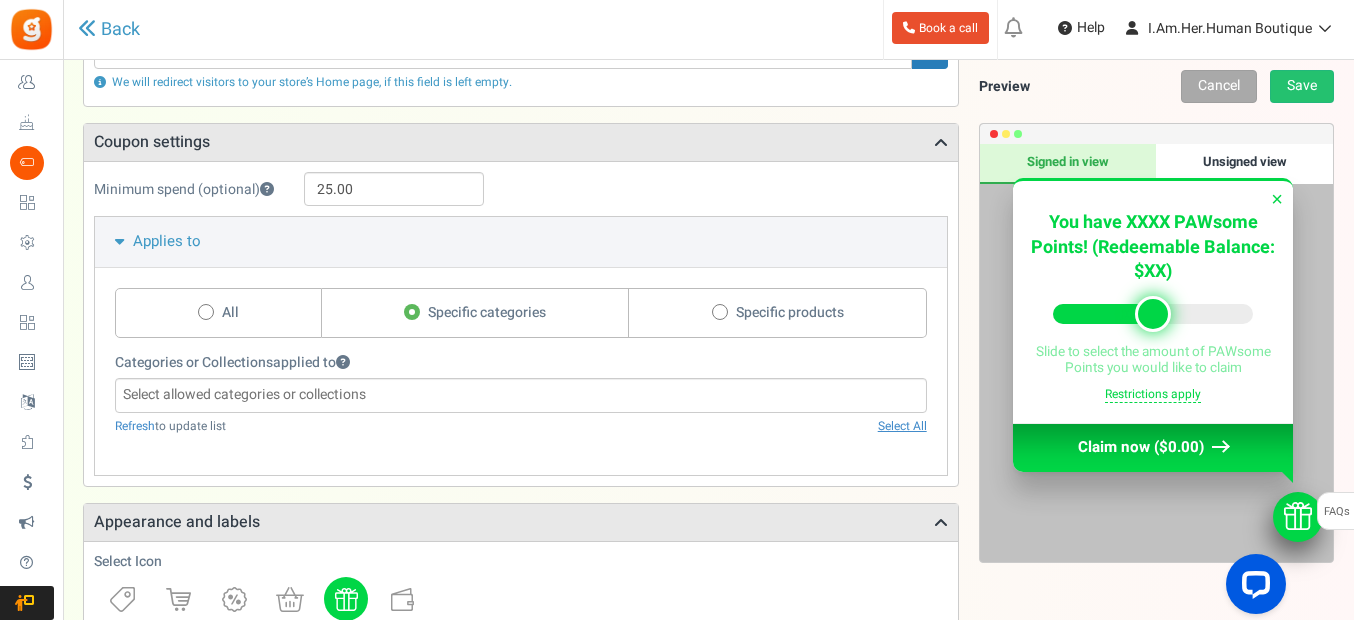 click at bounding box center [206, 312] 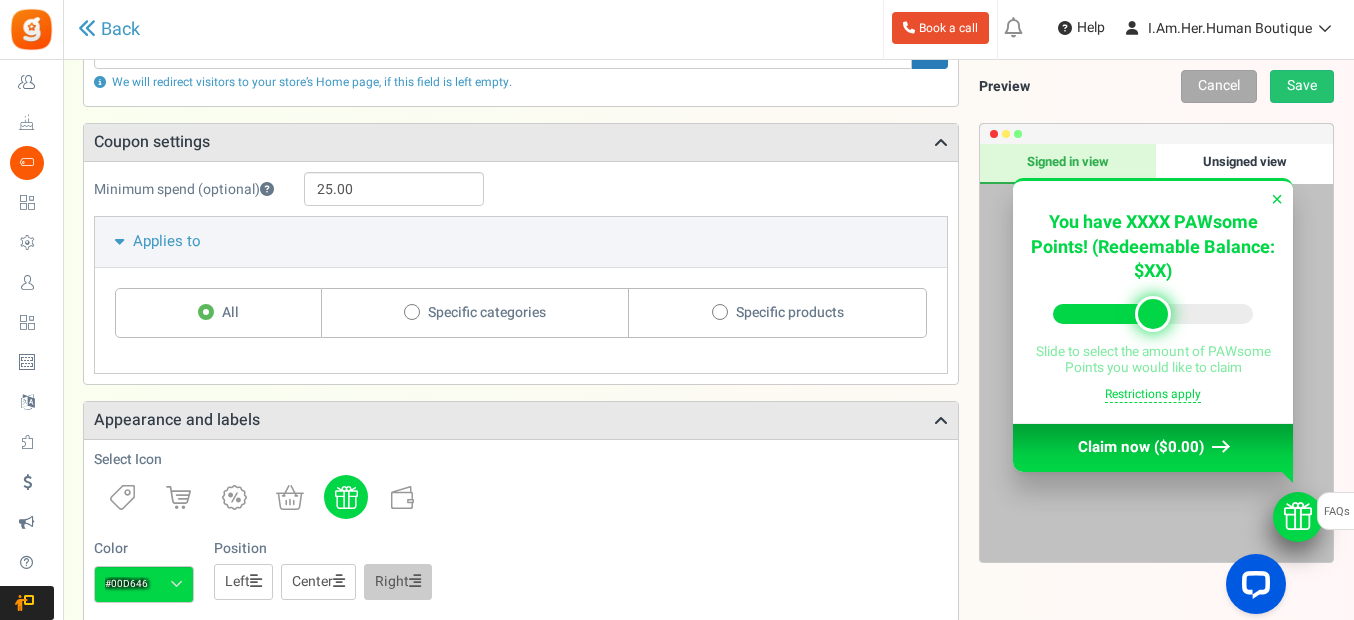 click at bounding box center [412, 312] 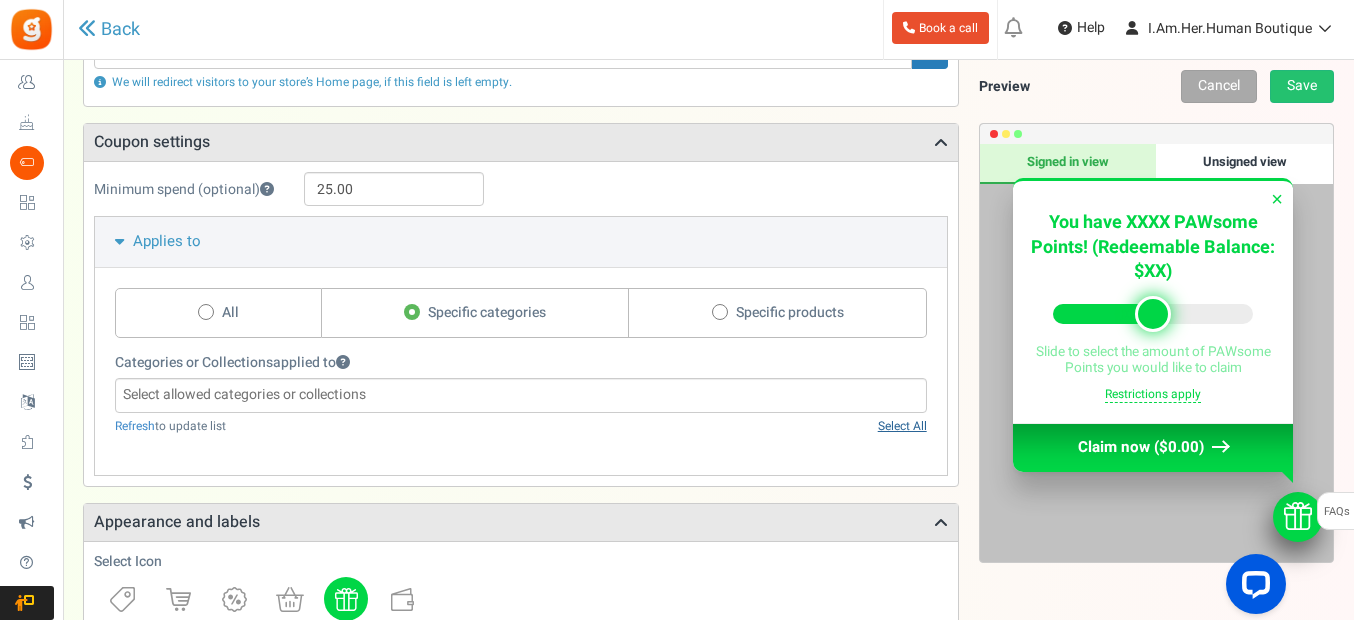 click on "Select All" at bounding box center (902, 426) 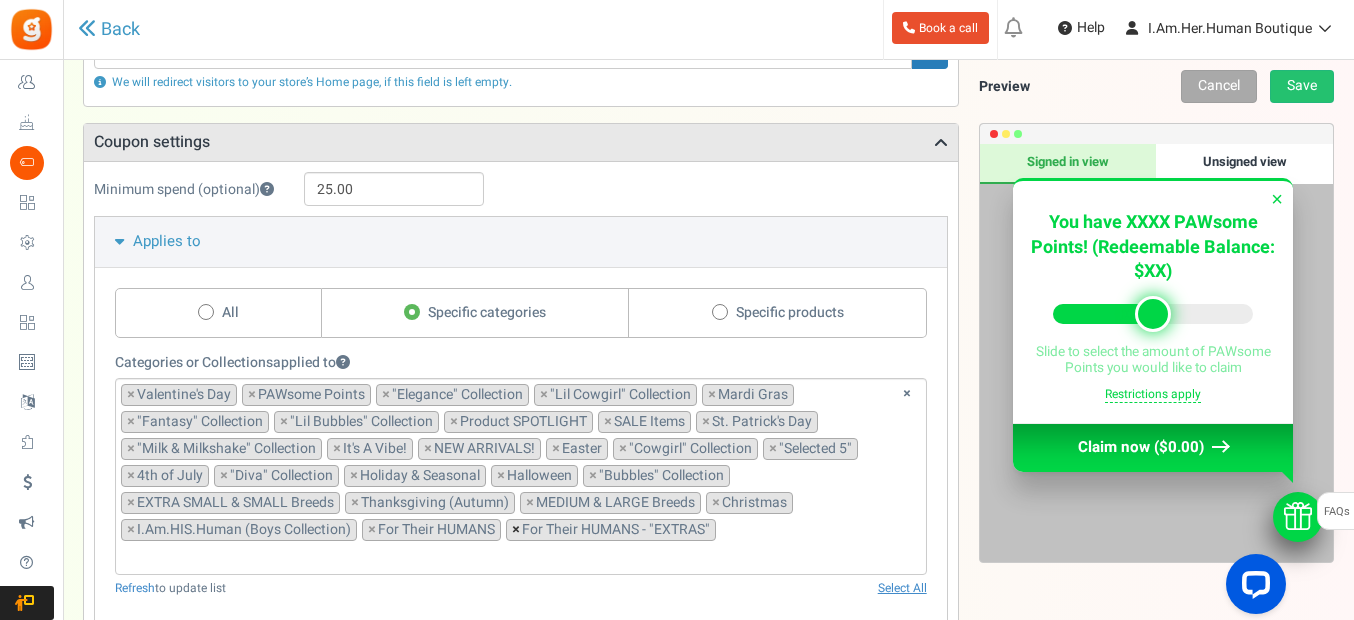 click on "×" at bounding box center [516, 530] 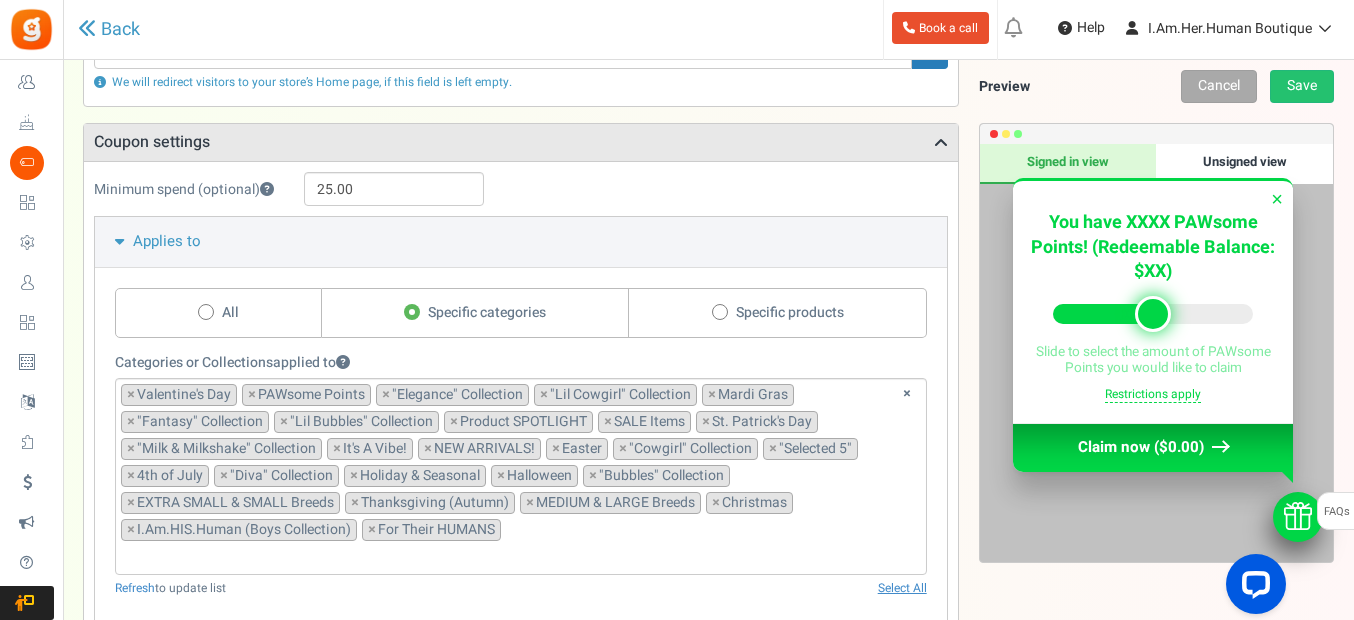 click on "Points mode
Recommended
Selecting this may reduce participation
Allow customers to use their points directly at checkout. Ideally use this option for faster redemptions and conversions.
Coupon mode
Customers can use their points by first claiming a coupon." at bounding box center (521, 726) 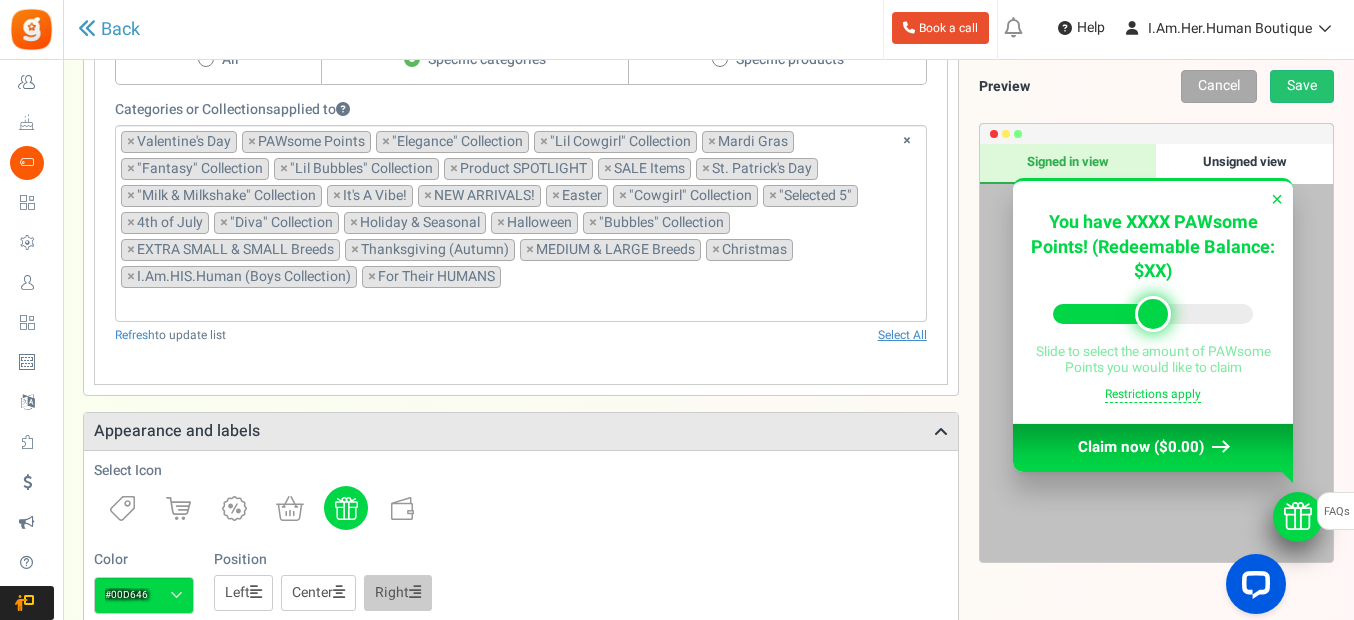 scroll, scrollTop: 615, scrollLeft: 0, axis: vertical 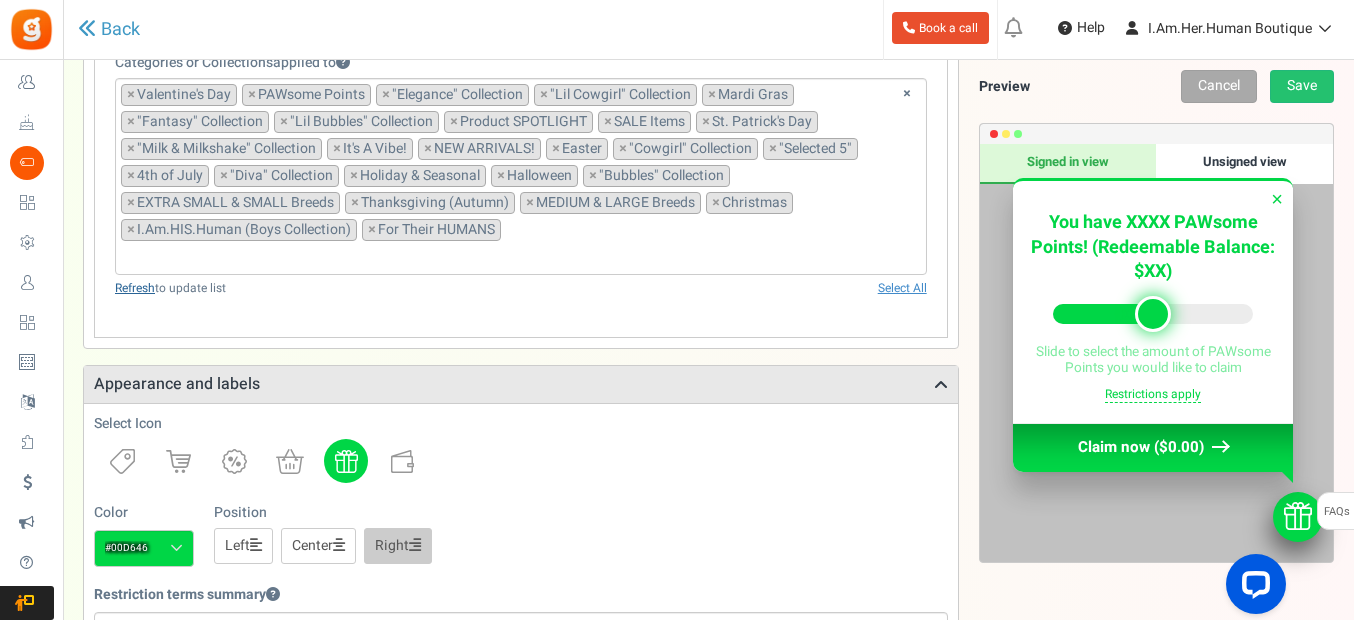 click on "Refresh" at bounding box center (135, 288) 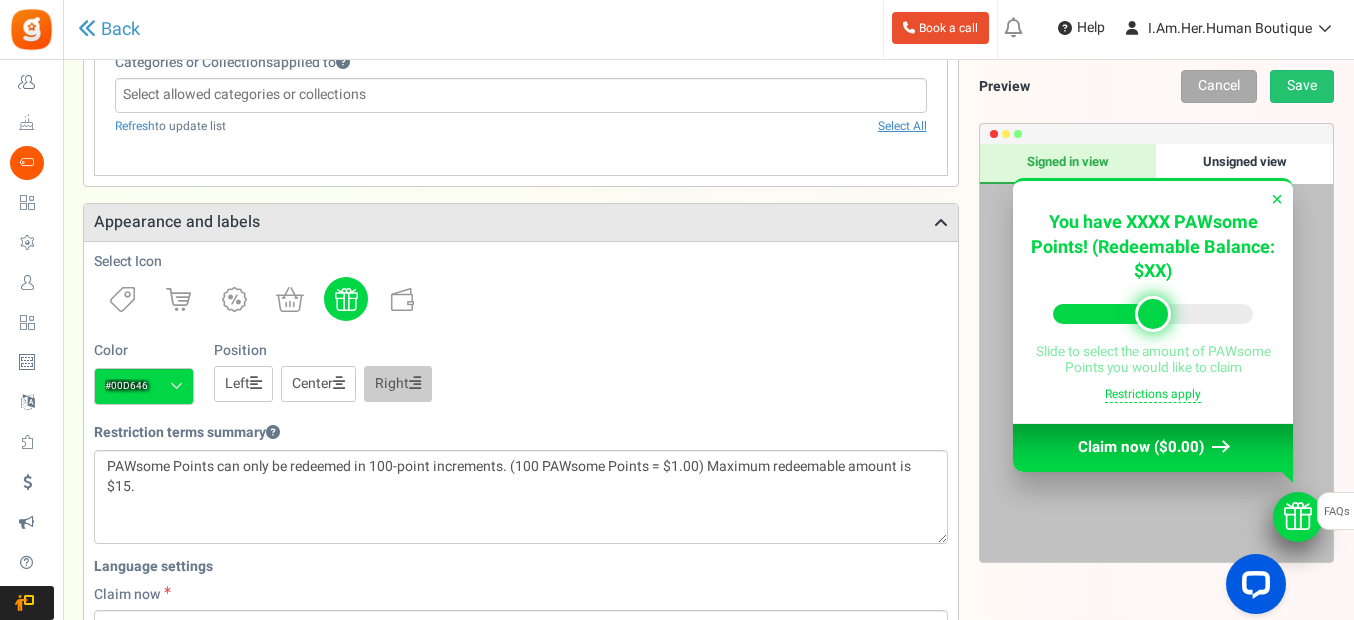 click on "Color
#00d646
We recommend a darker color
Position
Left
Center
Right" at bounding box center [521, 372] 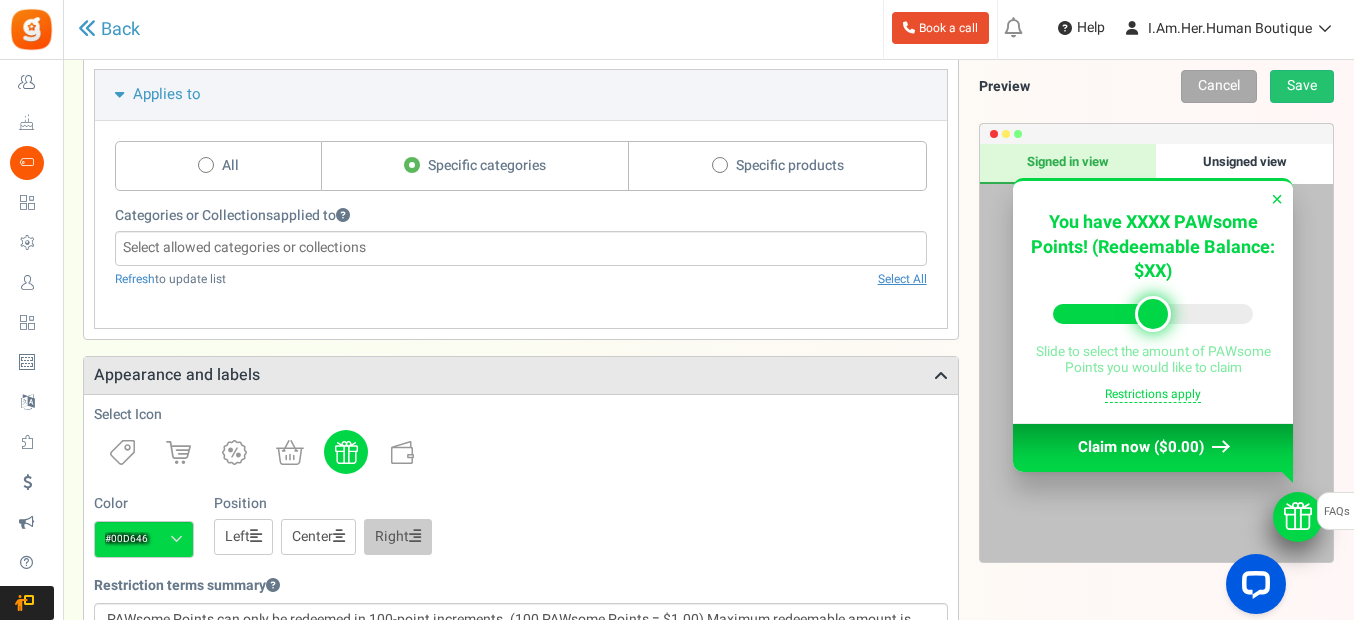 scroll, scrollTop: 415, scrollLeft: 0, axis: vertical 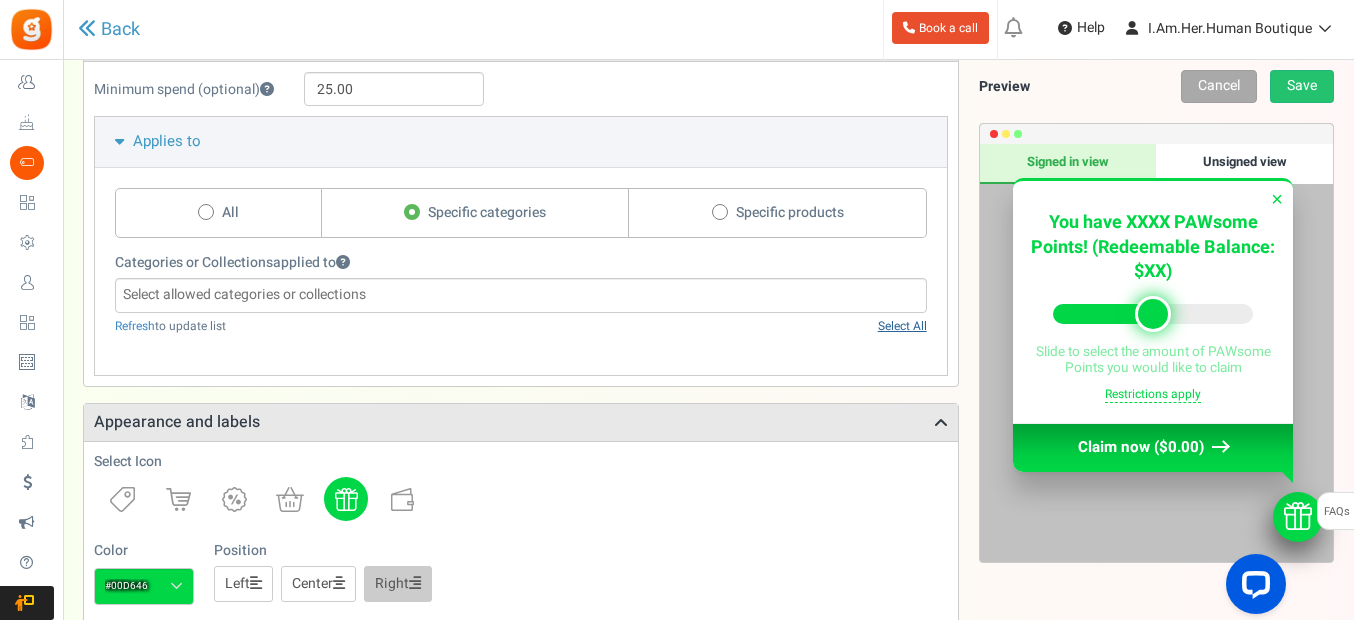 click on "Select All" at bounding box center [902, 326] 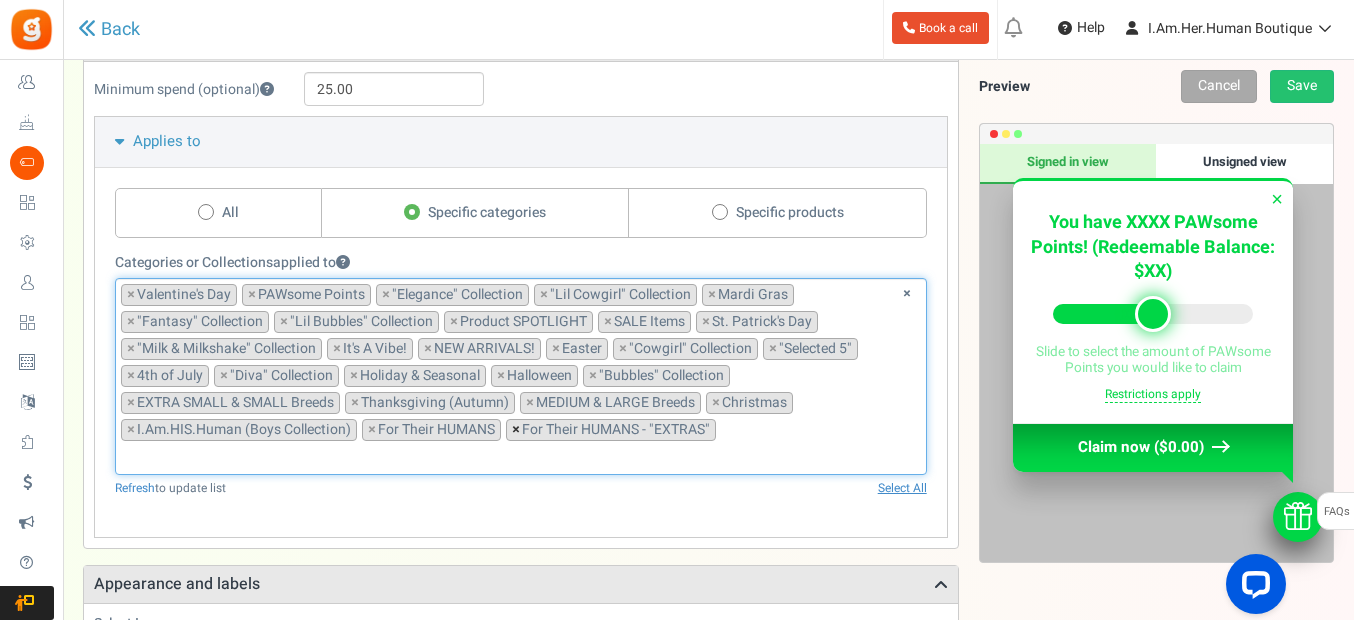 click on "×" at bounding box center (516, 430) 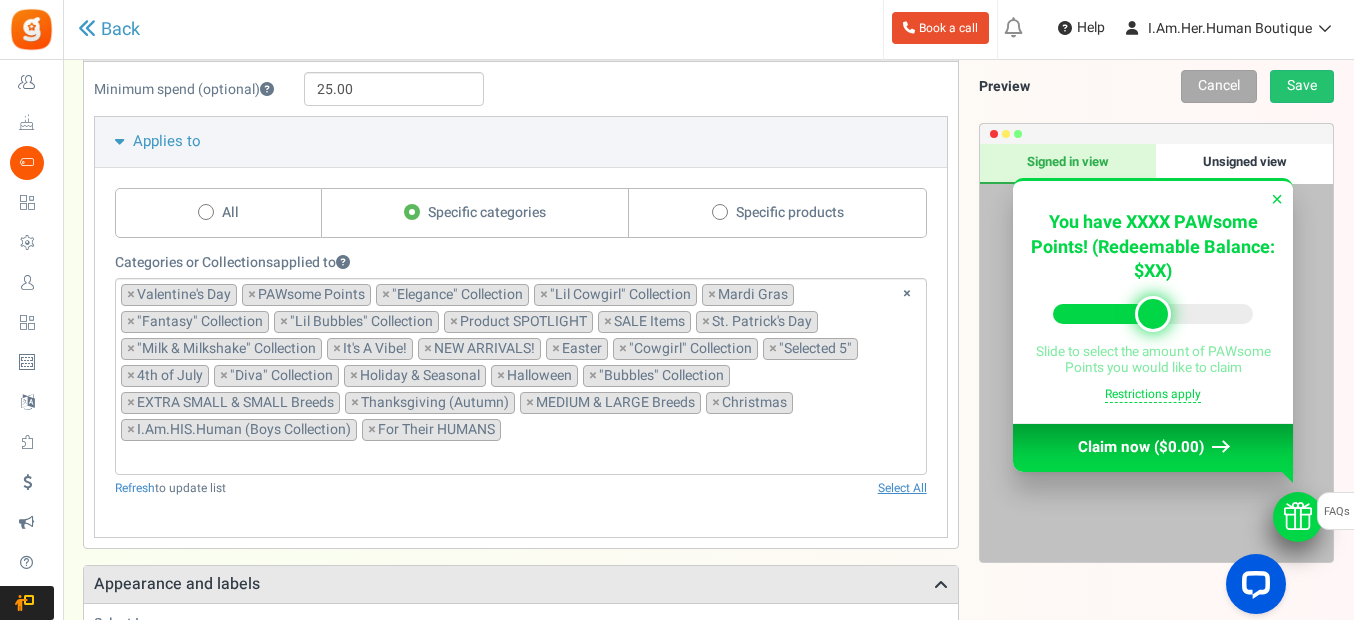 click on "Categories or Collections  applied to
Loading..
Showing  100  of  0
Load more
Valentine's Day PAWsome Points "Elegance" Collection "Lil Cowgirl" Collection Mardi Gras "Fantasy" Collection "Lil Bubbles" Collection Product SPOTLIGHT SALE Items St. Patrick's Day "Milk & Milkshake" Collection It's A Vibe! NEW ARRIVALS! Easter ×" at bounding box center [521, 385] 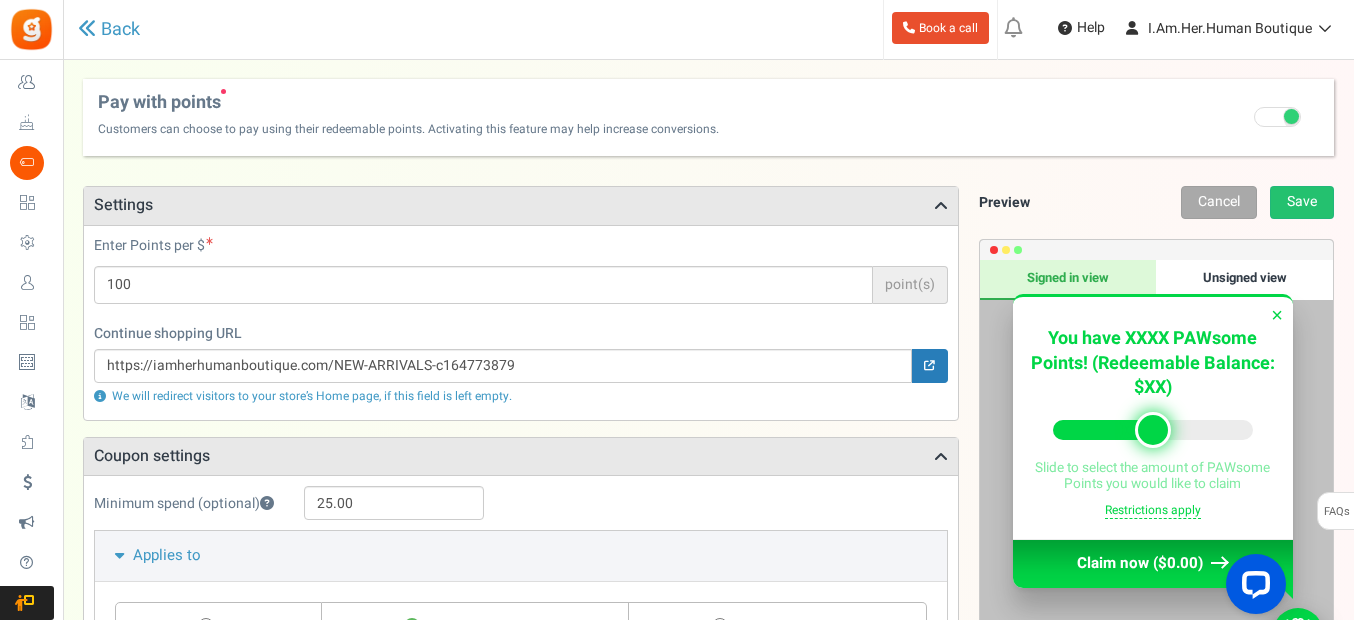 scroll, scrollTop: 0, scrollLeft: 0, axis: both 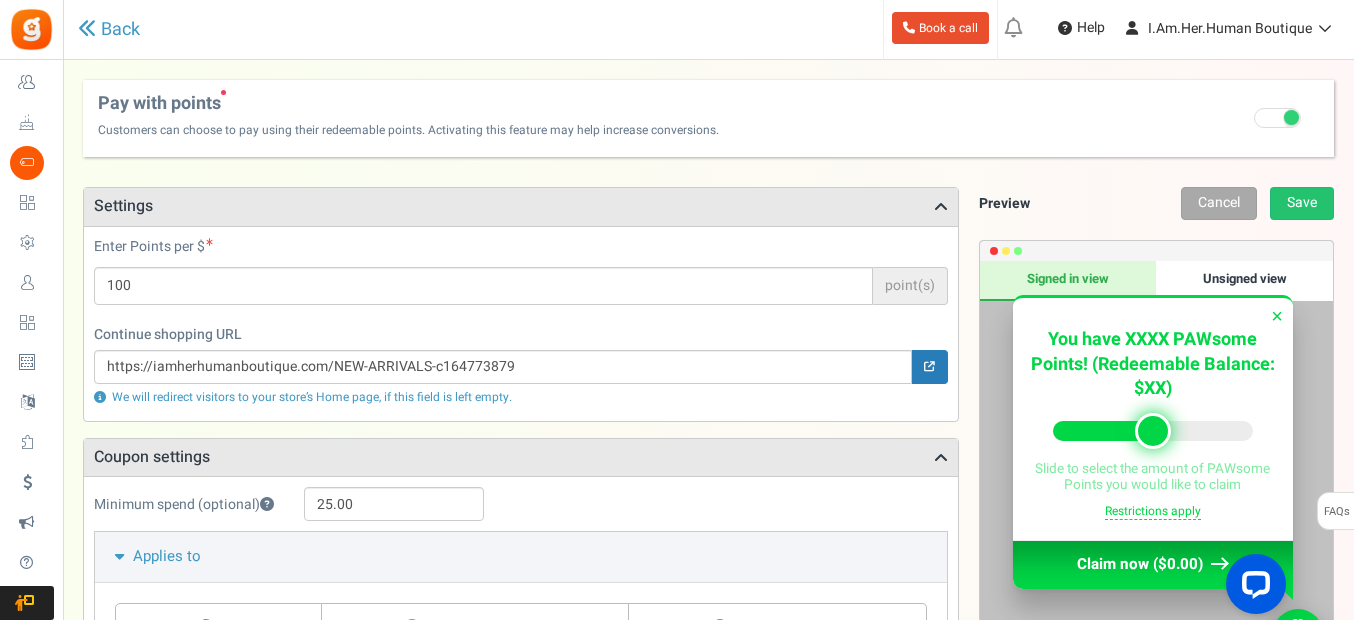 click at bounding box center (1291, 117) 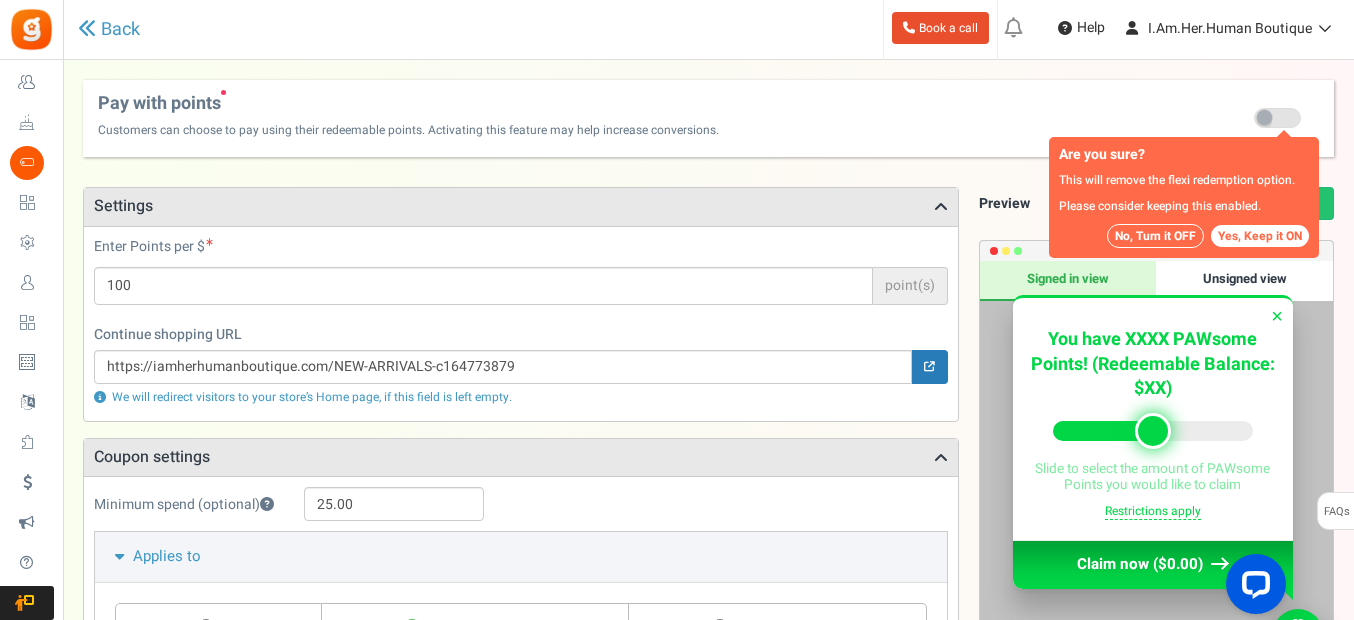 click on "No, Turn it OFF" at bounding box center [1155, 236] 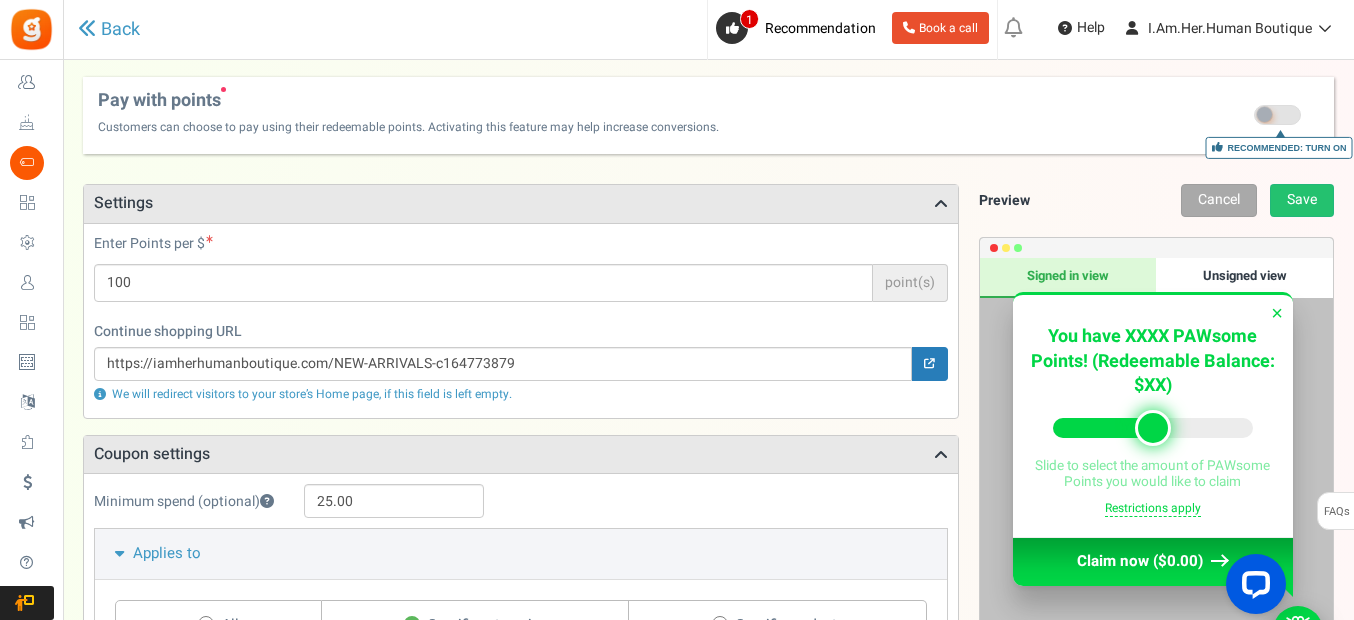 scroll, scrollTop: 0, scrollLeft: 0, axis: both 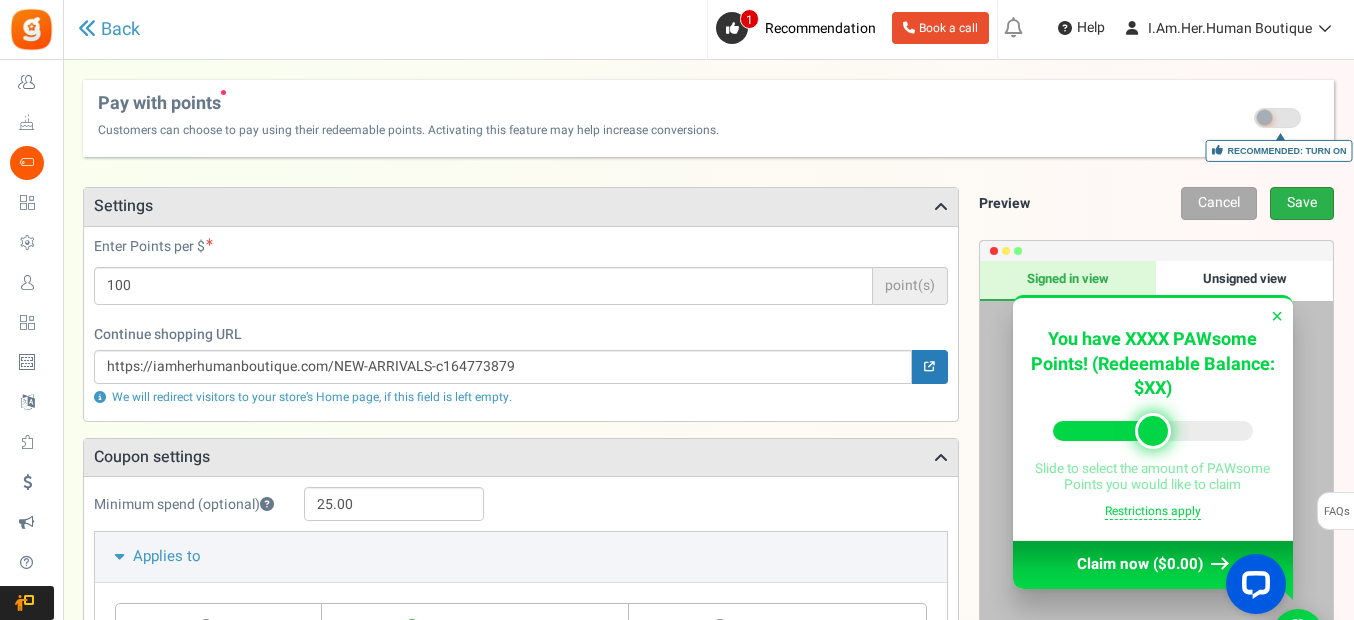 click on "Save" at bounding box center [1302, 203] 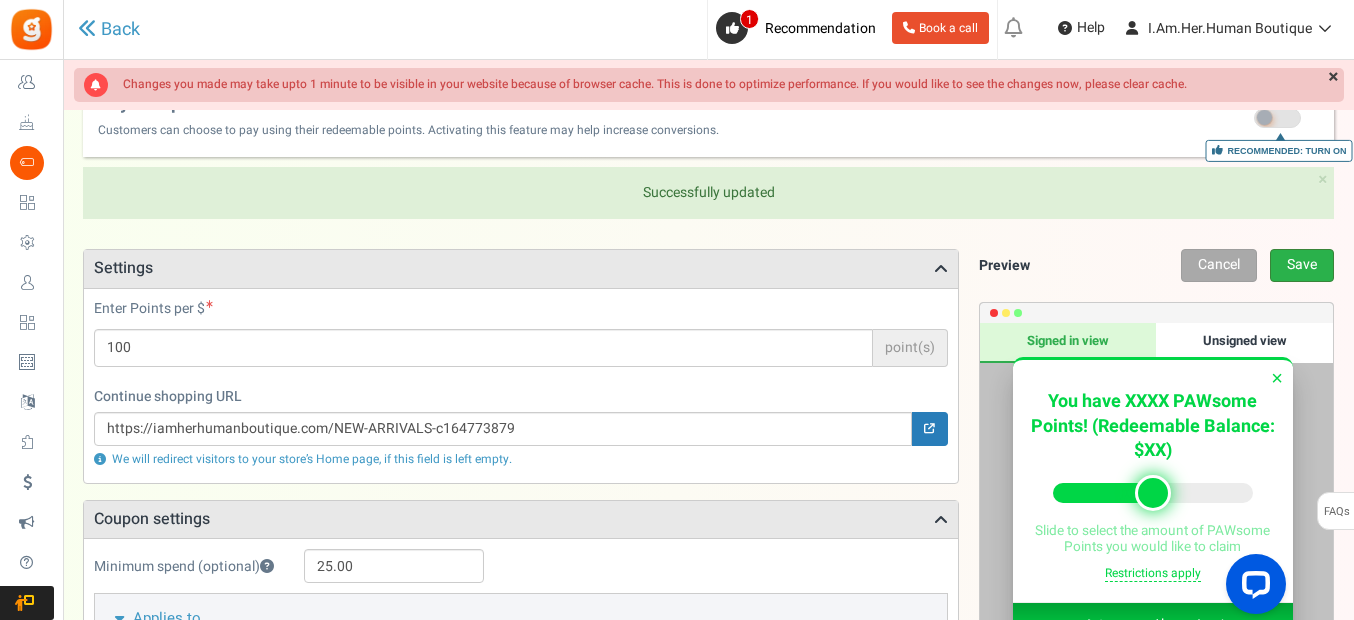 scroll, scrollTop: 67, scrollLeft: 0, axis: vertical 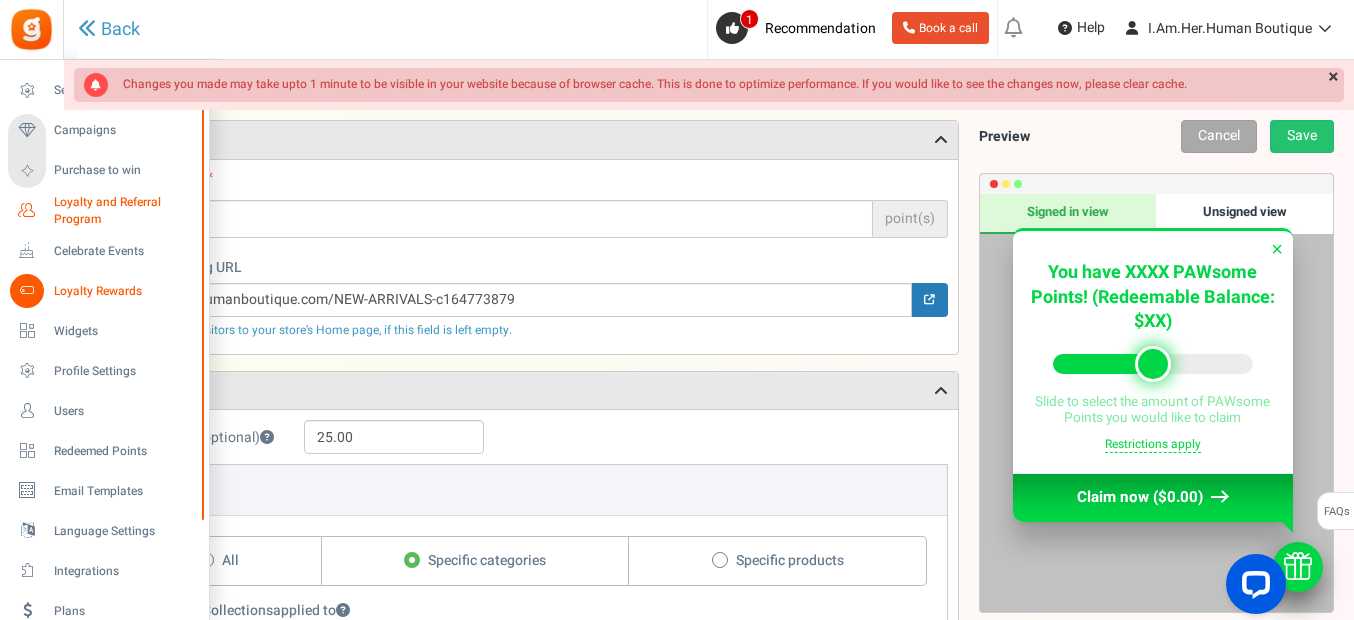 click on "Loyalty and Referral Program" at bounding box center (127, 211) 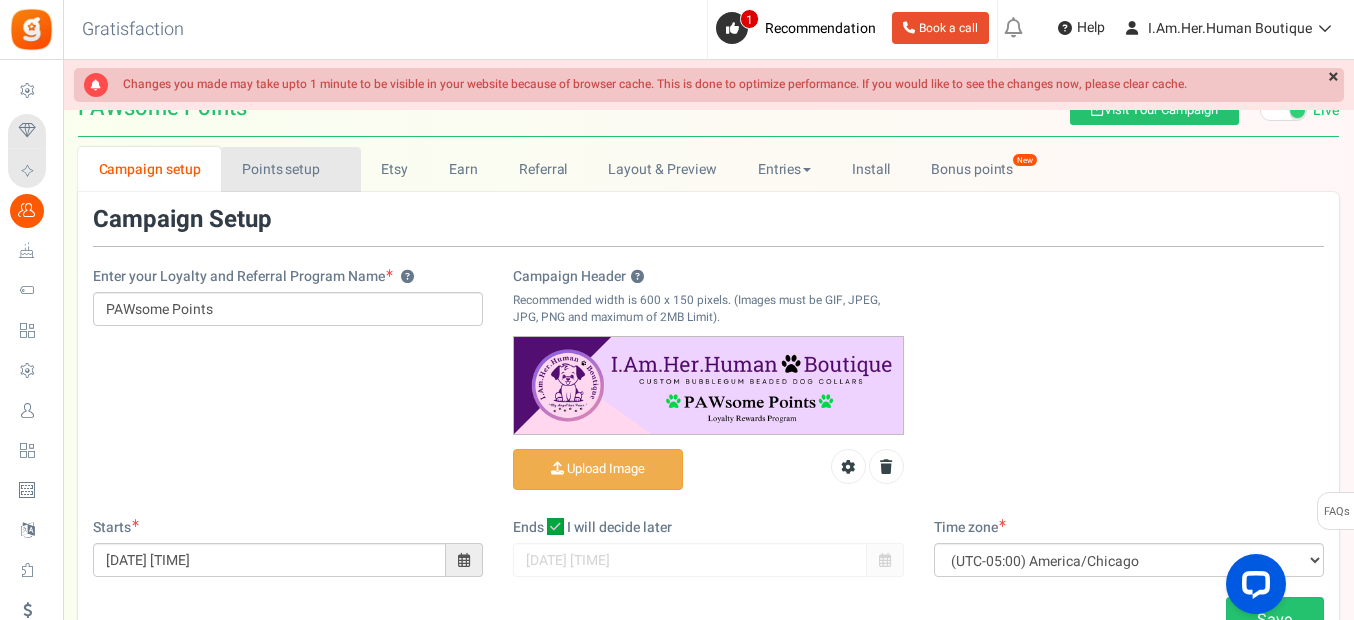 scroll, scrollTop: 0, scrollLeft: 0, axis: both 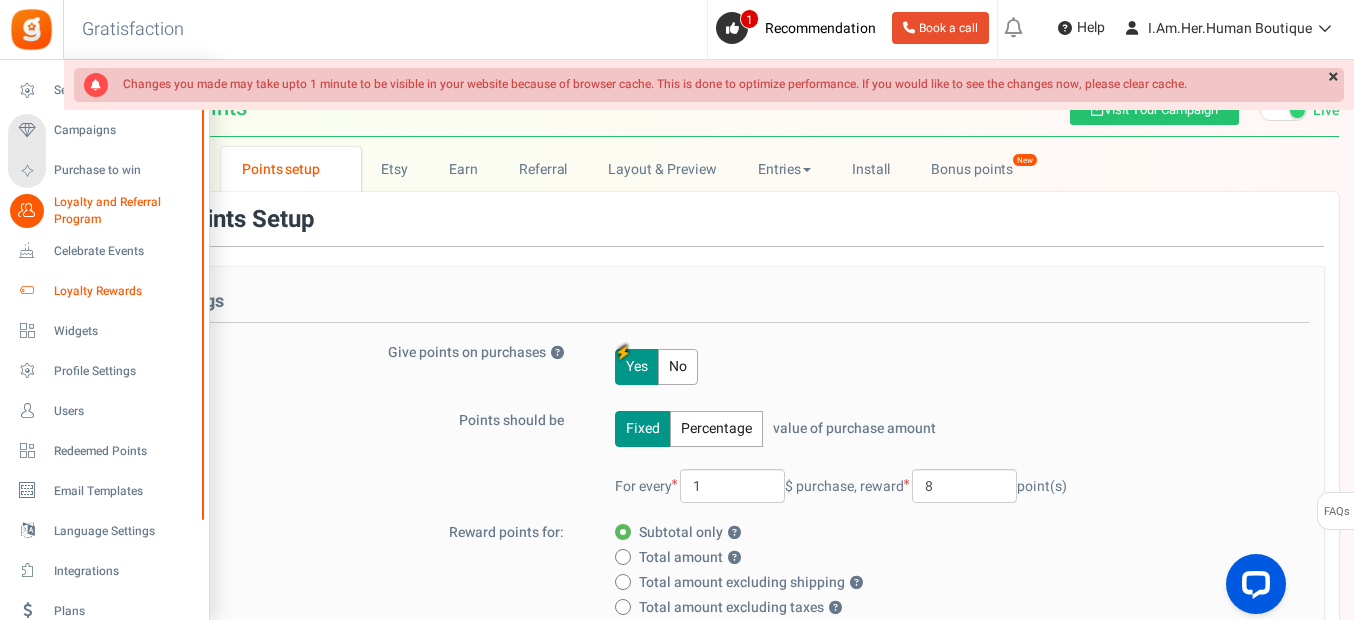 click on "Loyalty Rewards" at bounding box center [124, 291] 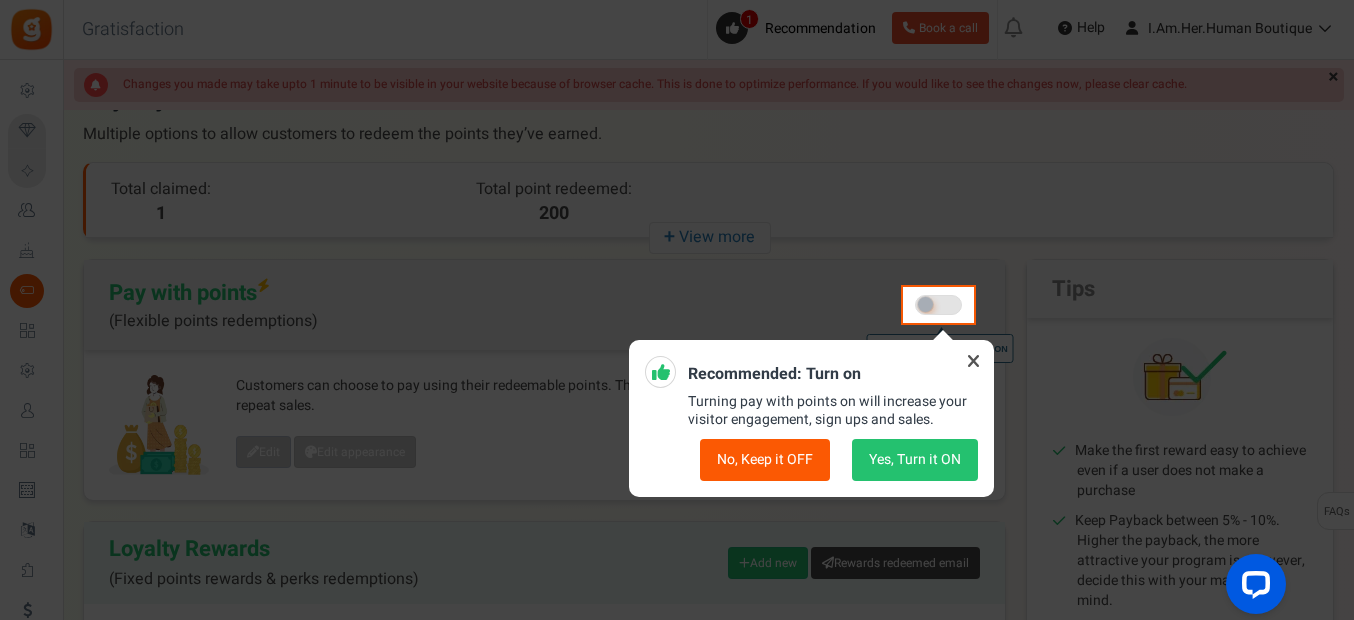 click on "No, Keep it OFF" at bounding box center (765, 460) 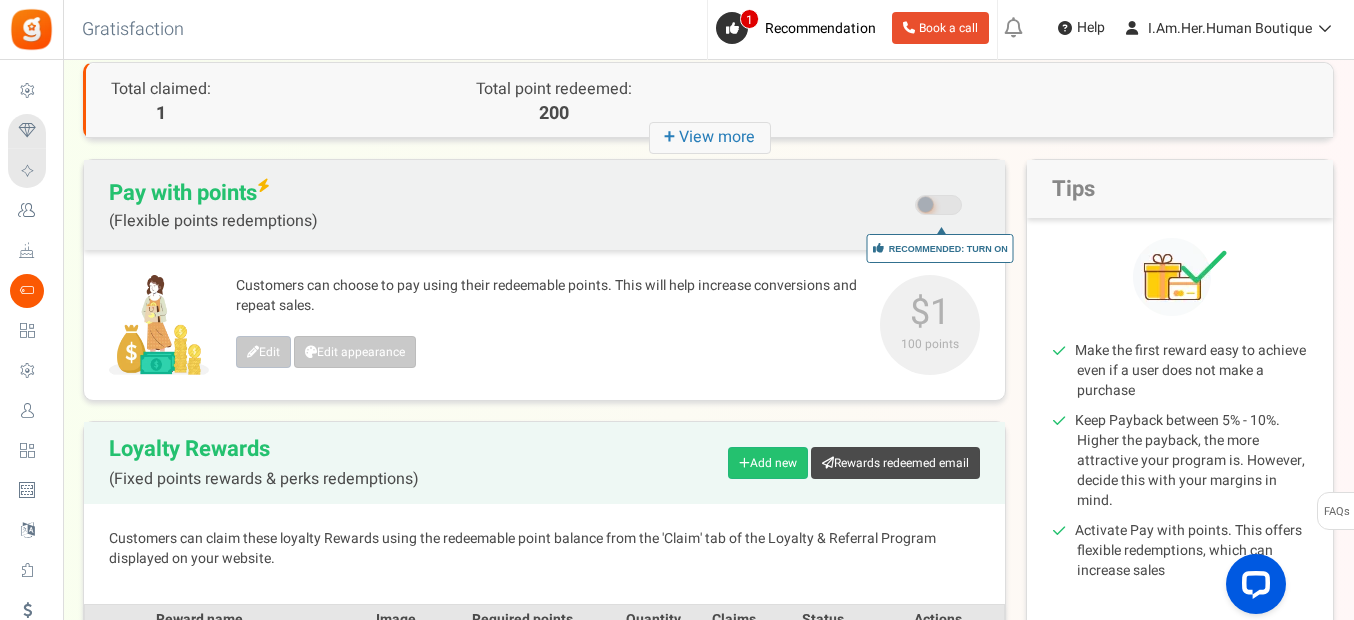 scroll, scrollTop: 200, scrollLeft: 0, axis: vertical 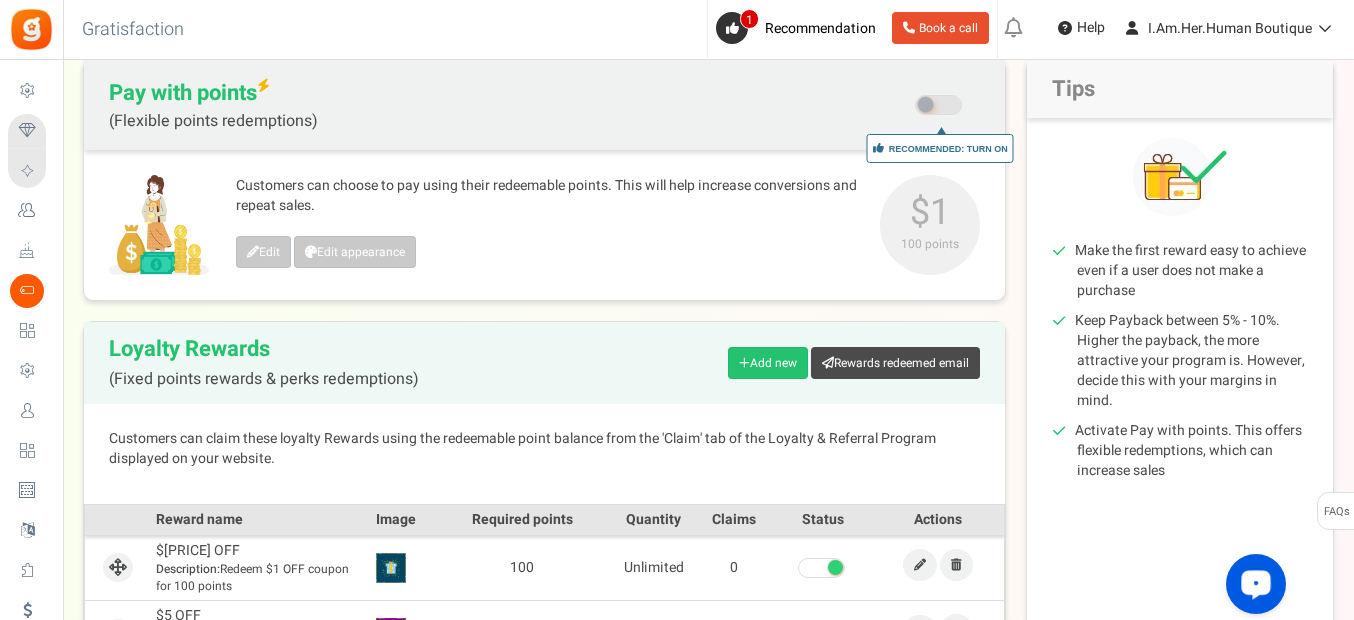 drag, startPoint x: 1283, startPoint y: 585, endPoint x: 1254, endPoint y: 581, distance: 29.274563 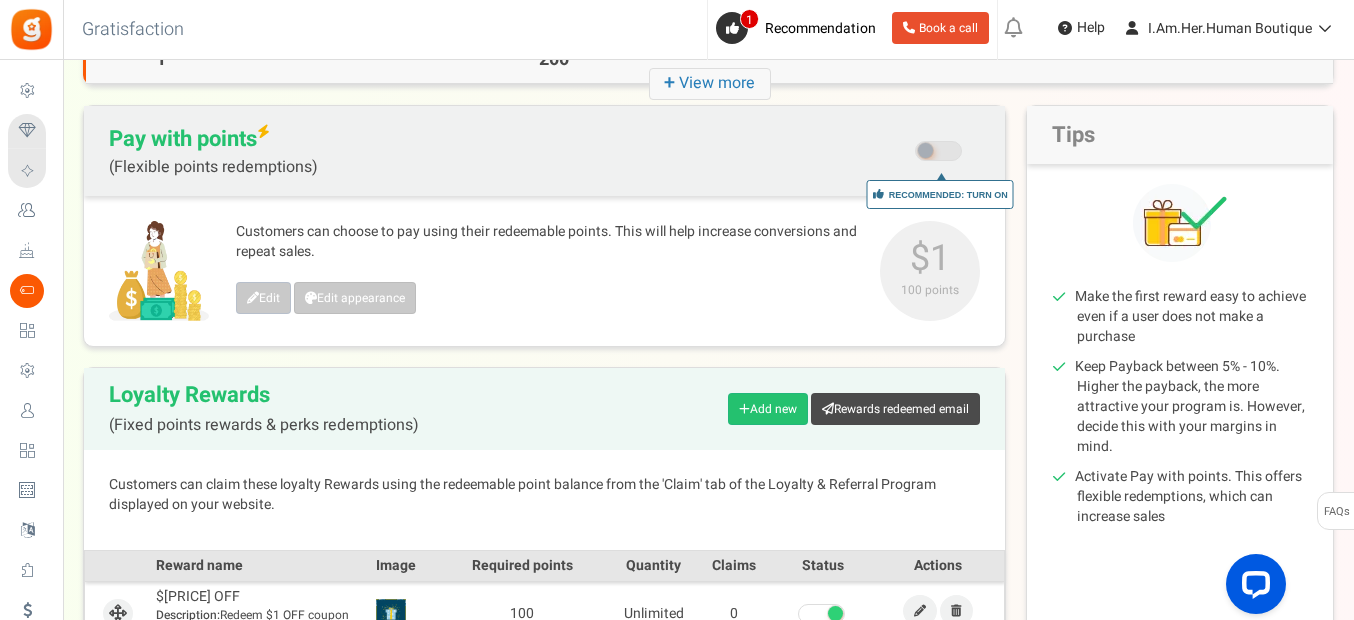 scroll, scrollTop: 200, scrollLeft: 0, axis: vertical 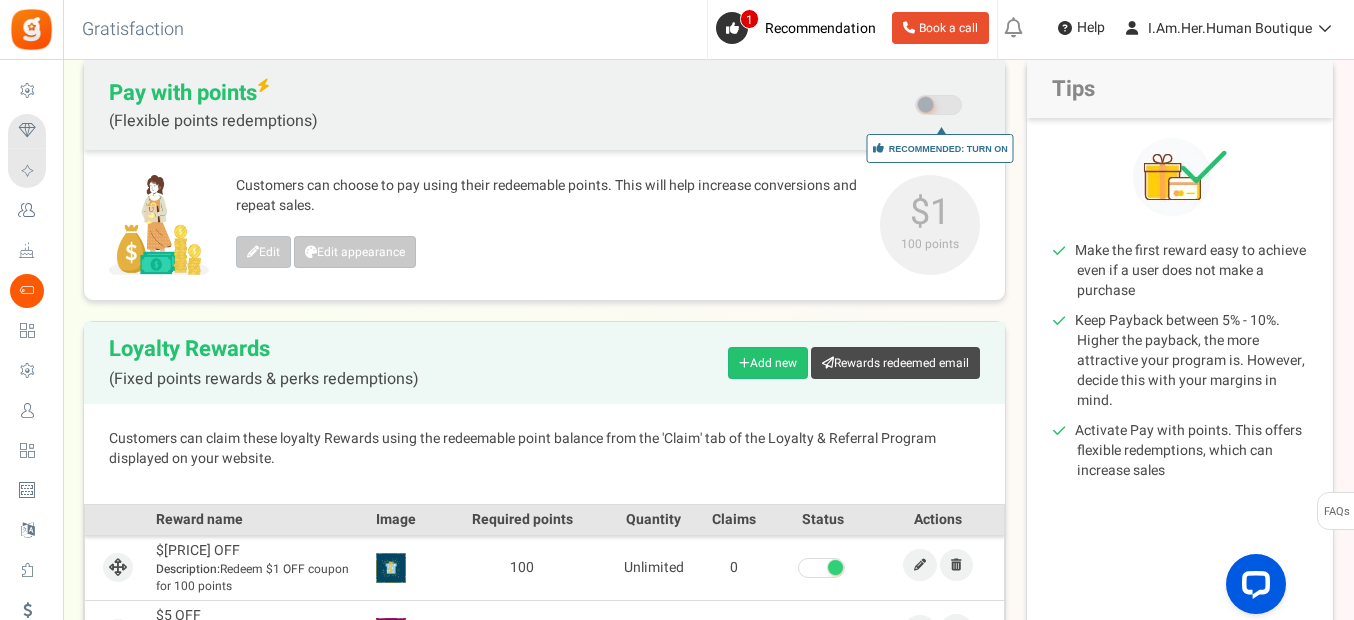 click at bounding box center [925, 104] 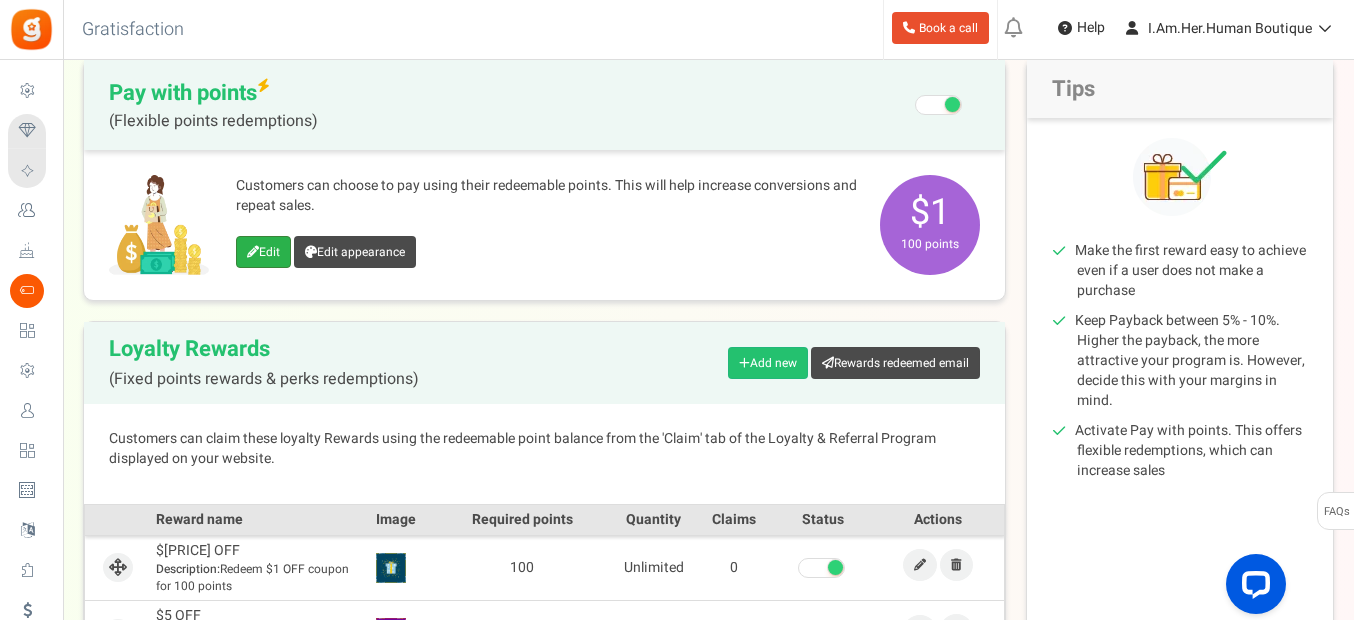 click at bounding box center (253, 252) 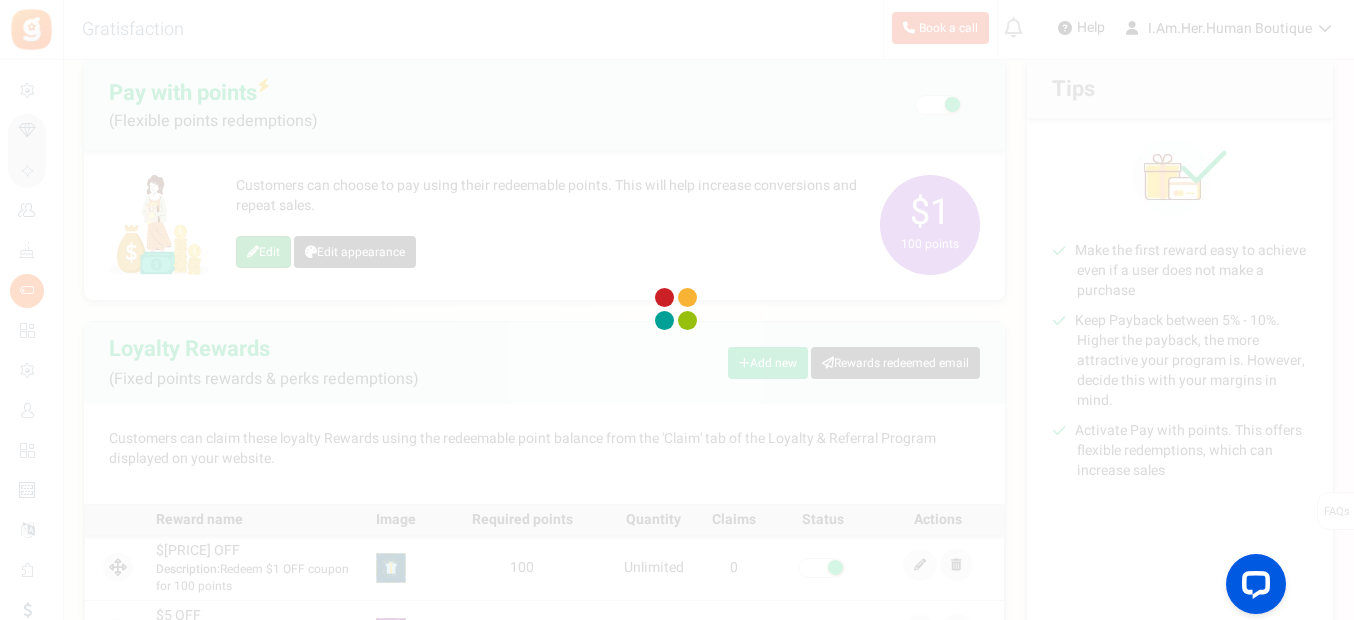 scroll, scrollTop: 0, scrollLeft: 0, axis: both 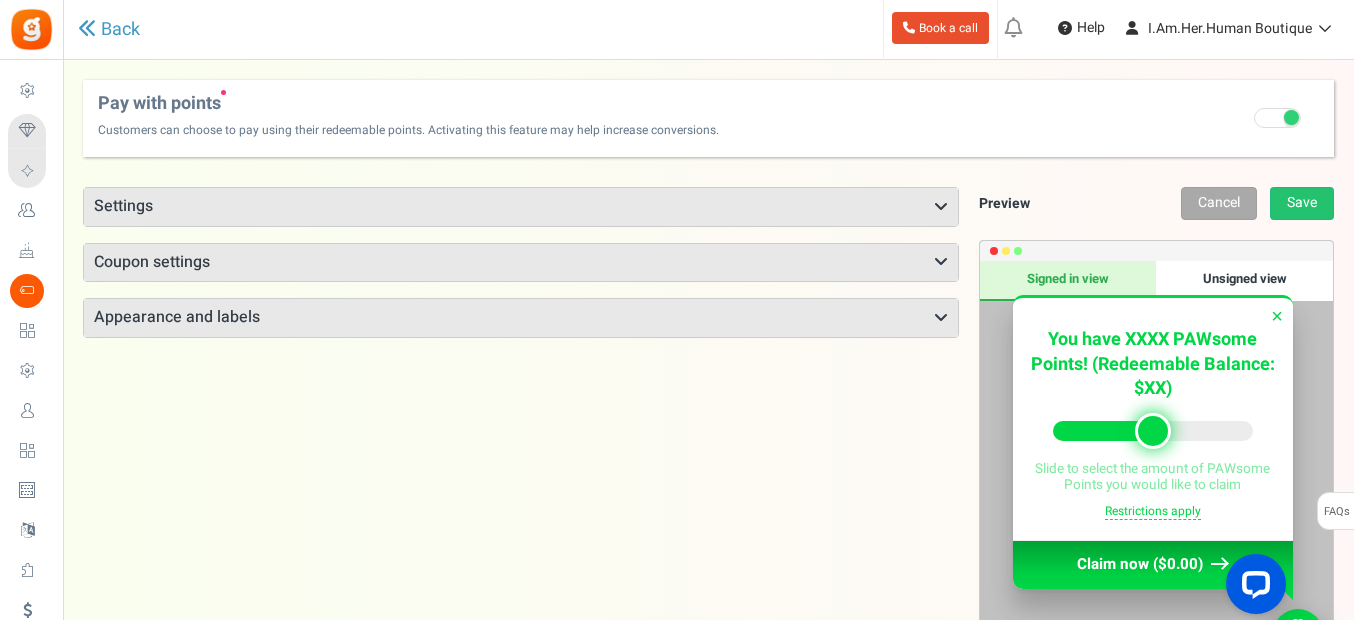 click on "Settings" at bounding box center (521, 207) 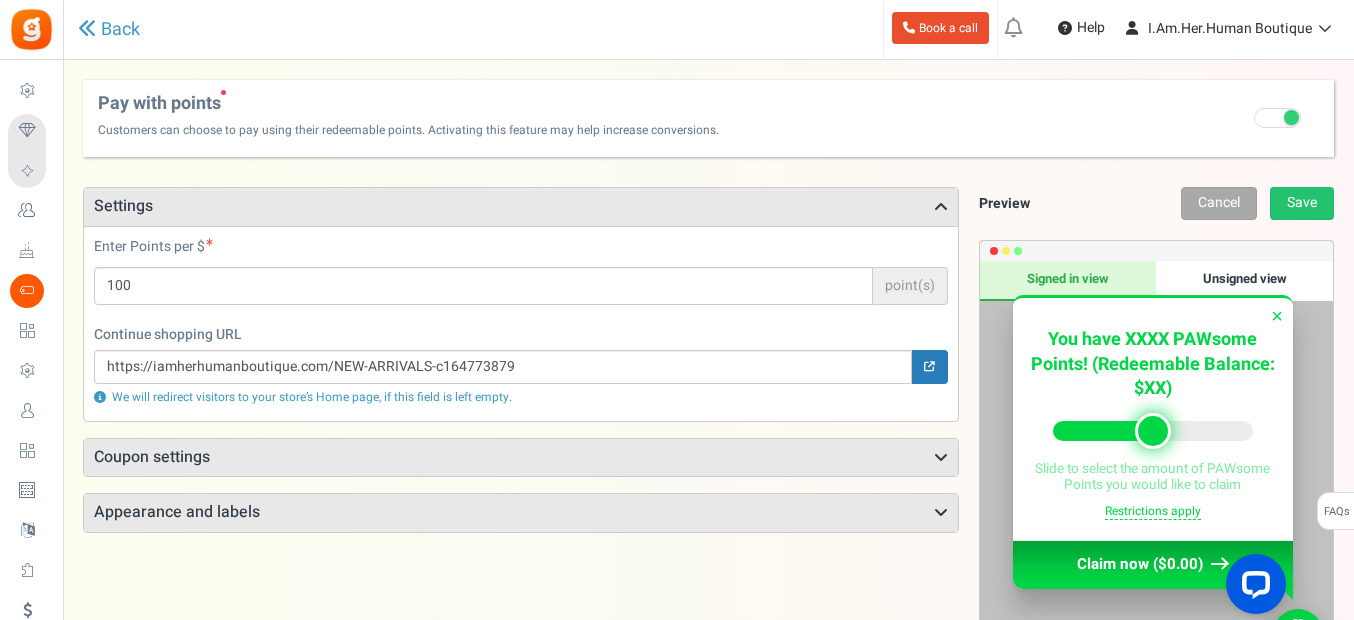 click on "Coupon settings" at bounding box center [521, 458] 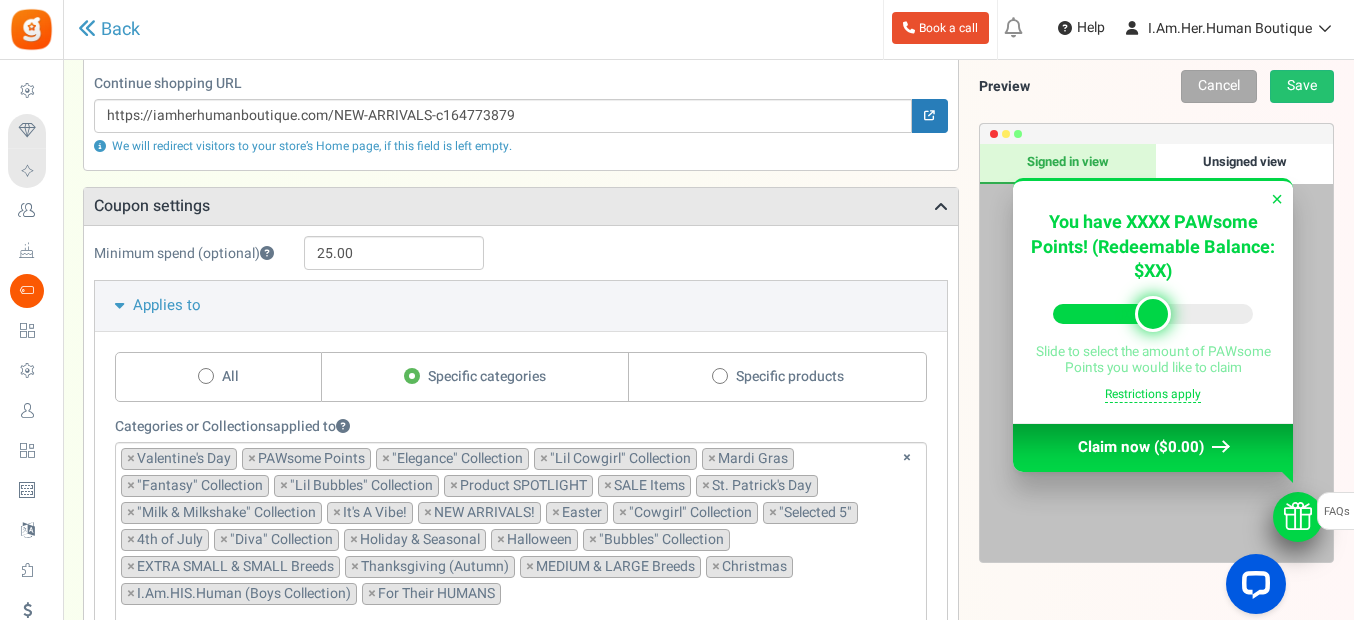 scroll, scrollTop: 300, scrollLeft: 0, axis: vertical 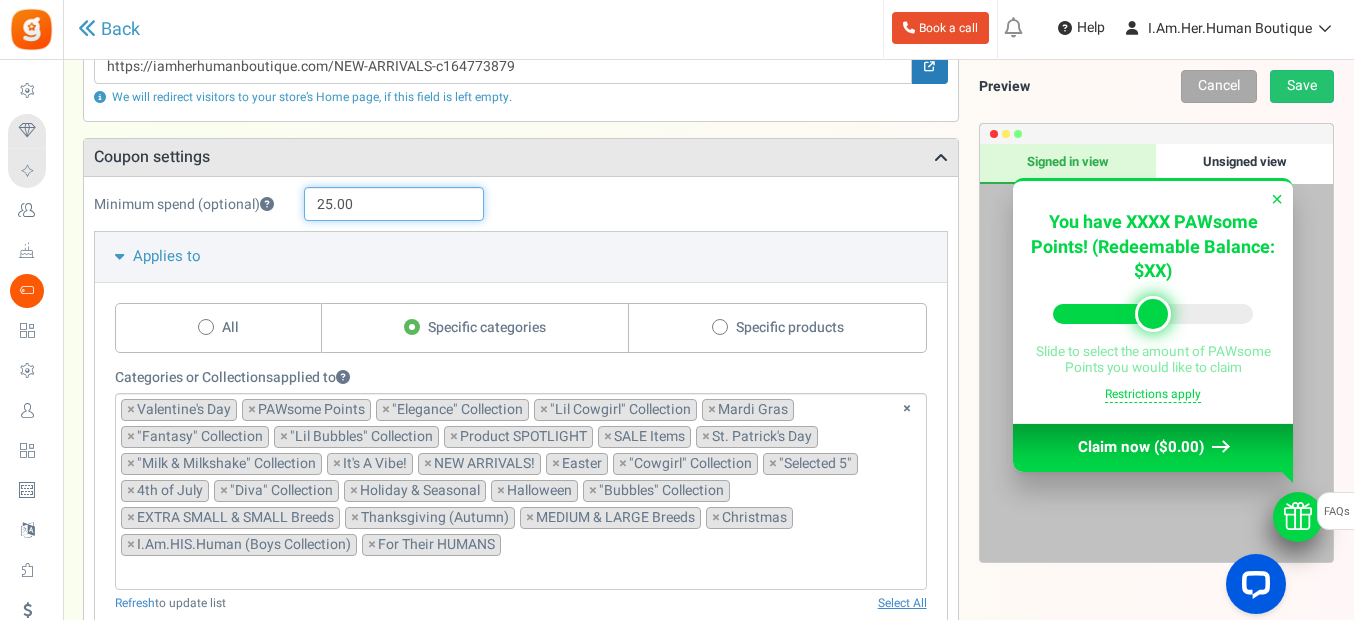 click on "25.00" at bounding box center [394, 204] 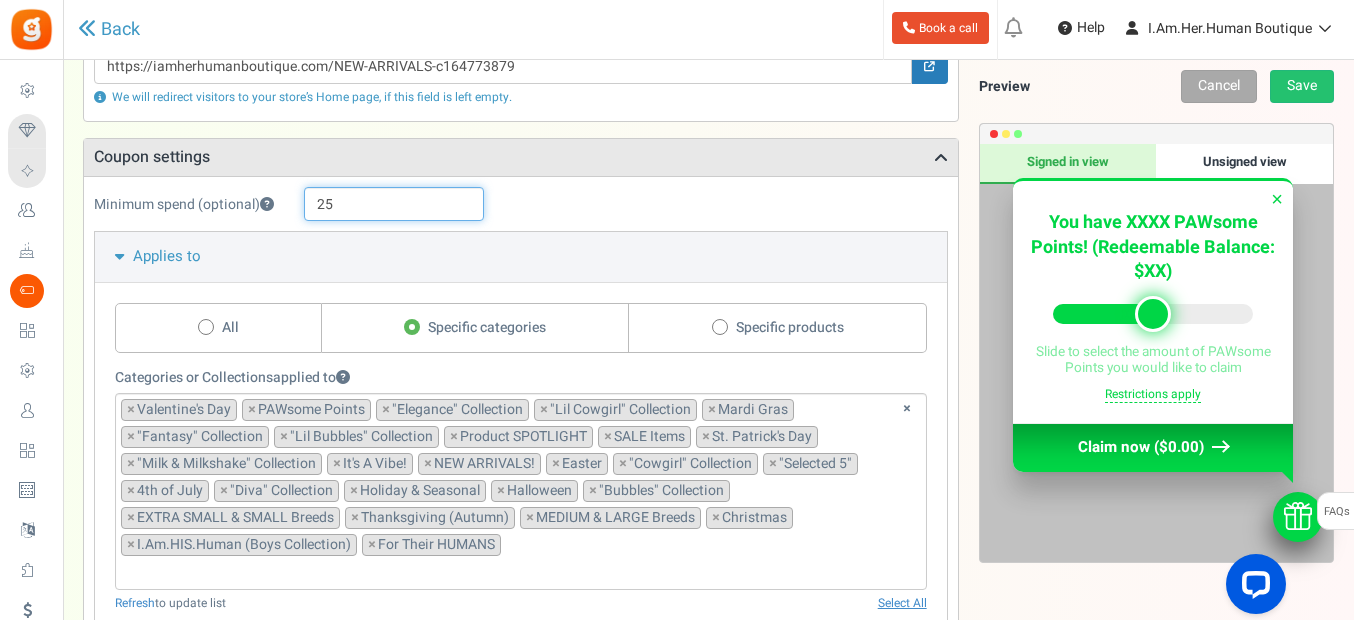 type on "2" 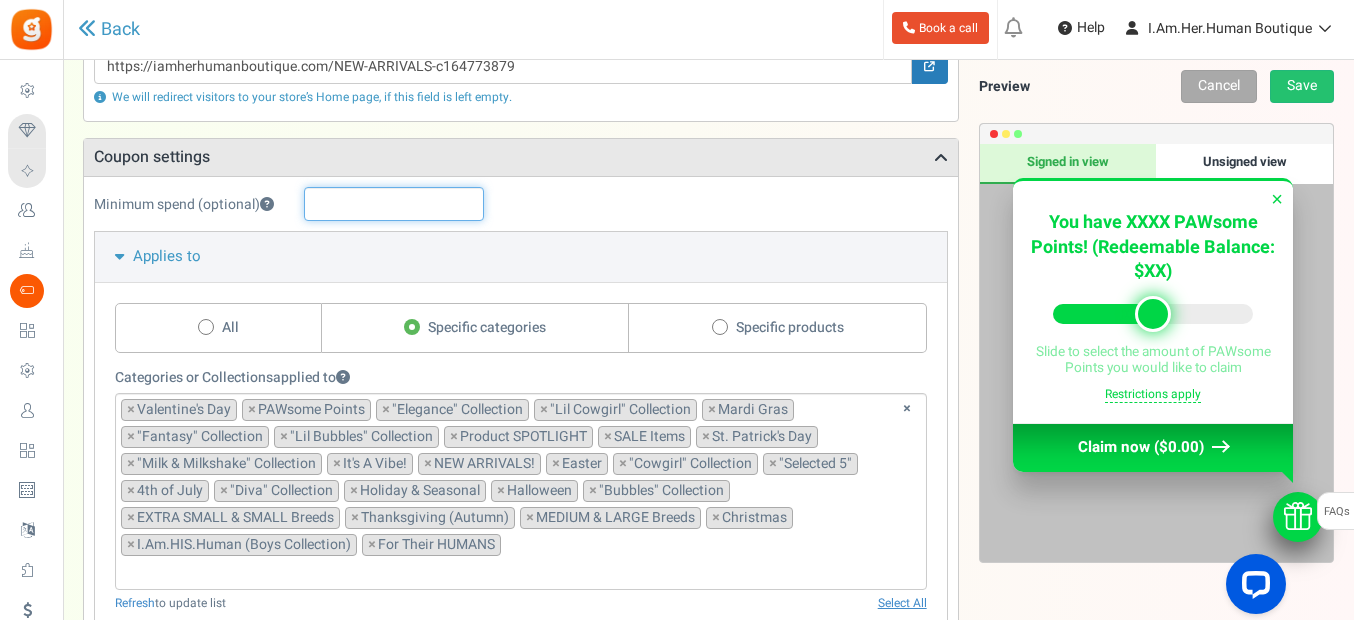 type 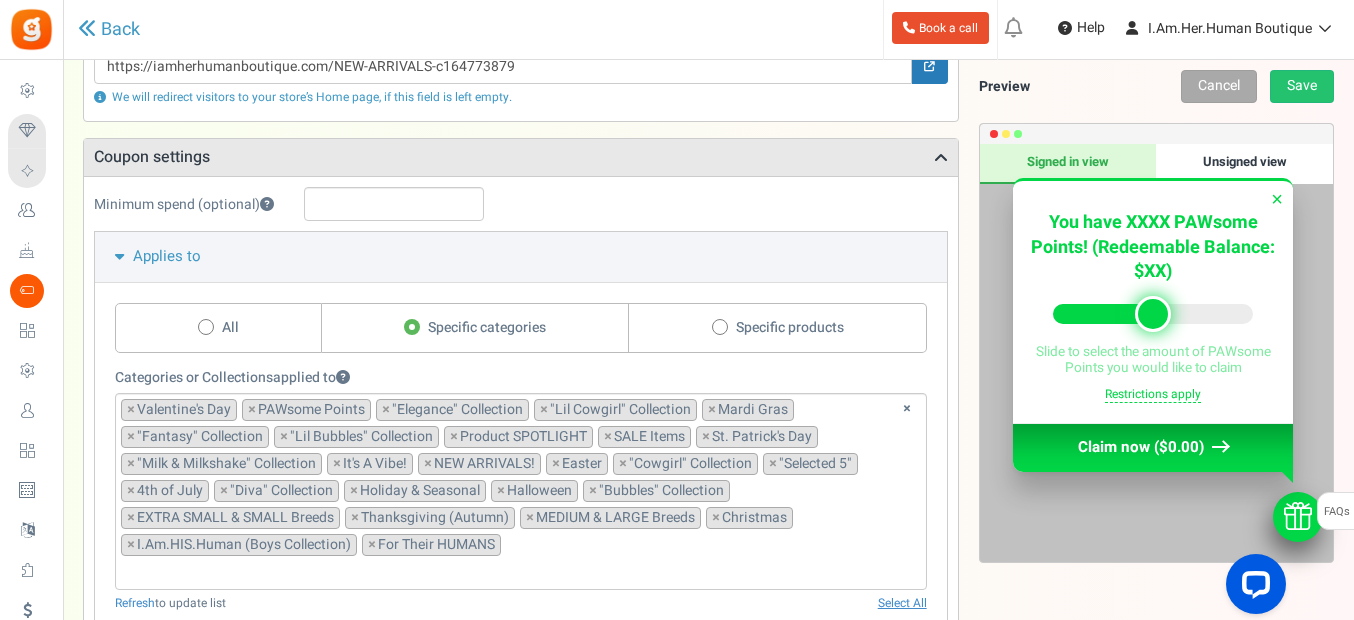 click at bounding box center [941, 158] 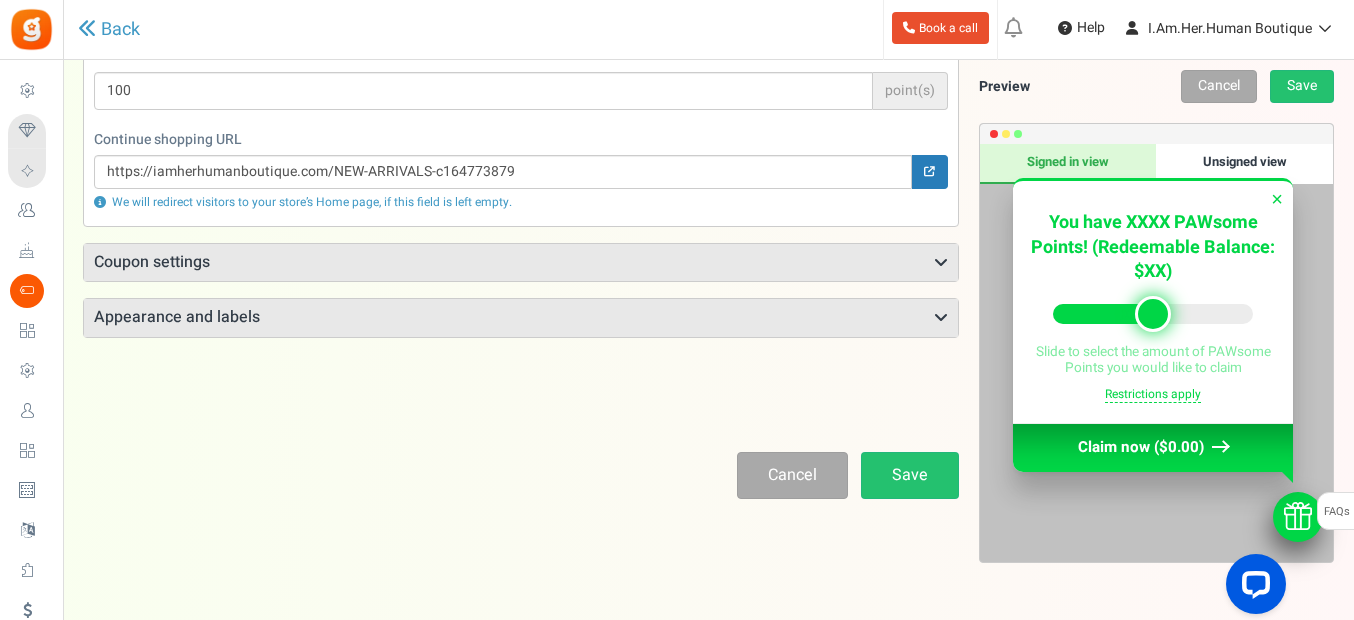 scroll, scrollTop: 195, scrollLeft: 0, axis: vertical 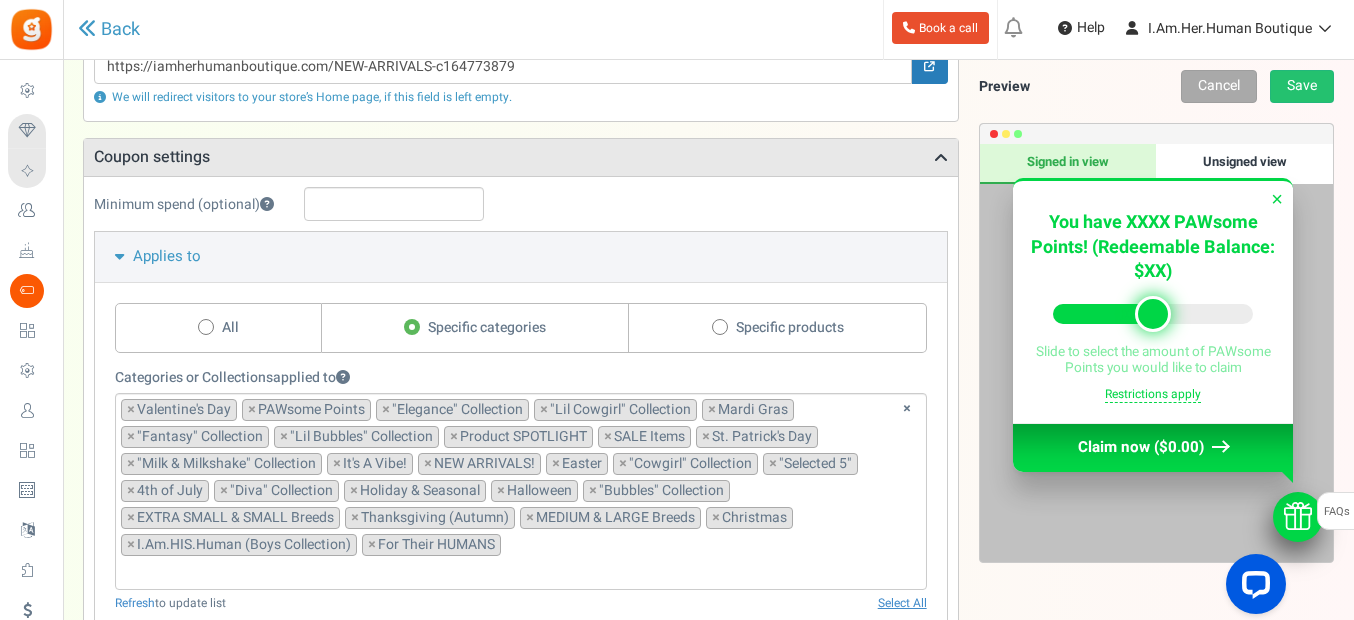 click at bounding box center [941, 158] 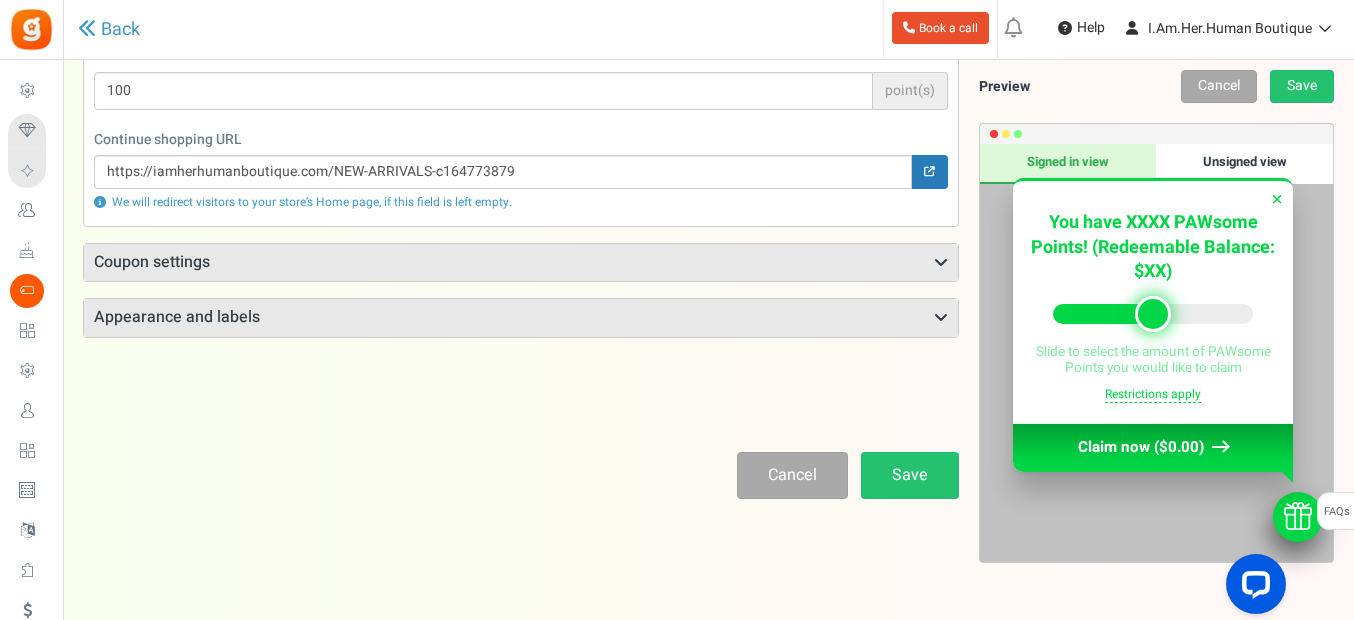 click on "Appearance and labels" at bounding box center (521, 318) 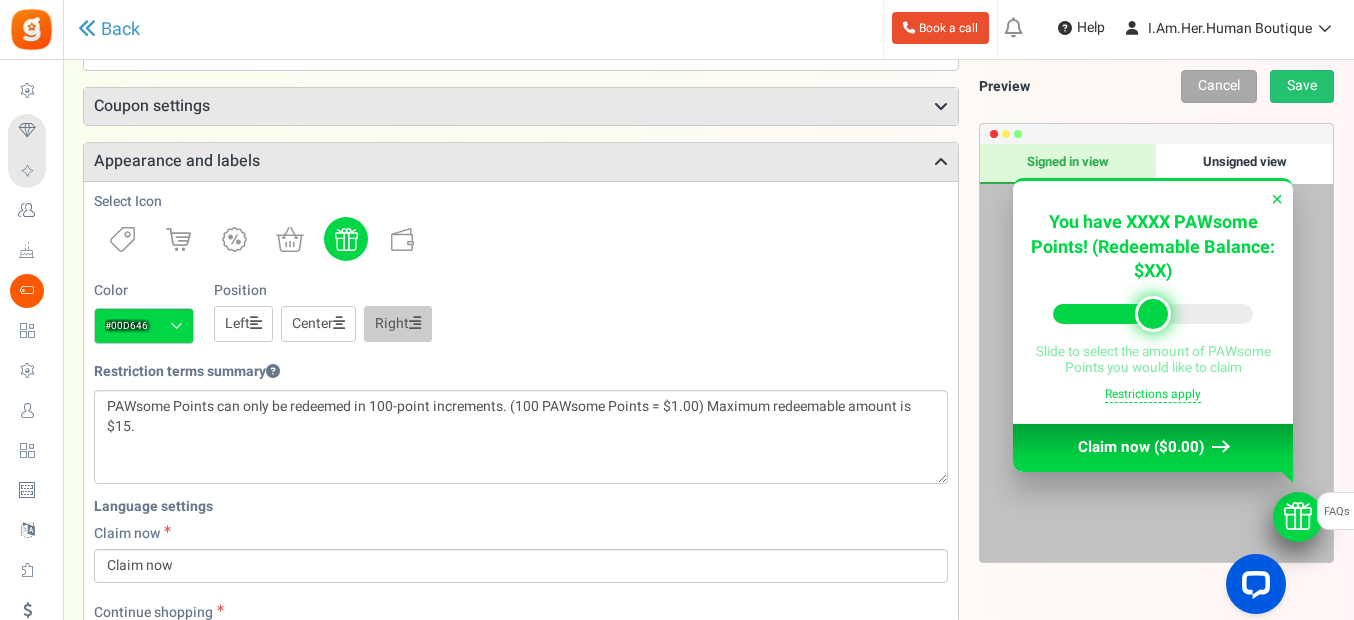scroll, scrollTop: 400, scrollLeft: 0, axis: vertical 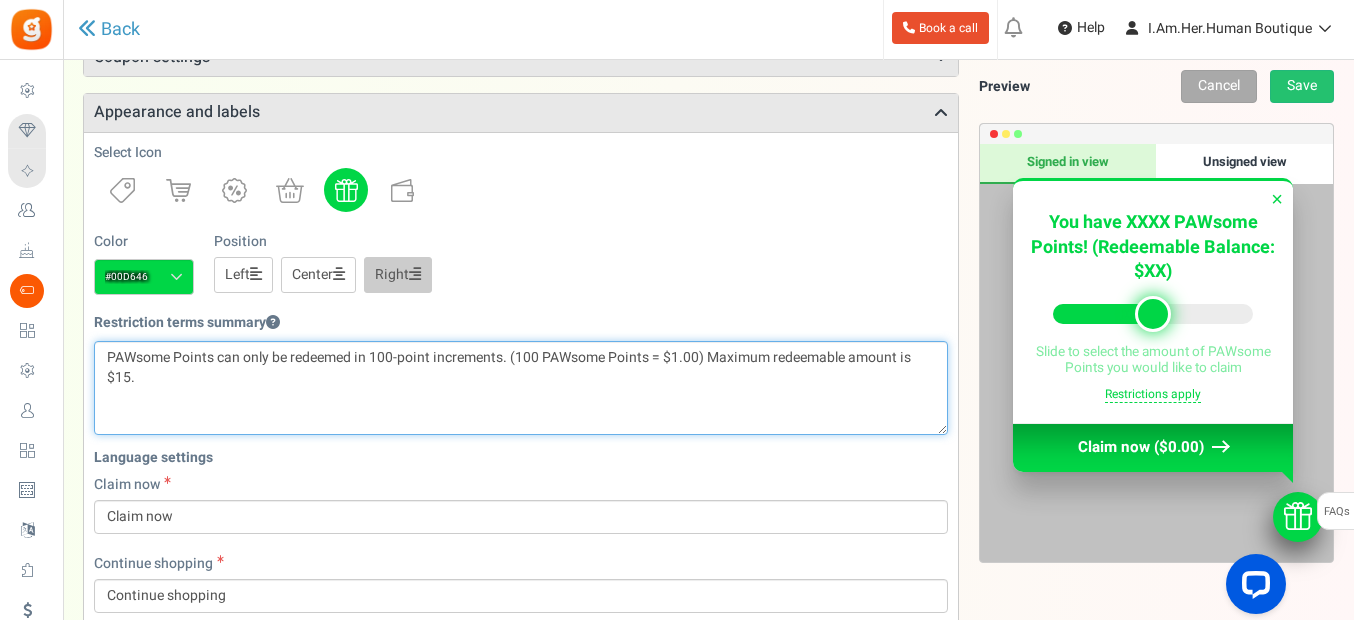 drag, startPoint x: 136, startPoint y: 382, endPoint x: 709, endPoint y: 361, distance: 573.3847 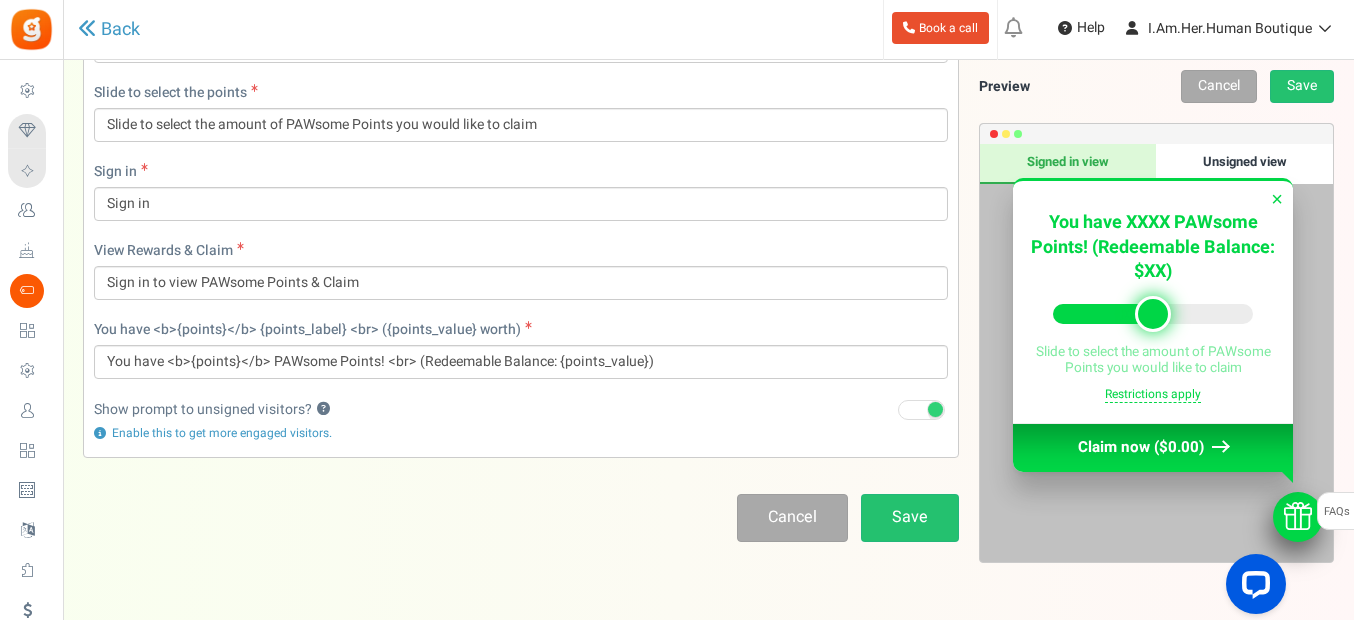 scroll, scrollTop: 993, scrollLeft: 0, axis: vertical 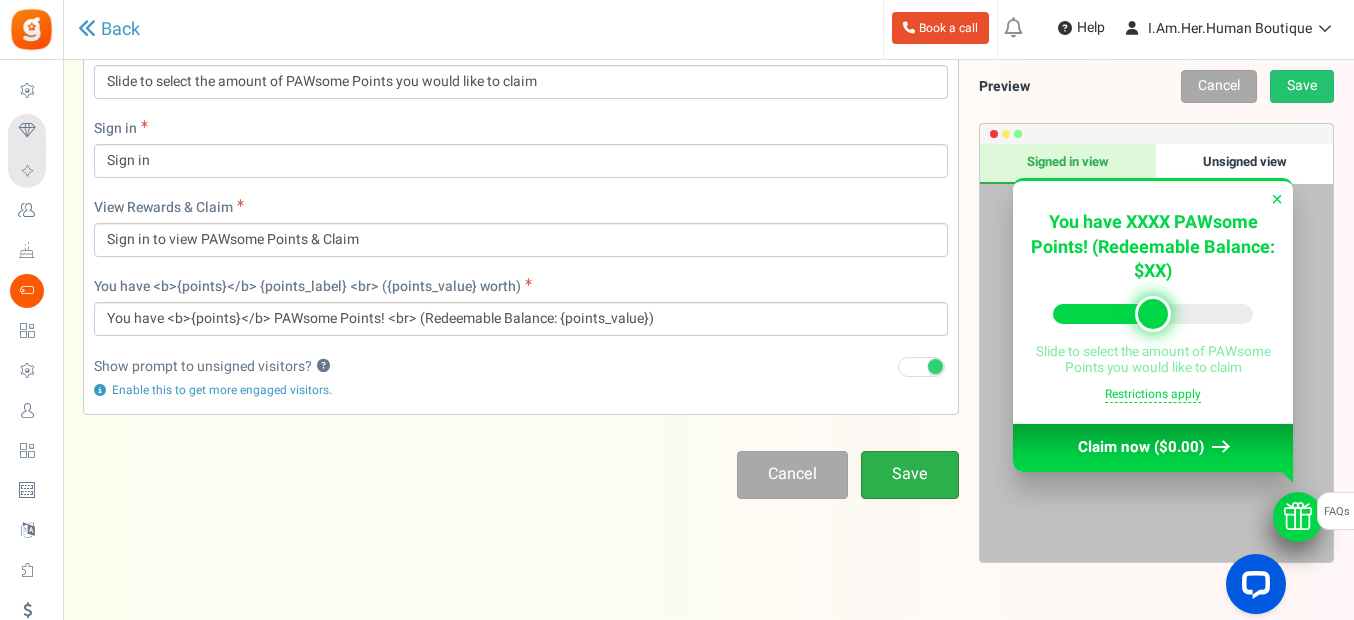 type on "PAWsome Points can only be redeemed in 100-point increments. (100 PAWsome Points = $1.00) PAWsome Points cannot be combined with any other offers or coupons. PAWsome Points cannot be used to purchase "For Their HUMANS-EXTRAS"." 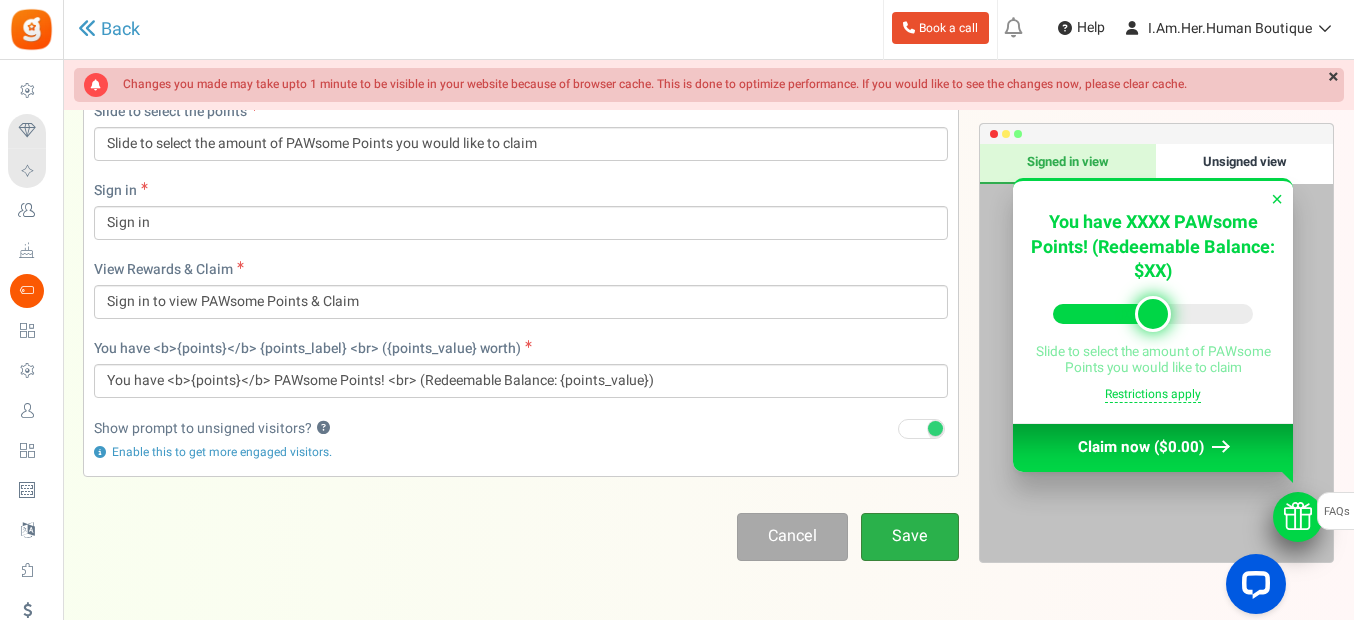 scroll, scrollTop: 67, scrollLeft: 0, axis: vertical 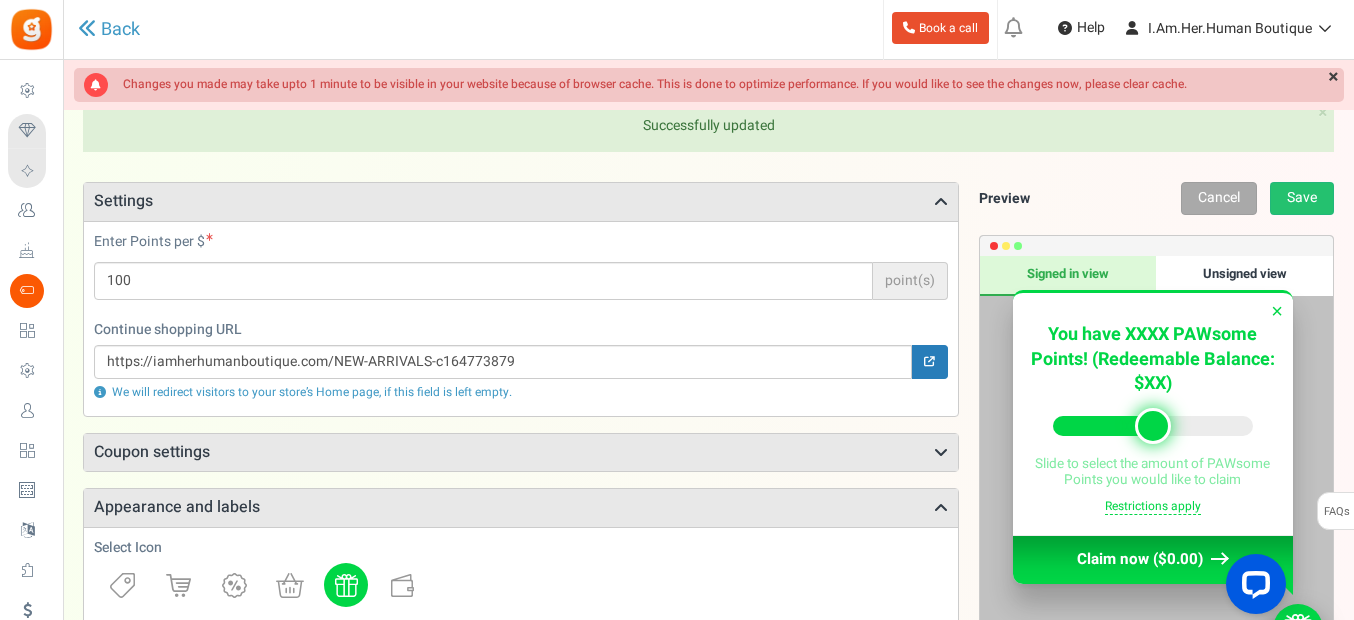 click on "Coupon settings" at bounding box center (521, 453) 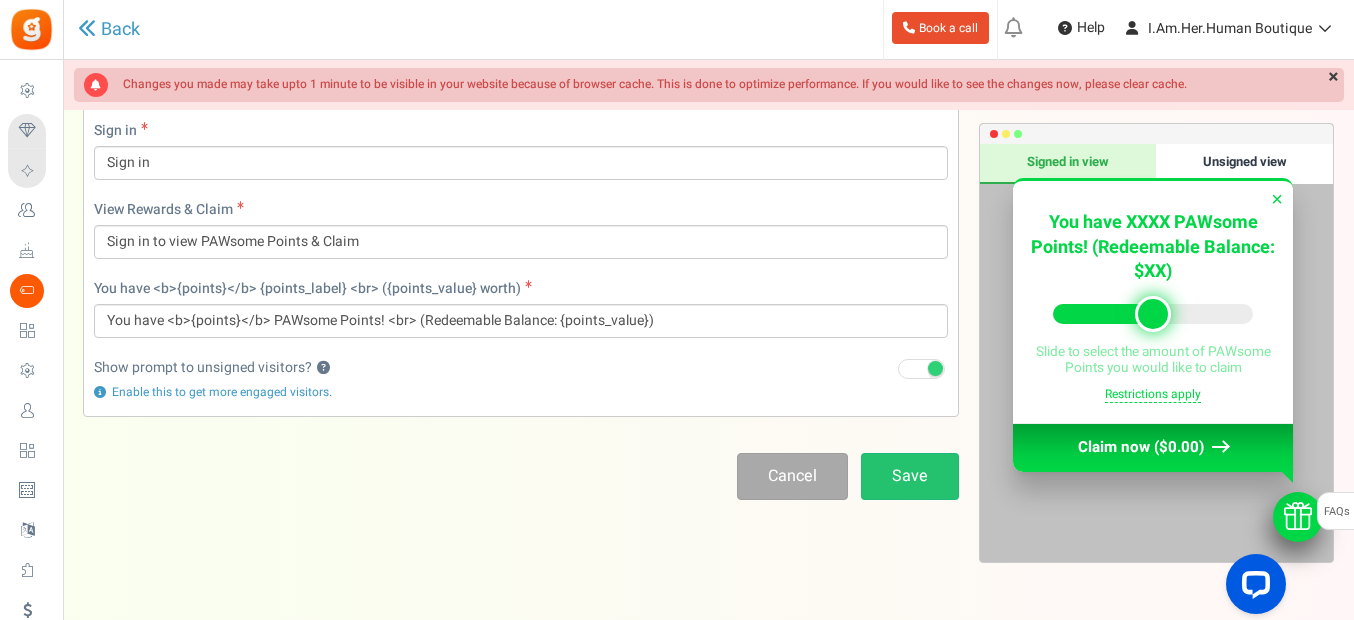 scroll, scrollTop: 1485, scrollLeft: 0, axis: vertical 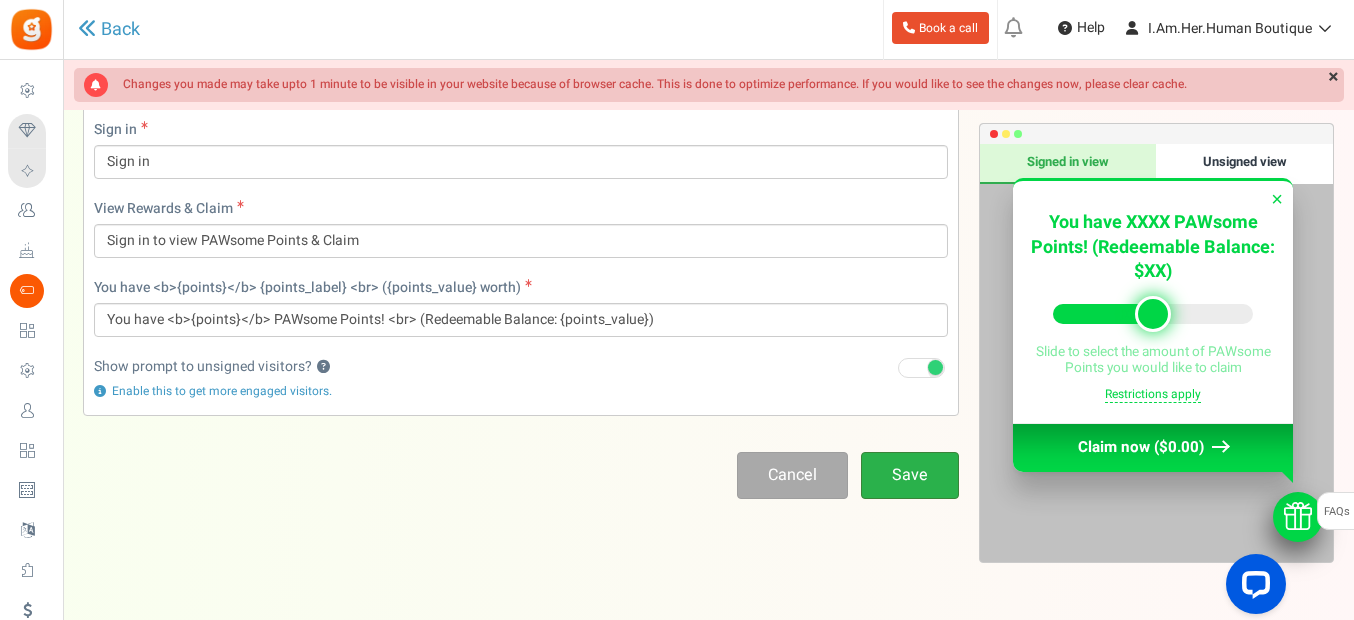 click on "Save" at bounding box center [910, 475] 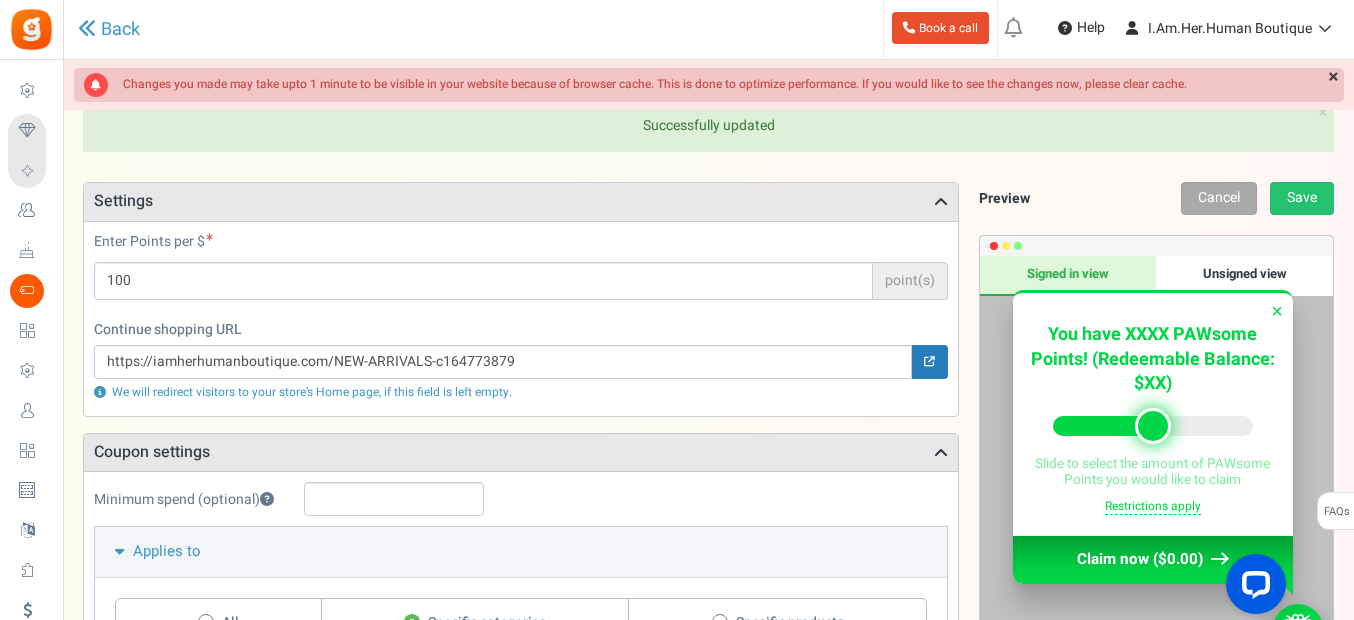 scroll, scrollTop: 0, scrollLeft: 0, axis: both 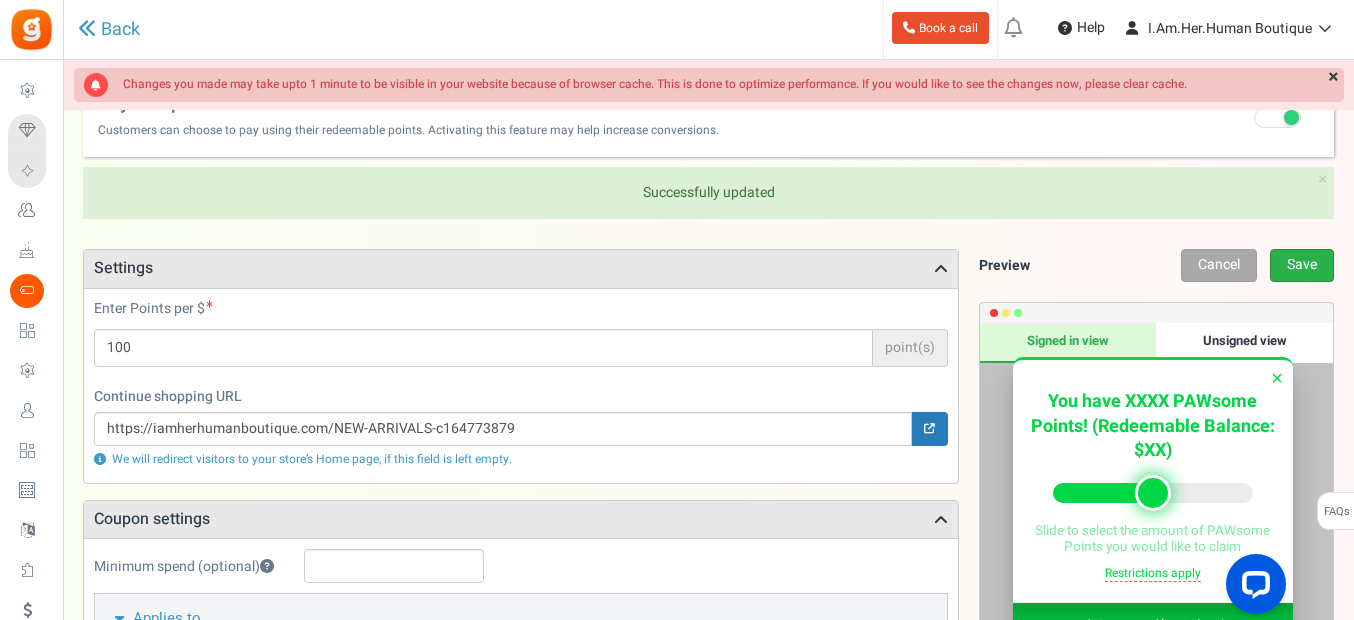 click on "Save" at bounding box center (1302, 265) 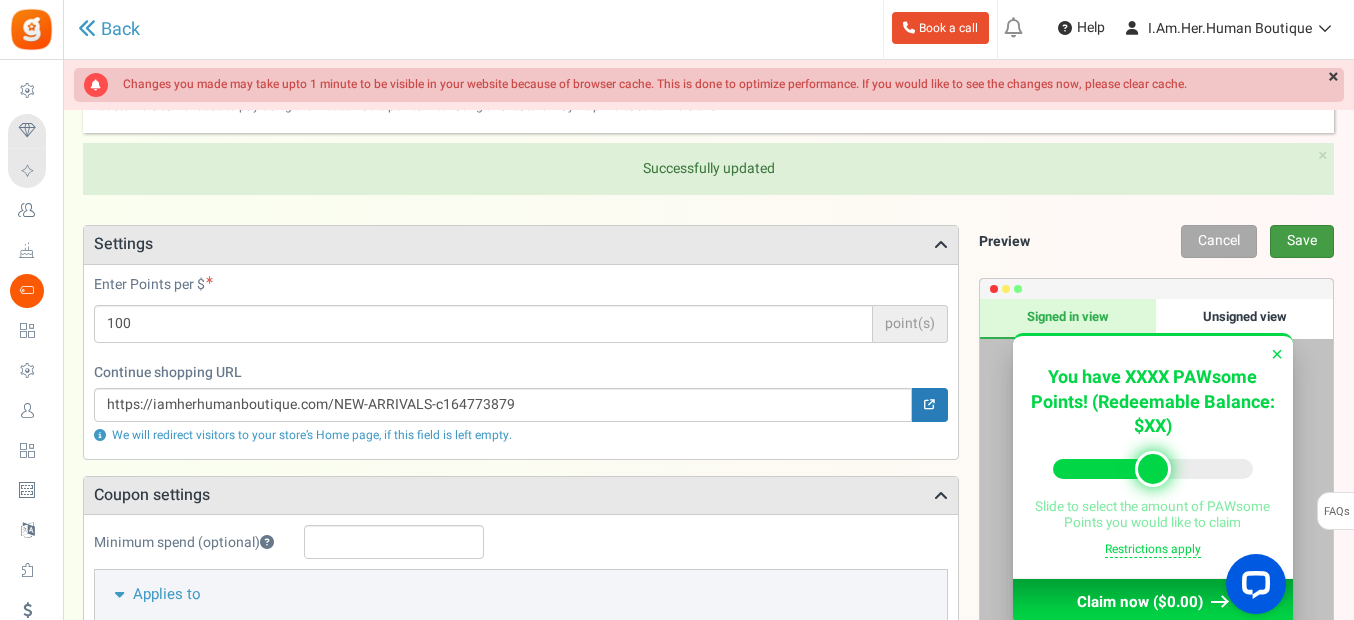 scroll, scrollTop: 0, scrollLeft: 0, axis: both 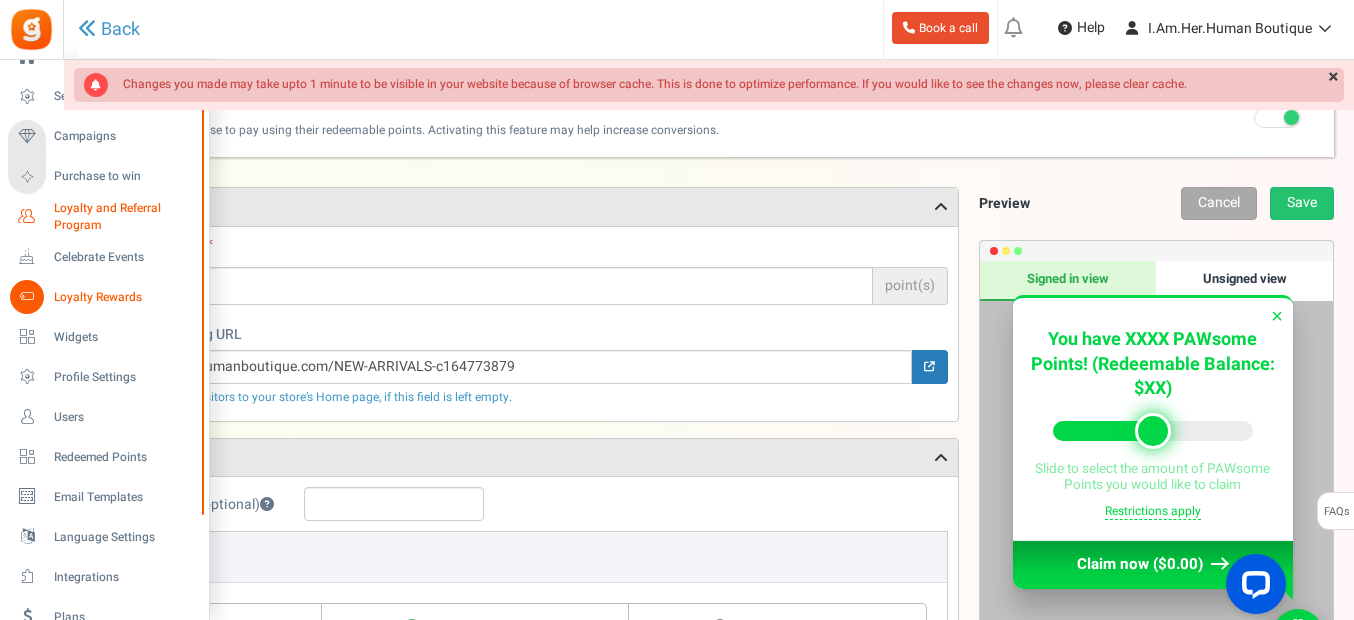 click on "Loyalty and Referral Program" at bounding box center (127, 217) 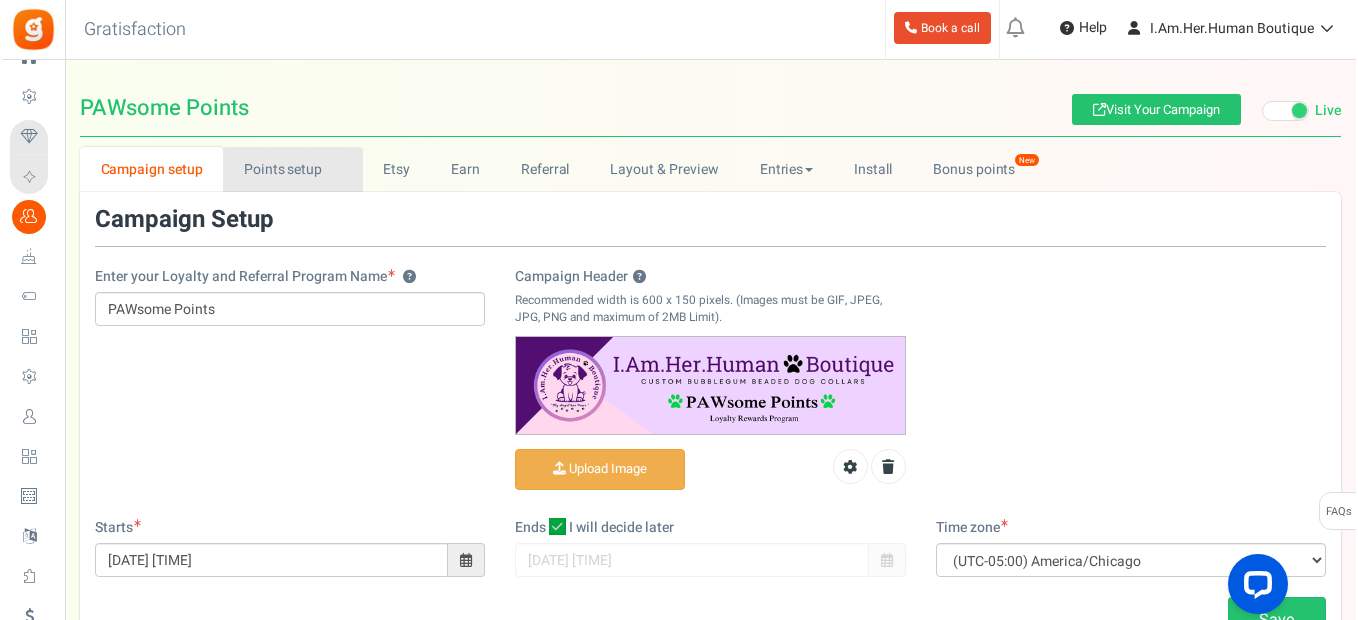 scroll, scrollTop: 0, scrollLeft: 0, axis: both 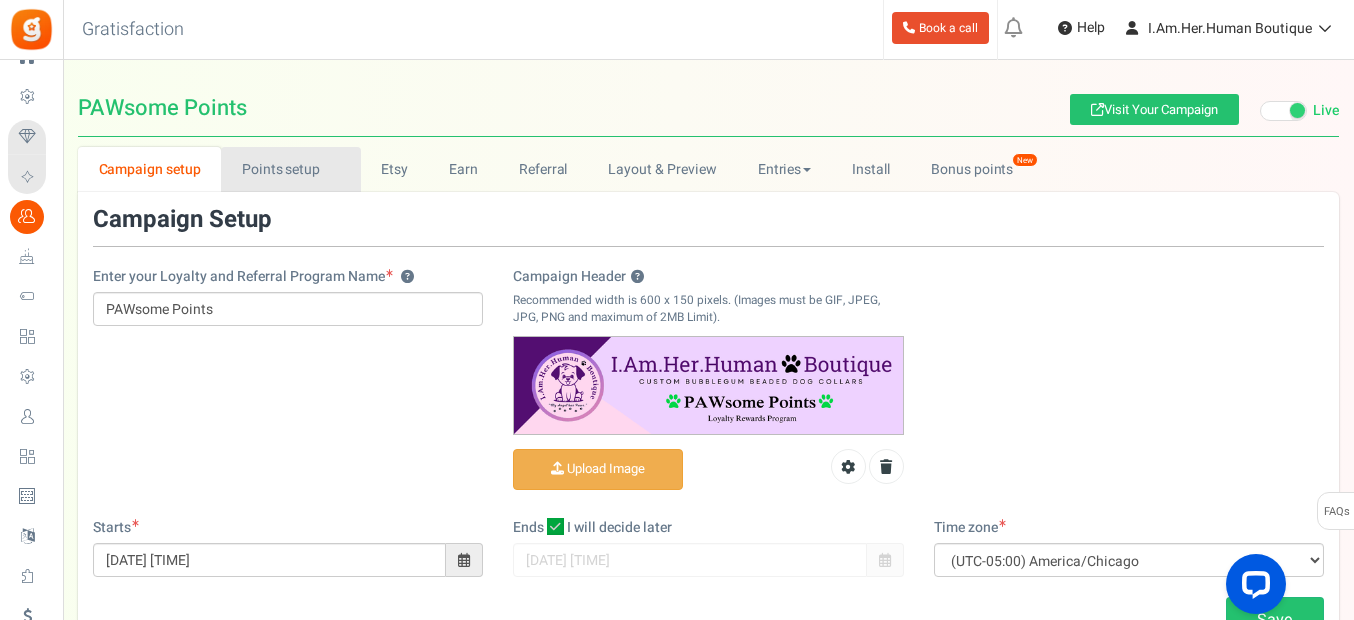 click on "Points setup
New" at bounding box center [290, 169] 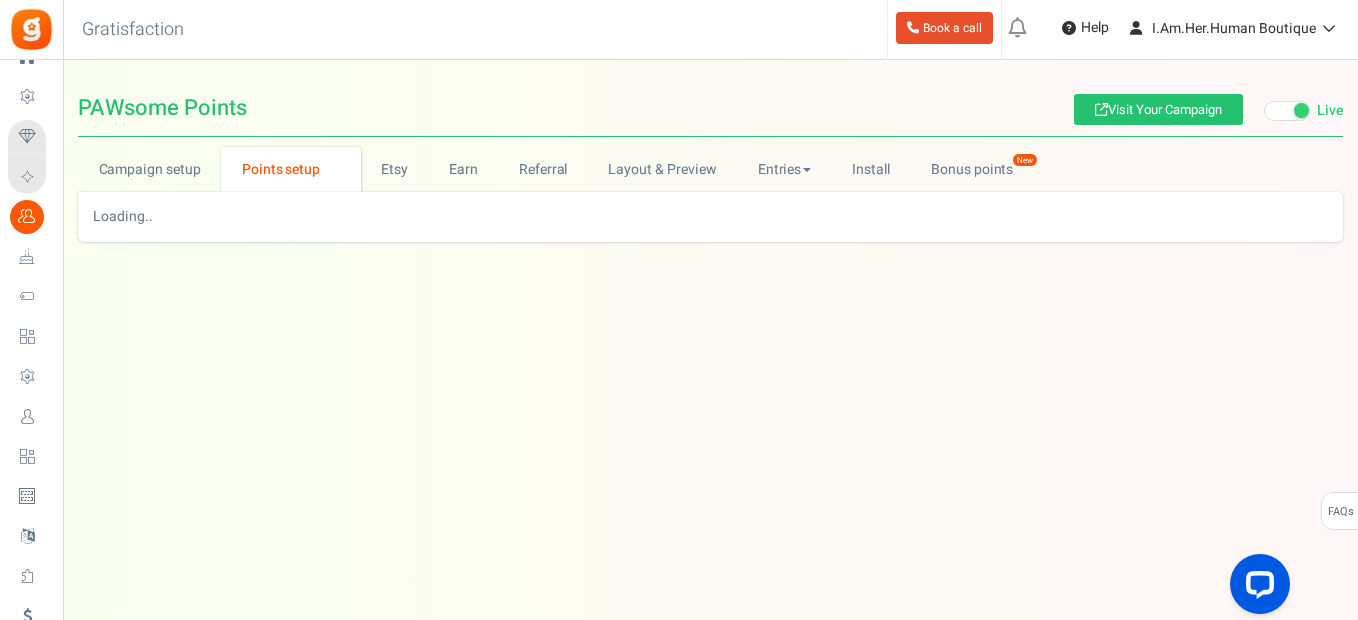 scroll, scrollTop: 0, scrollLeft: 0, axis: both 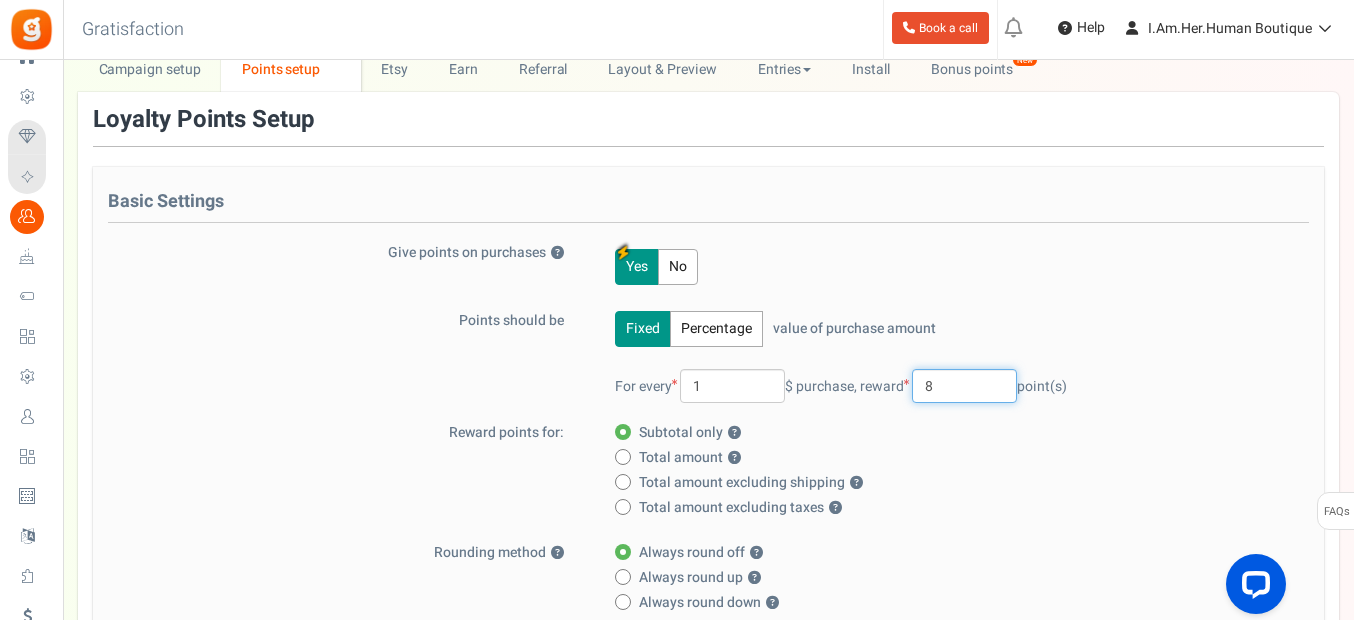 click on "8" at bounding box center (964, 386) 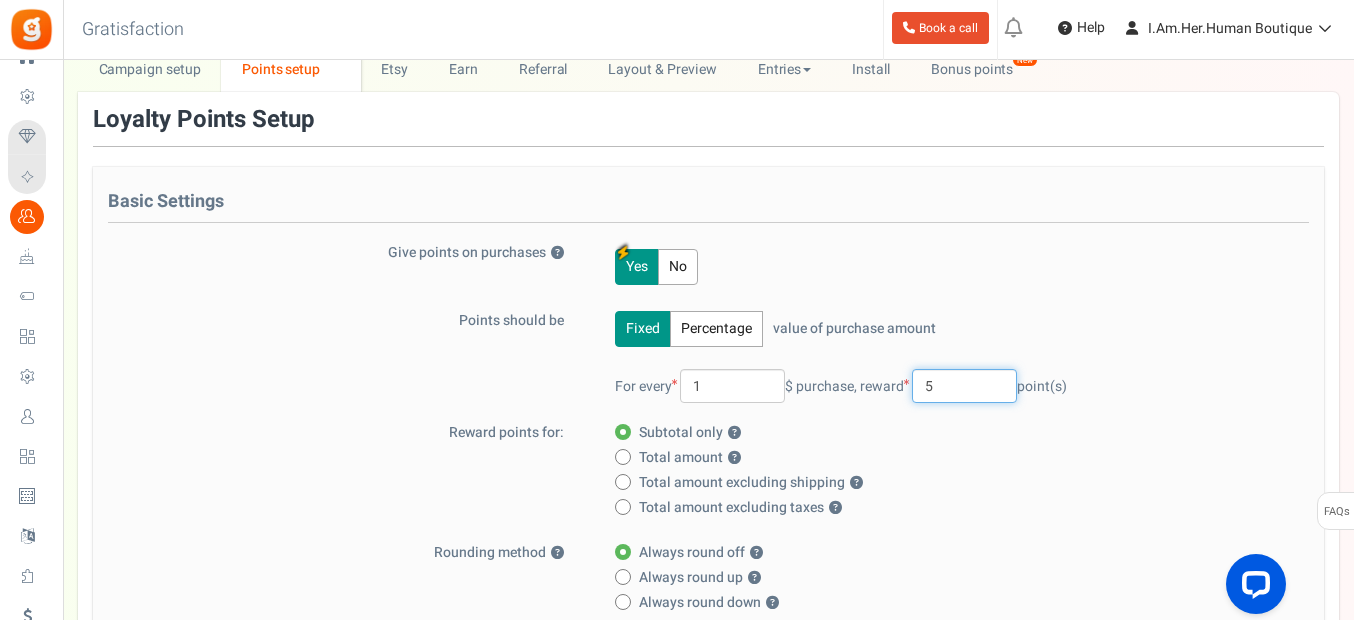 type on "5" 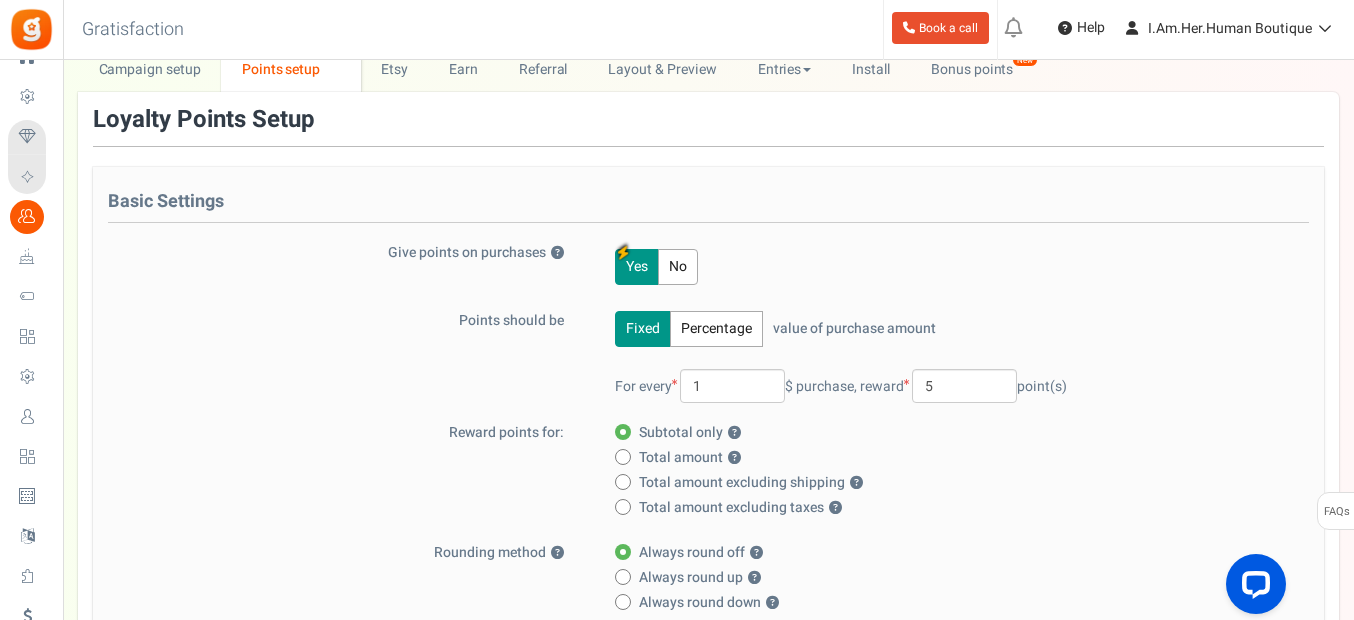 click on "Points should be
Fixed
Percentage
value of purchase amount
100
%    of purchase amount.
For every
1
$ purchase,
reward
5
point(s)" at bounding box center (708, 367) 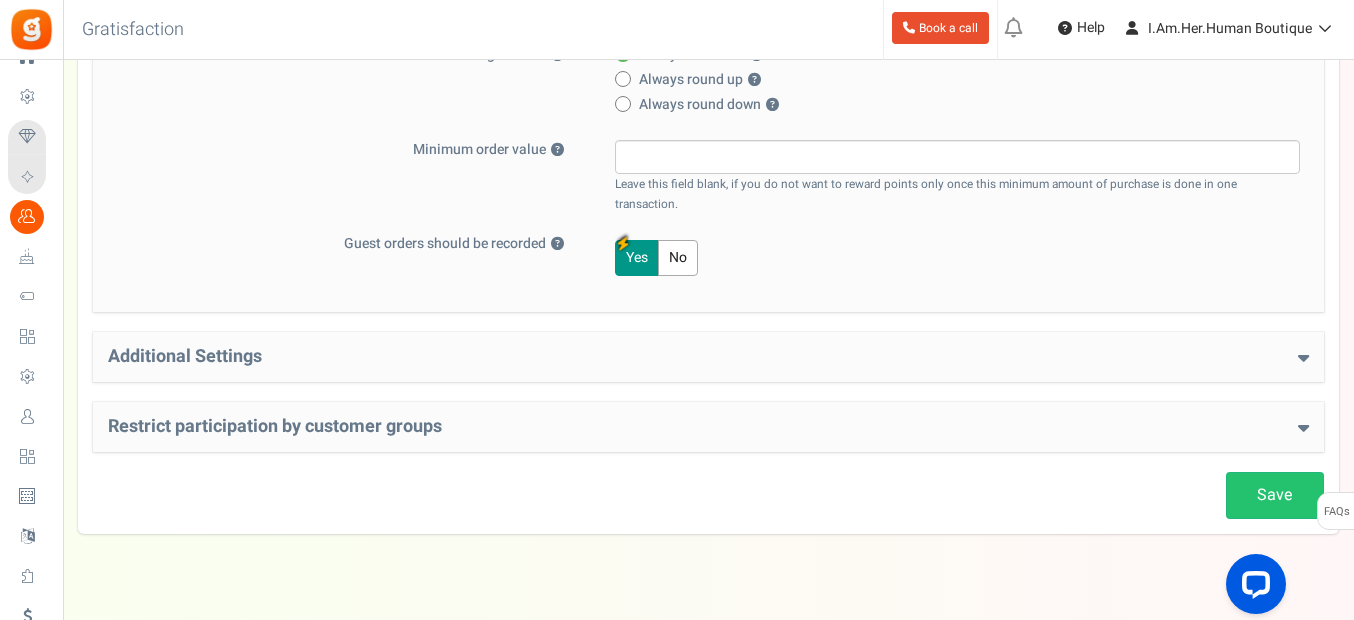 scroll, scrollTop: 600, scrollLeft: 0, axis: vertical 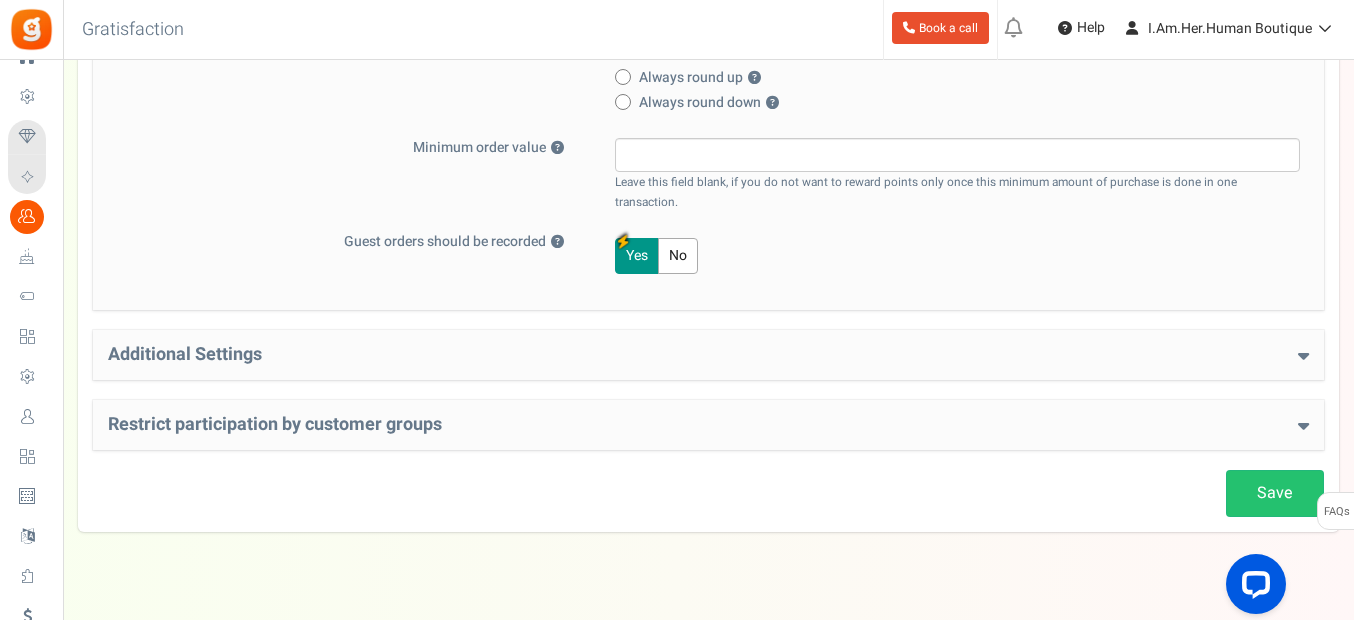 click on "Additional Settings" at bounding box center (708, 355) 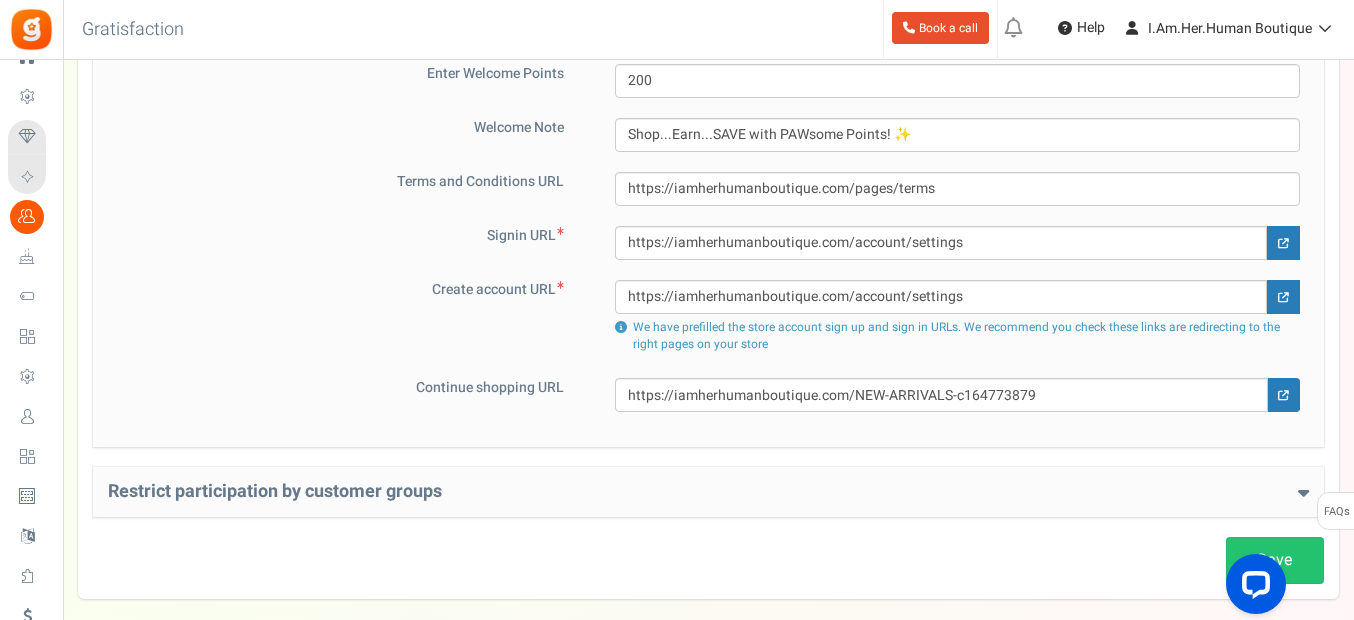 scroll, scrollTop: 1075, scrollLeft: 0, axis: vertical 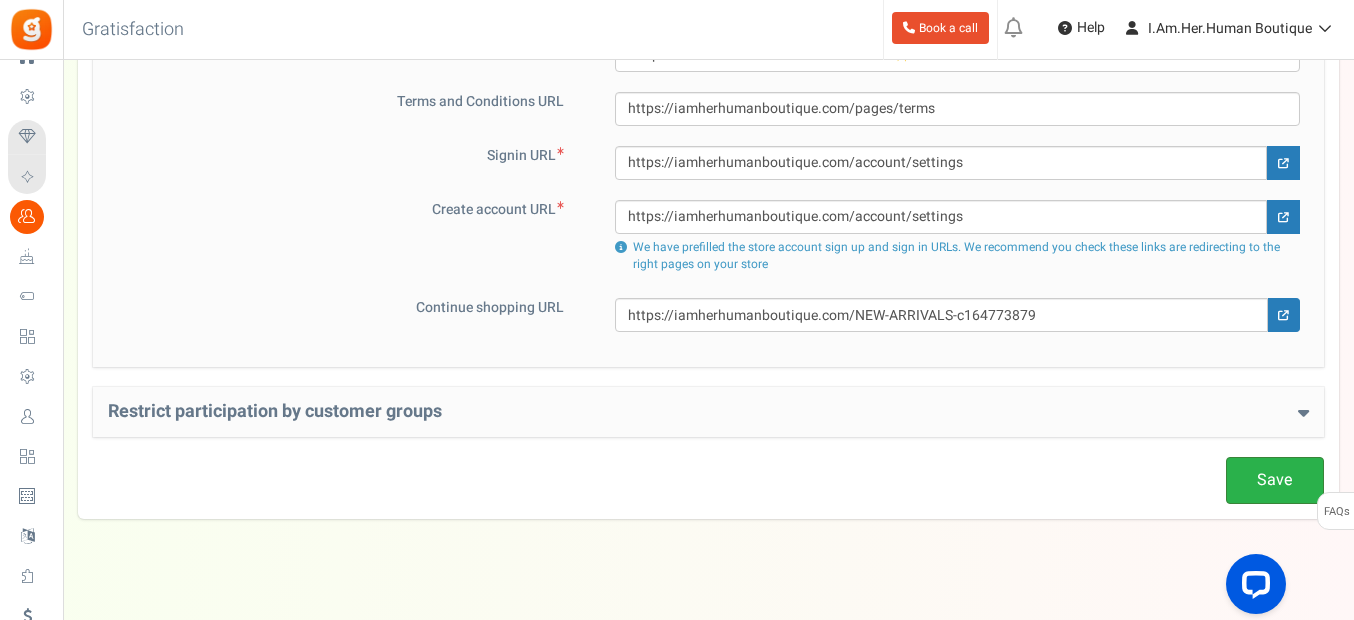 click on "Save" at bounding box center (1275, 480) 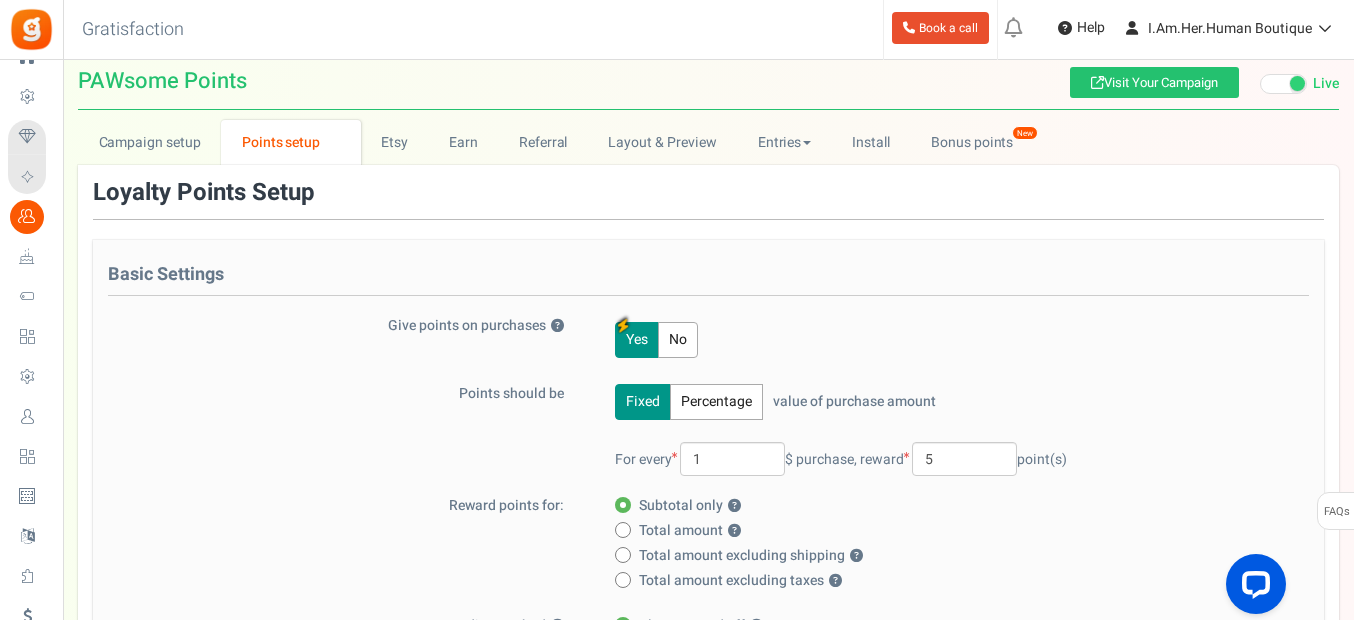 scroll, scrollTop: 0, scrollLeft: 0, axis: both 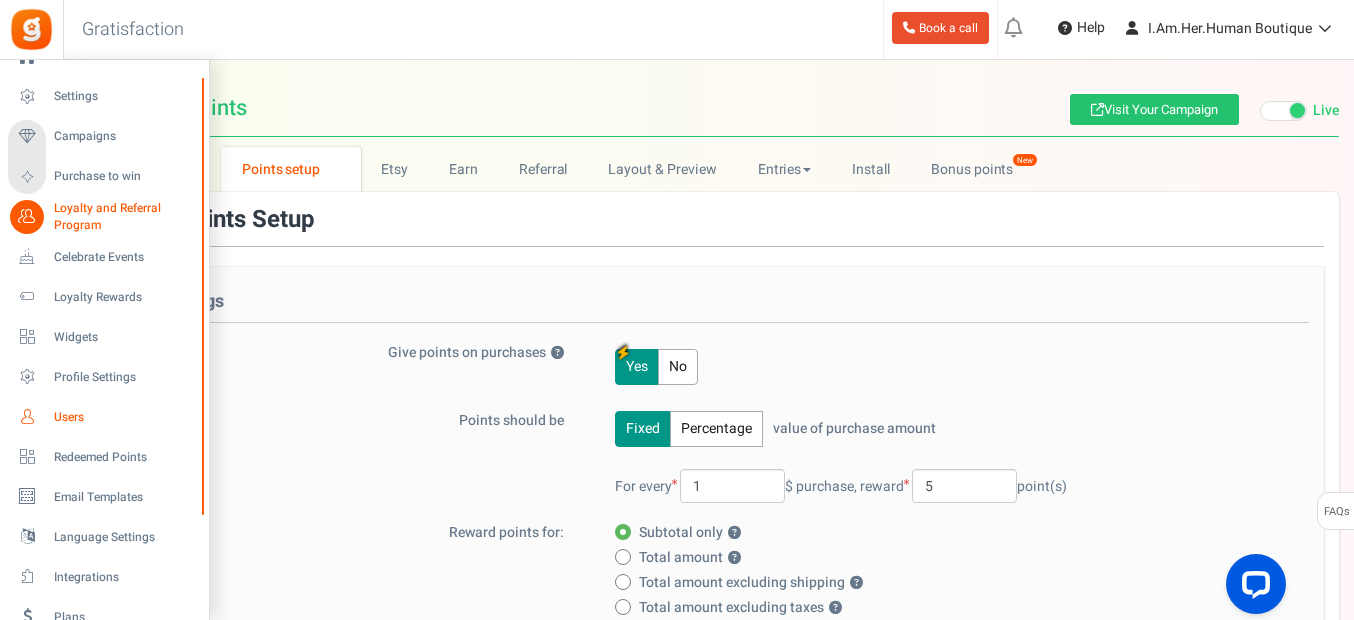 click on "Users" at bounding box center (124, 417) 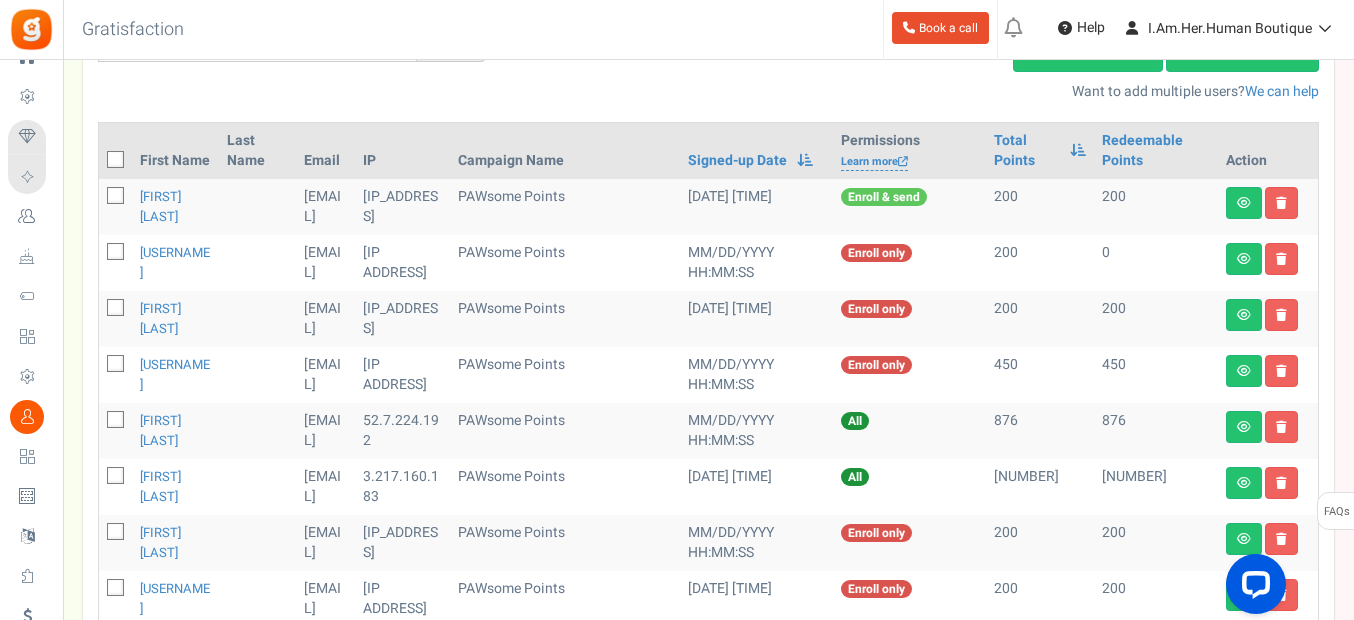 scroll, scrollTop: 400, scrollLeft: 0, axis: vertical 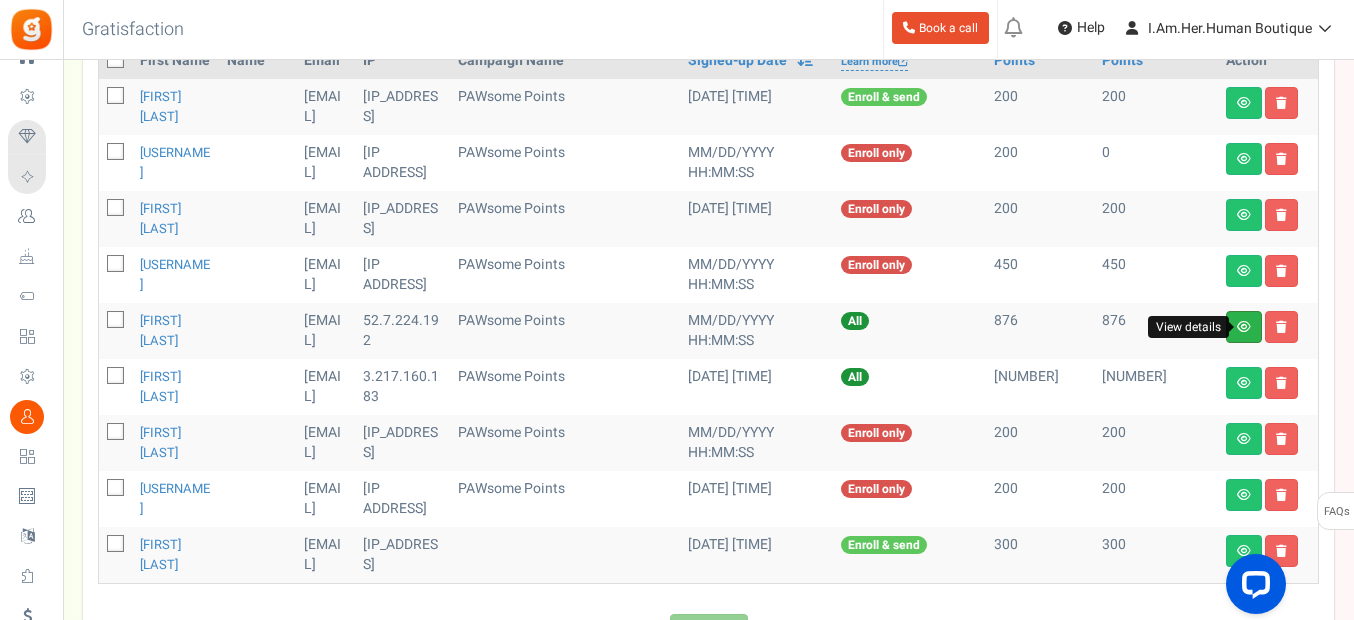 click at bounding box center (1244, 327) 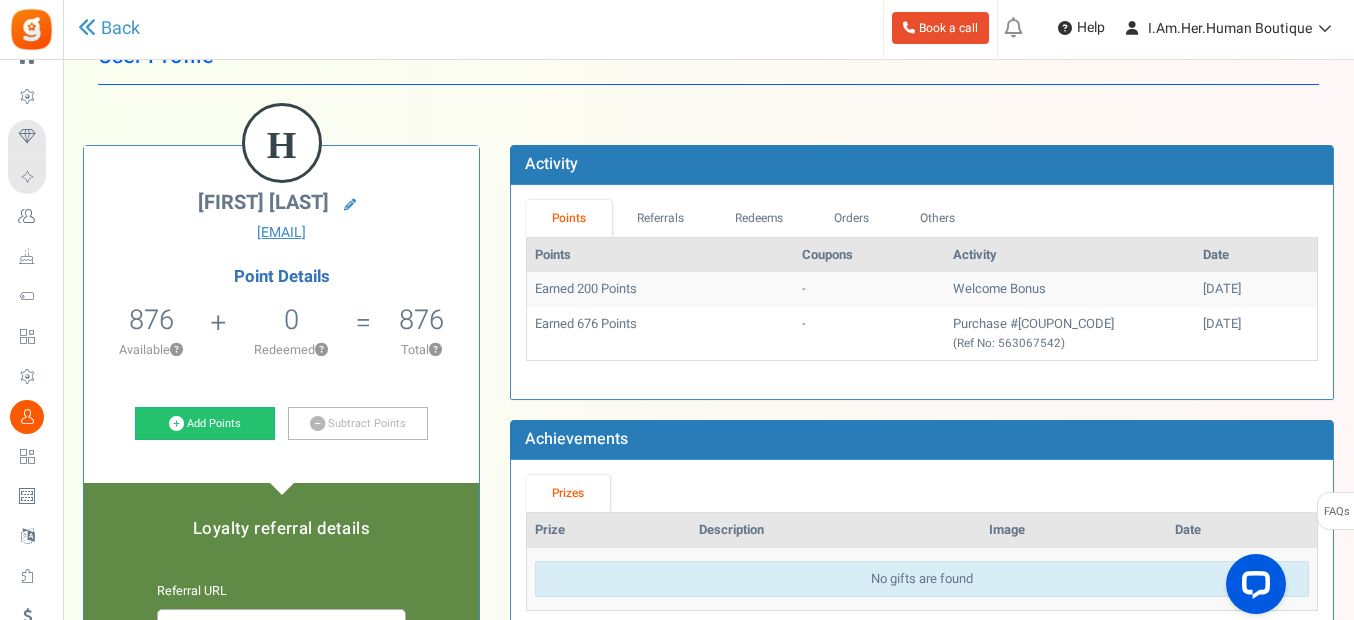 scroll, scrollTop: 100, scrollLeft: 0, axis: vertical 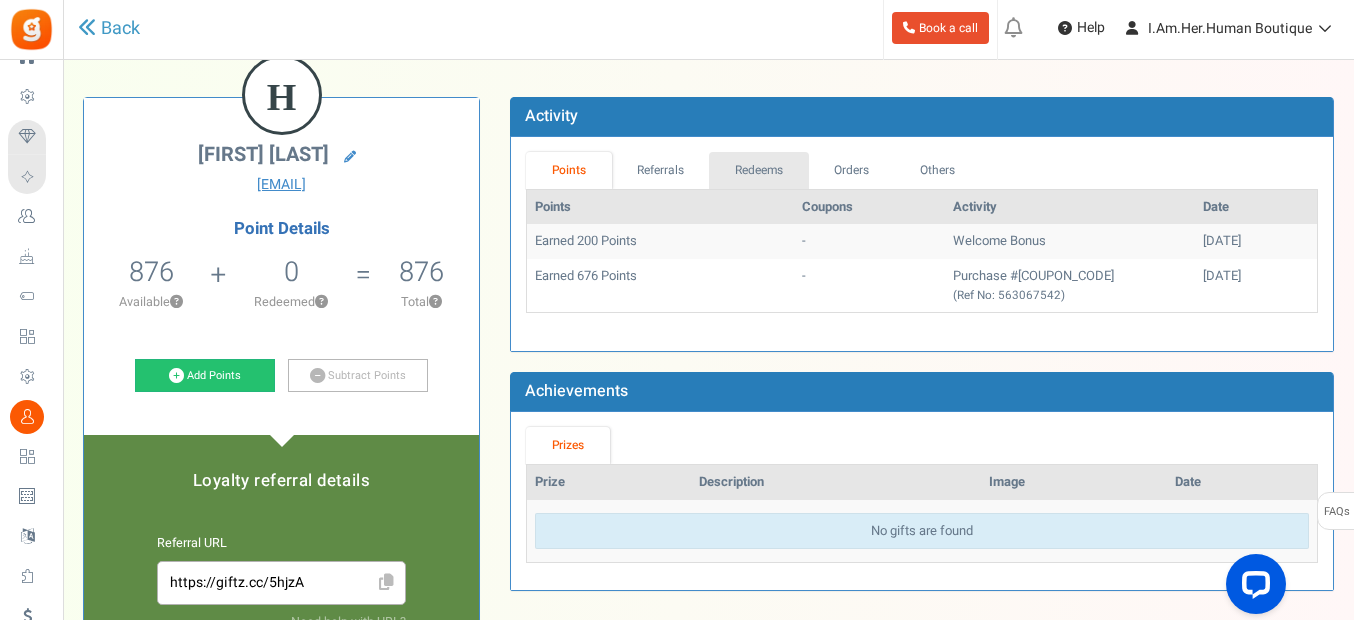 click on "Redeems" at bounding box center (759, 170) 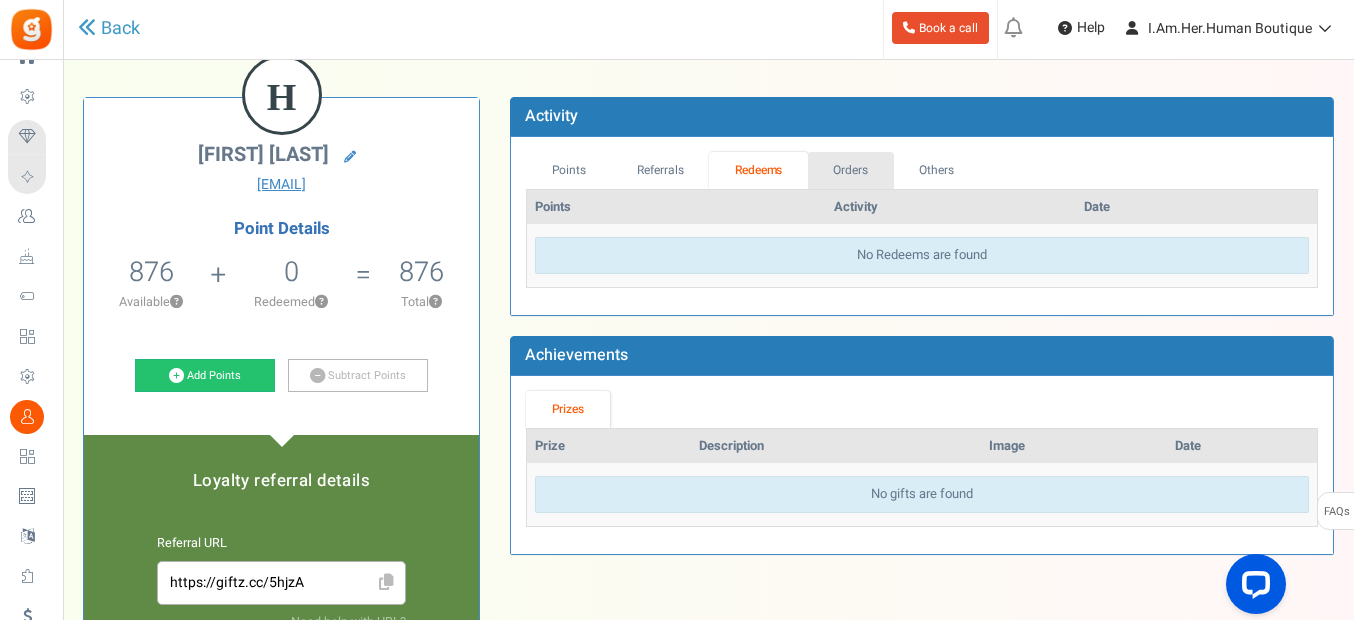 click on "Orders" at bounding box center [851, 170] 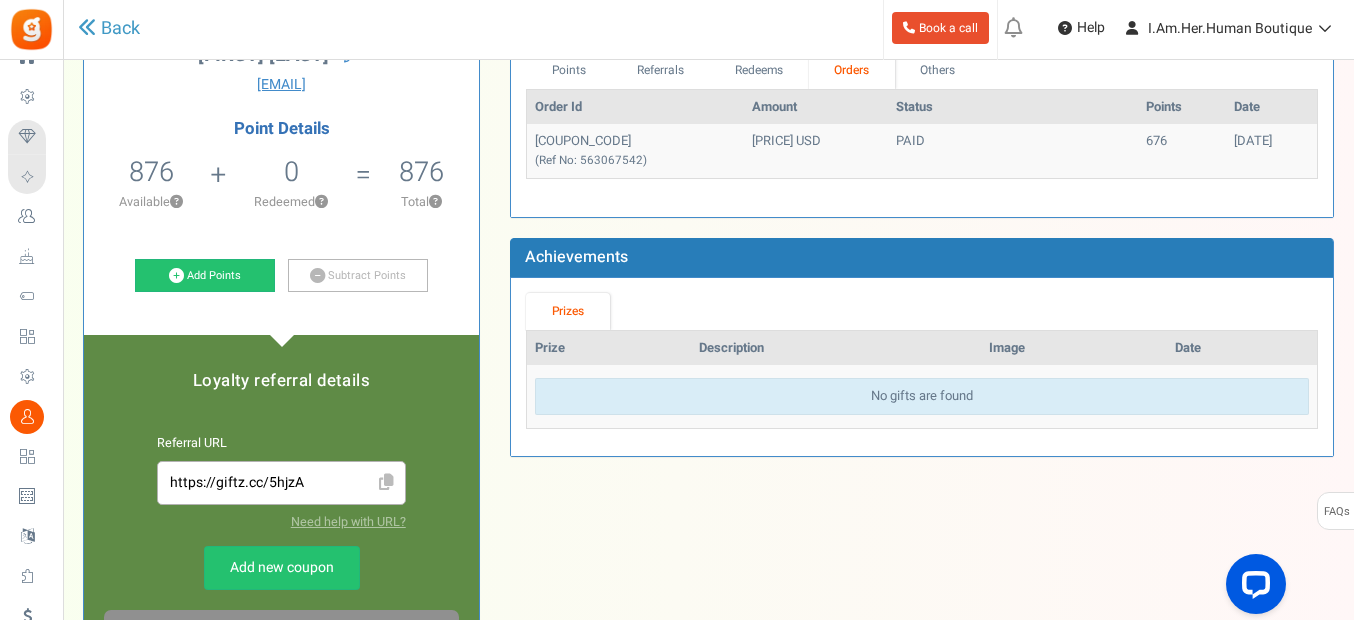 scroll, scrollTop: 100, scrollLeft: 0, axis: vertical 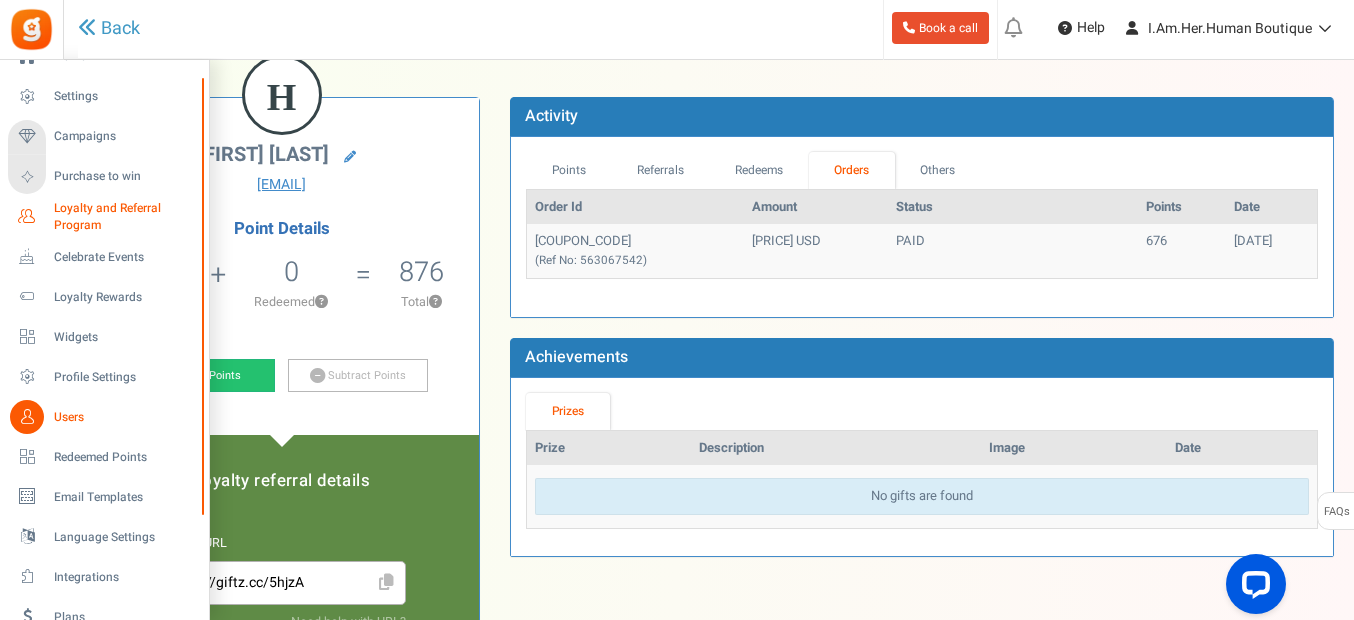 click on "Loyalty and Referral Program" at bounding box center (127, 217) 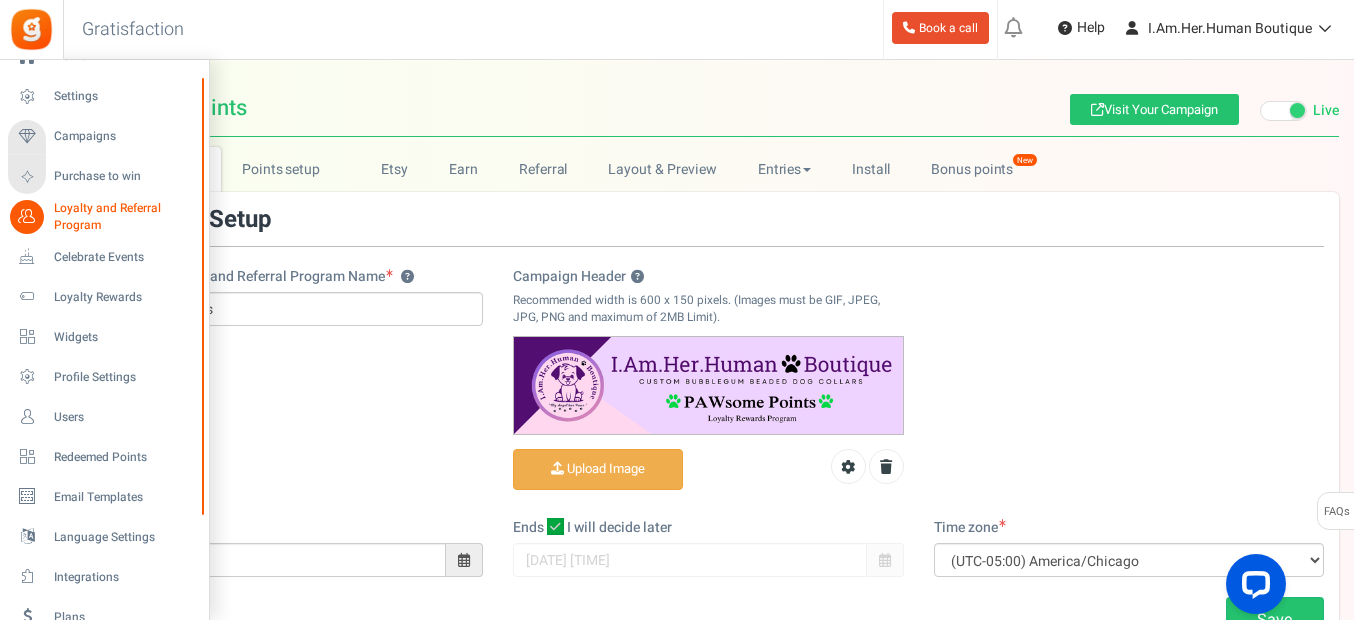 scroll, scrollTop: 0, scrollLeft: 0, axis: both 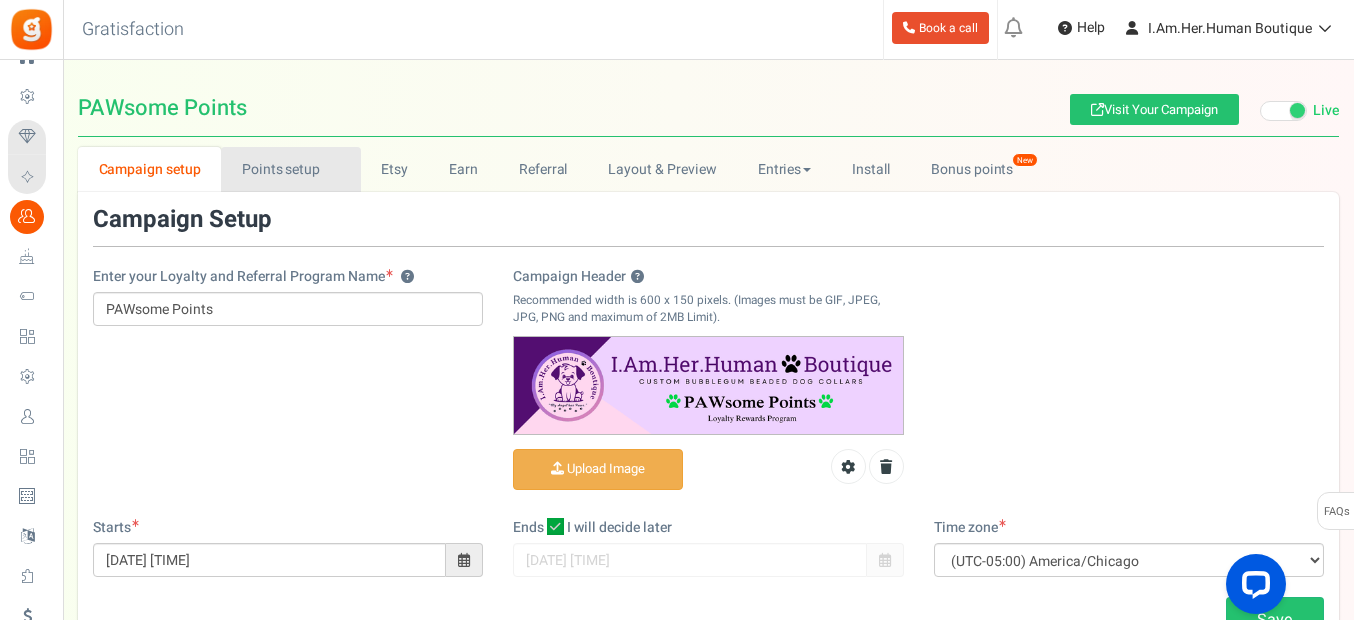 click on "Points setup
New" at bounding box center (290, 169) 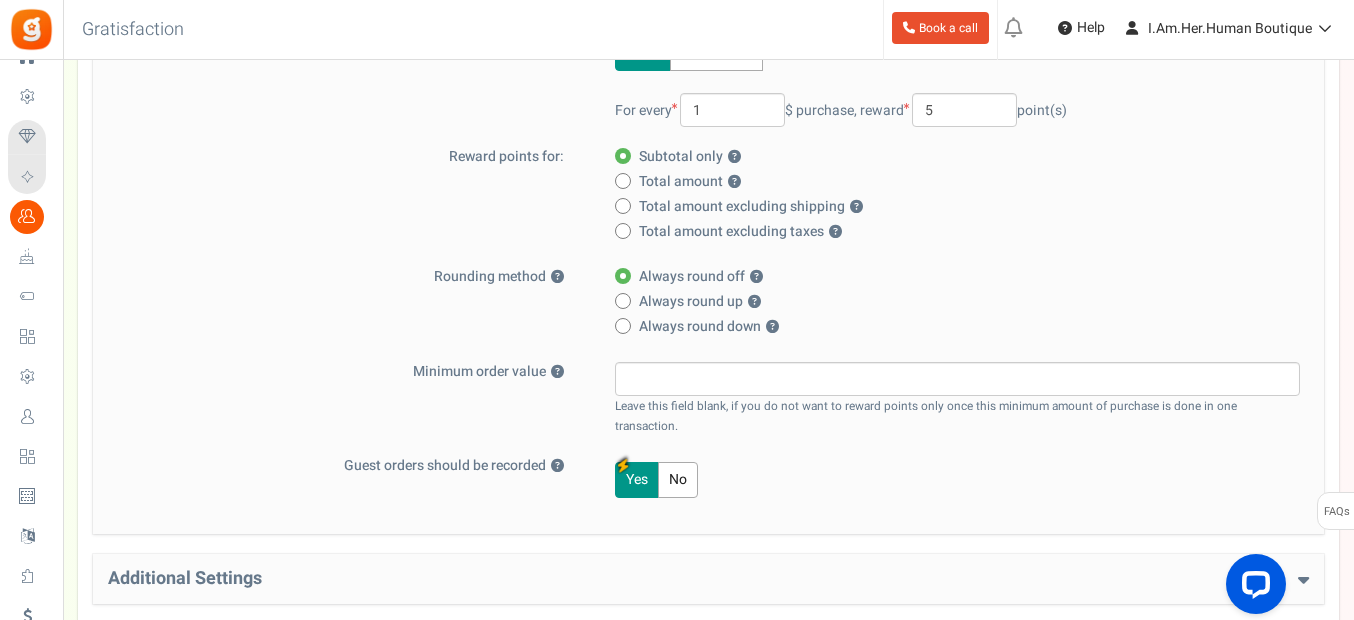 scroll, scrollTop: 300, scrollLeft: 0, axis: vertical 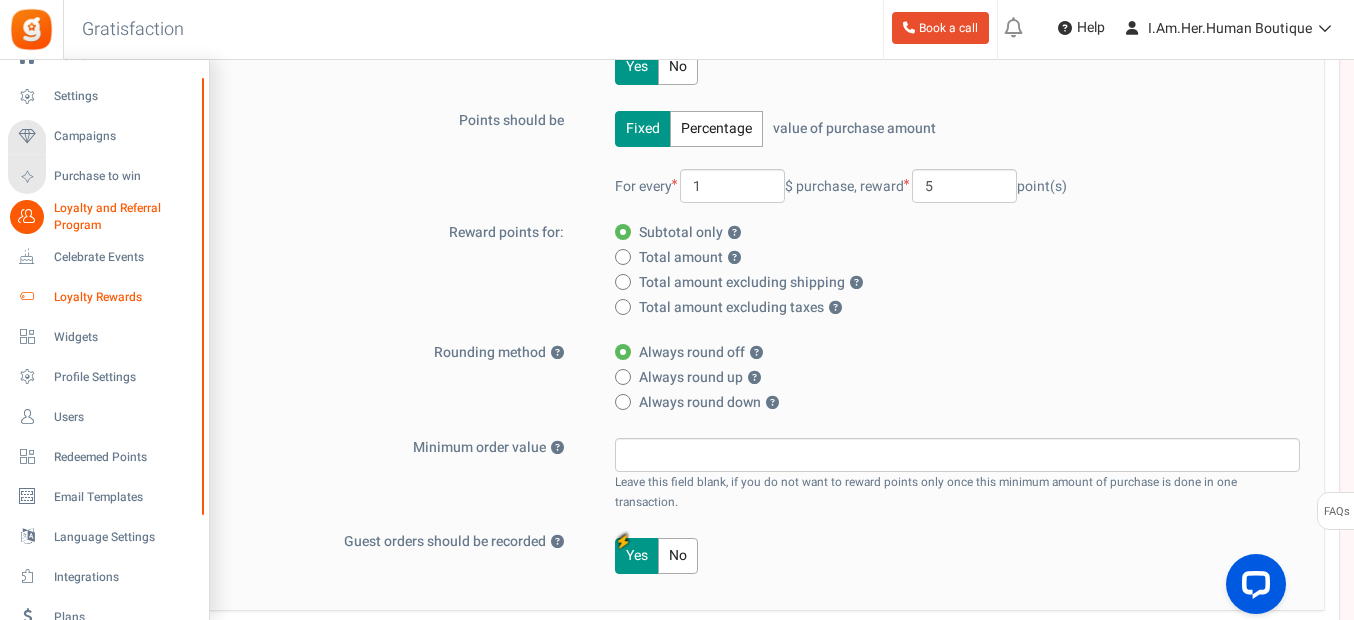 click on "Loyalty Rewards" at bounding box center (124, 297) 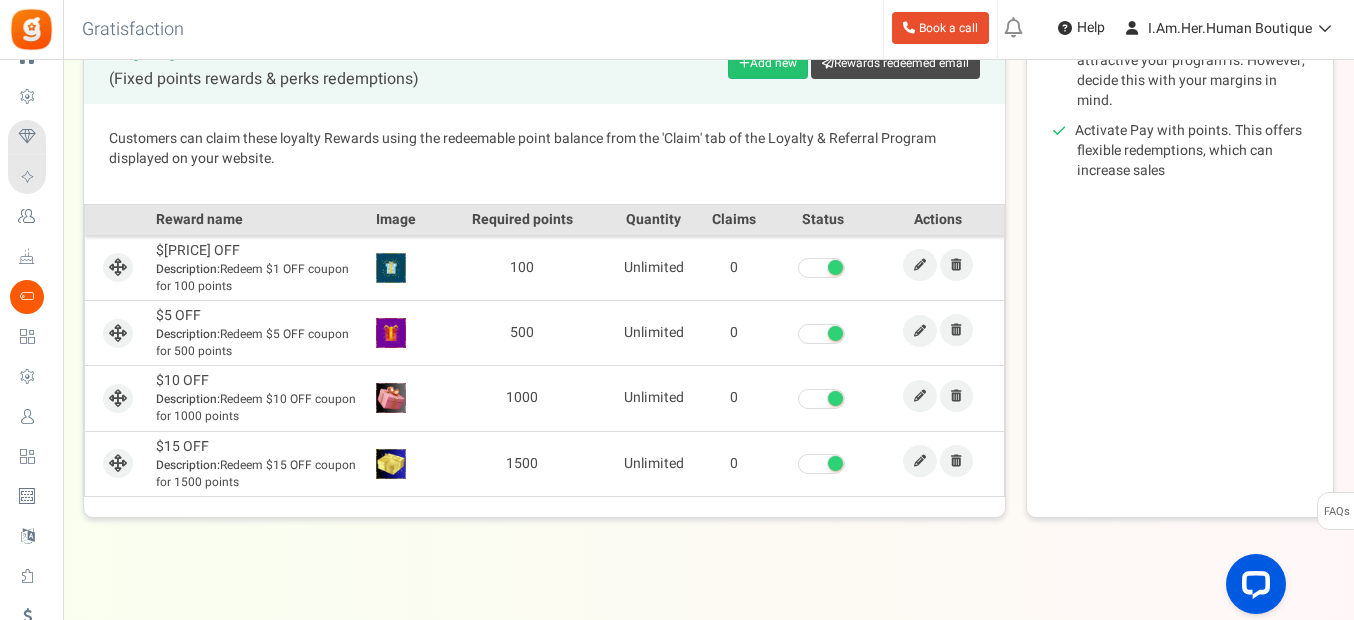 scroll, scrollTop: 400, scrollLeft: 0, axis: vertical 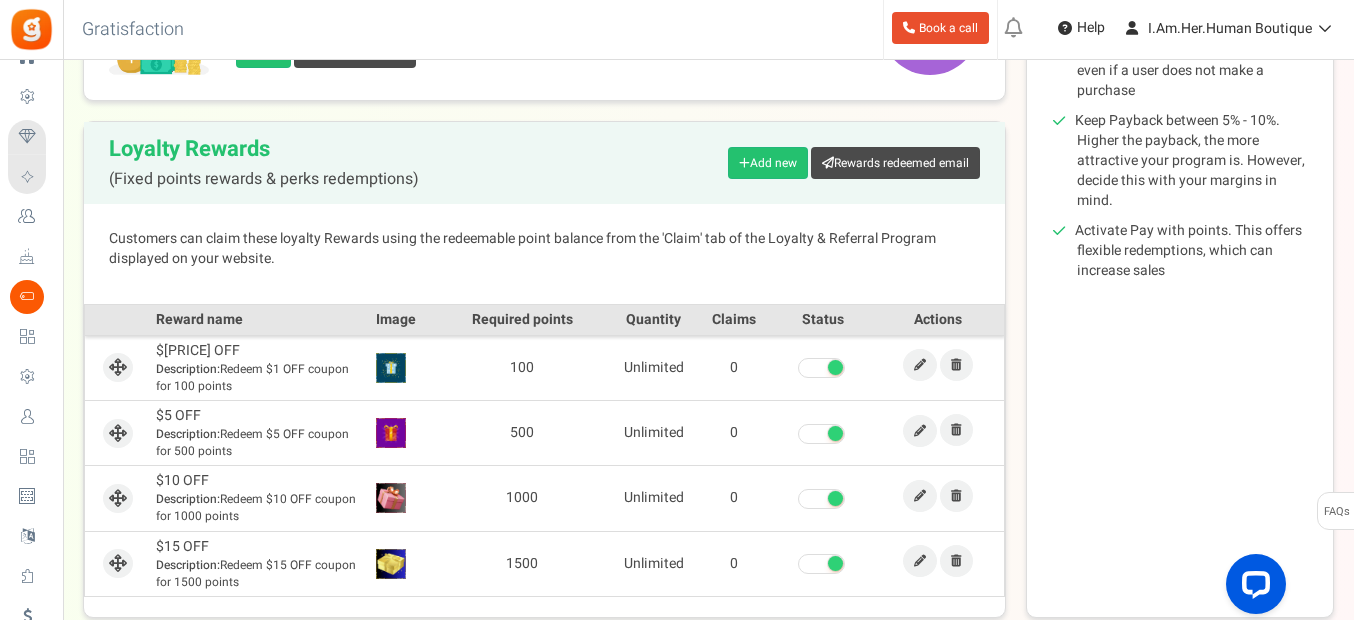 click at bounding box center [835, 367] 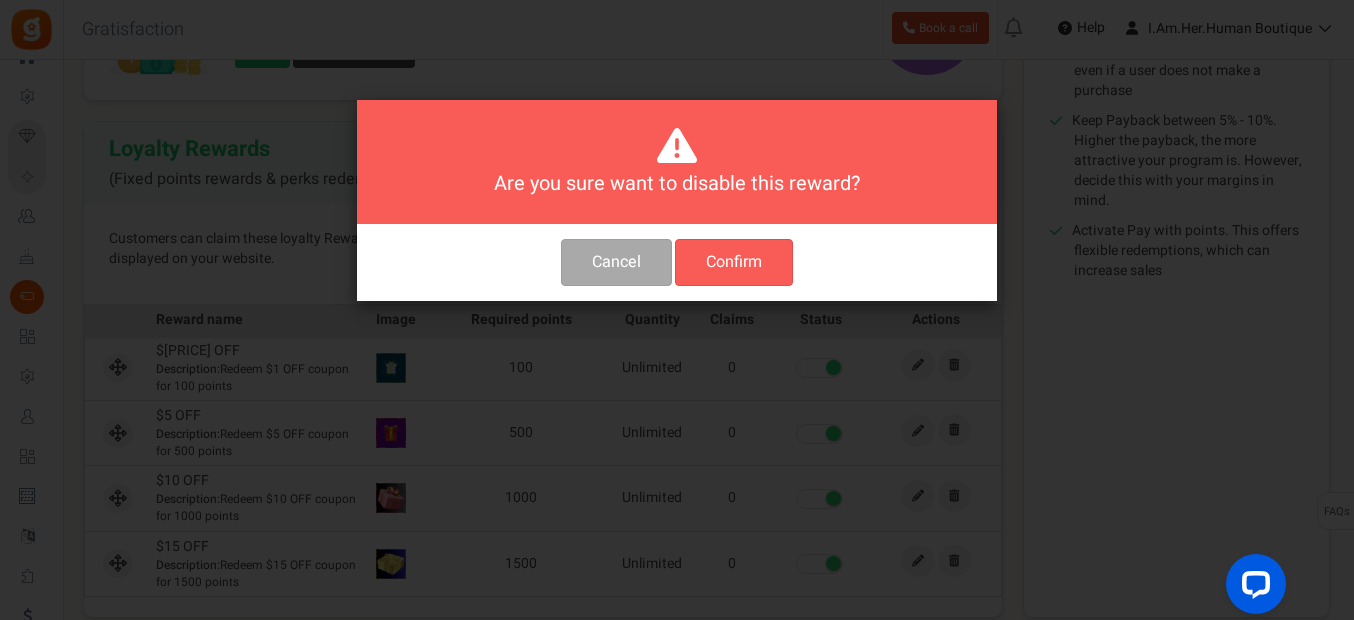 scroll, scrollTop: 0, scrollLeft: 0, axis: both 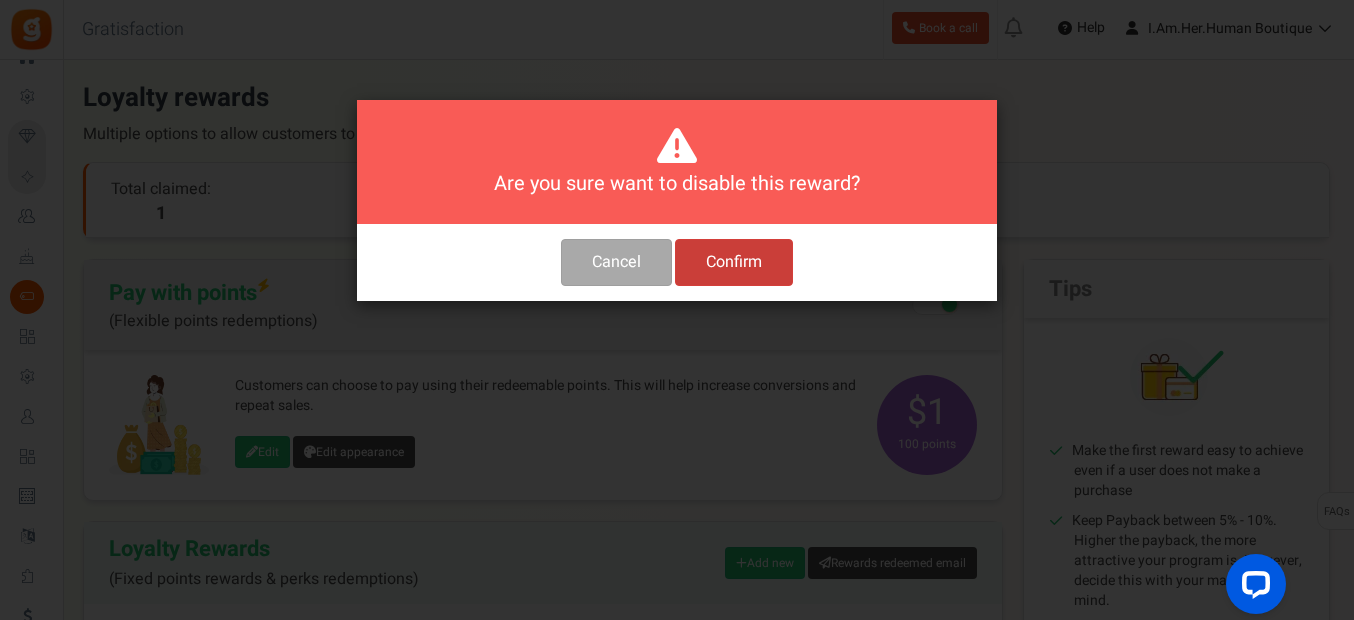 click on "Confirm" at bounding box center (734, 262) 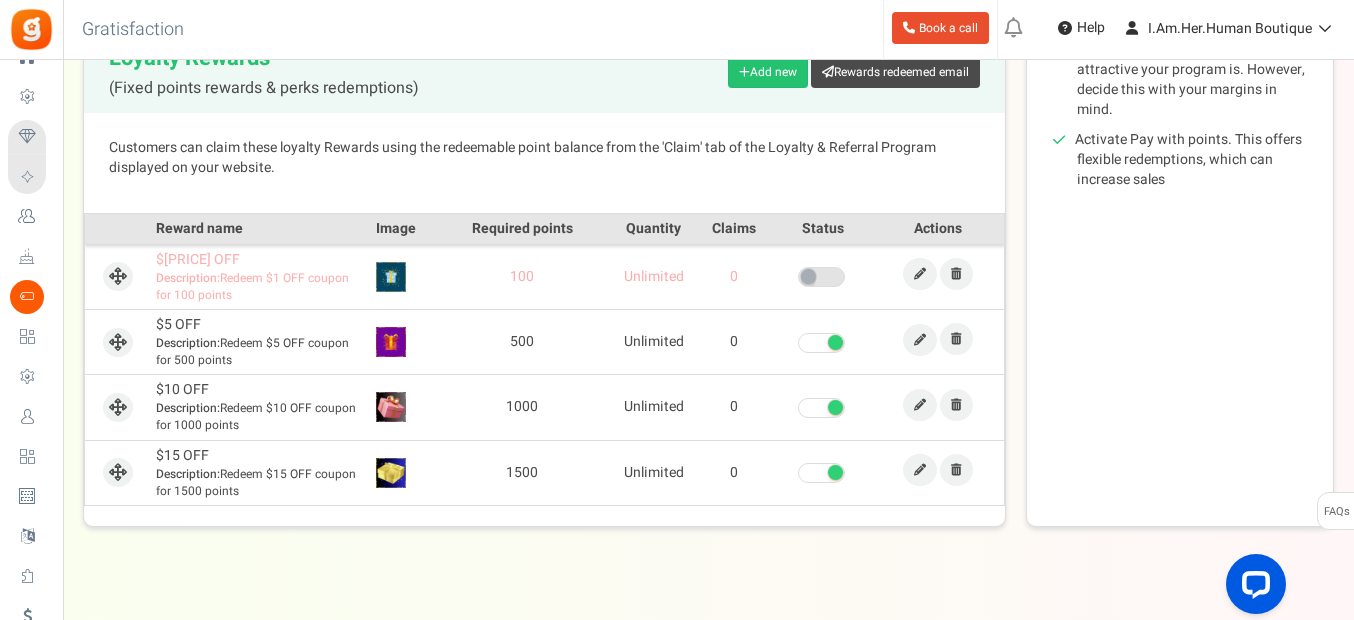 scroll, scrollTop: 519, scrollLeft: 0, axis: vertical 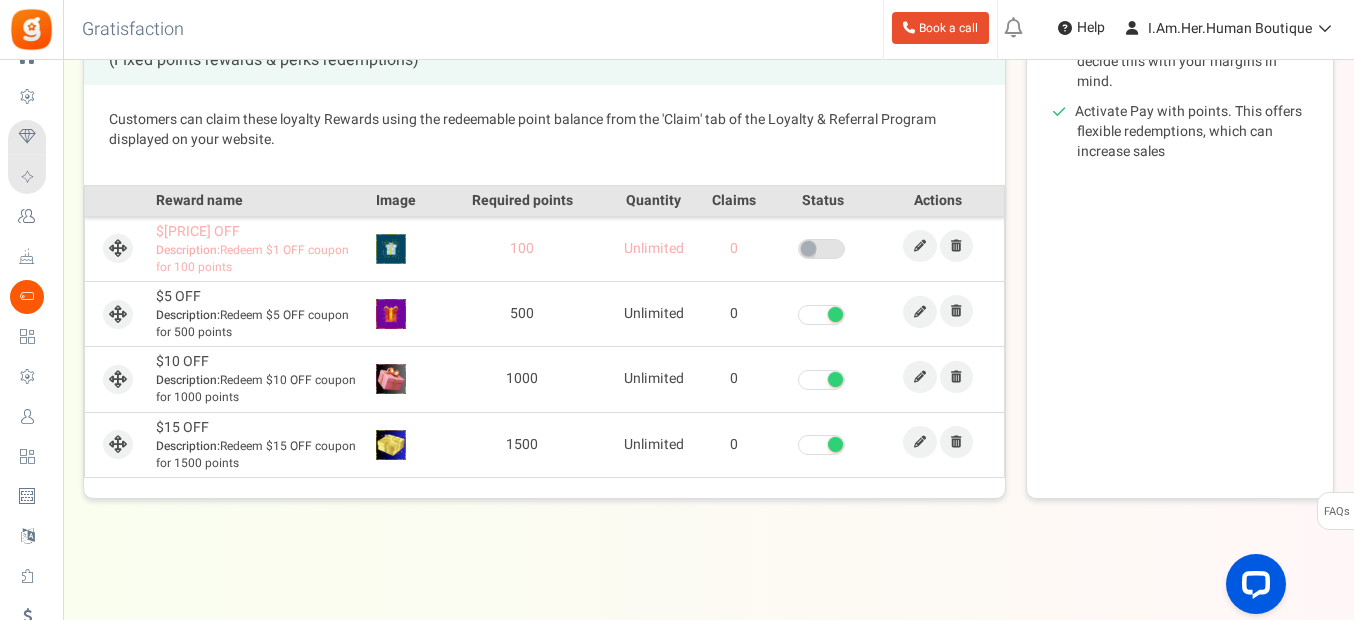 click at bounding box center (835, 314) 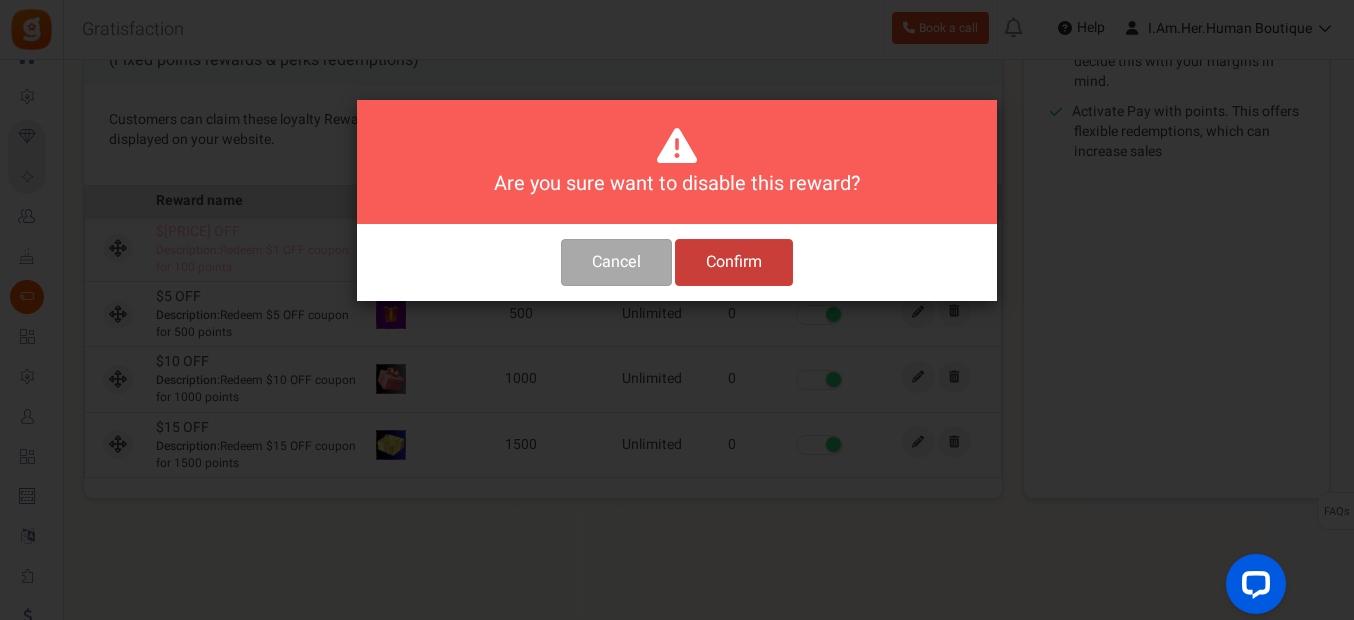 scroll, scrollTop: 0, scrollLeft: 0, axis: both 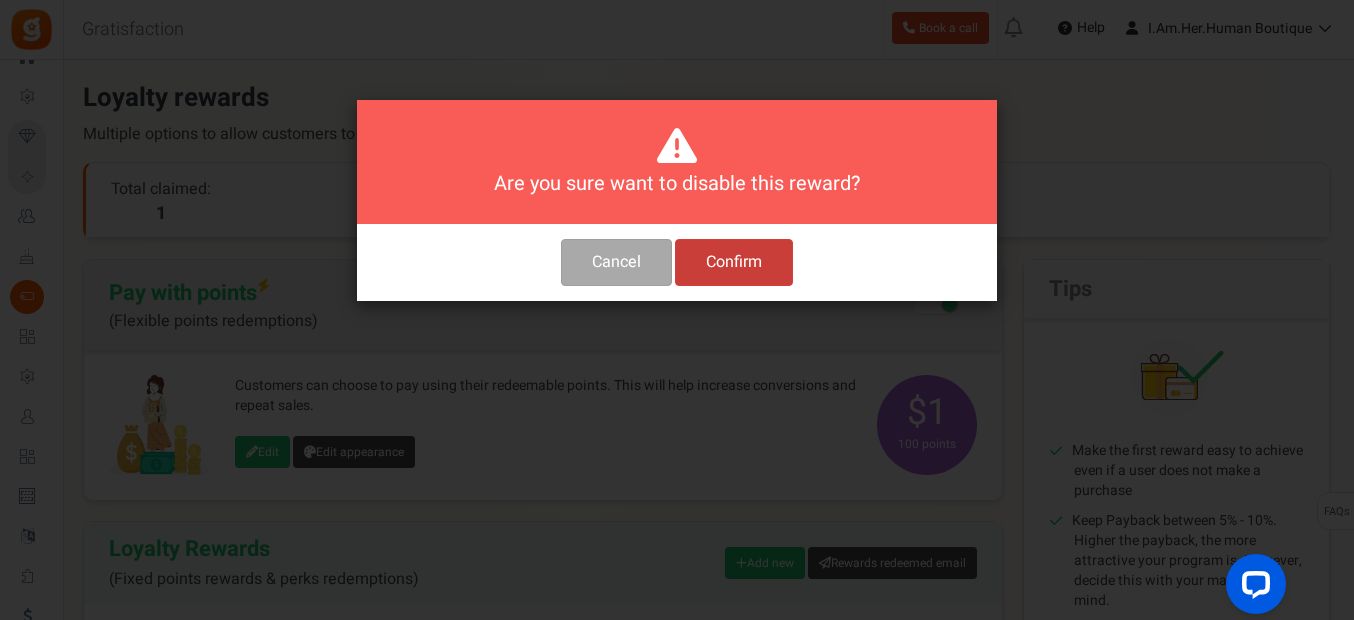 click on "Confirm" at bounding box center [734, 262] 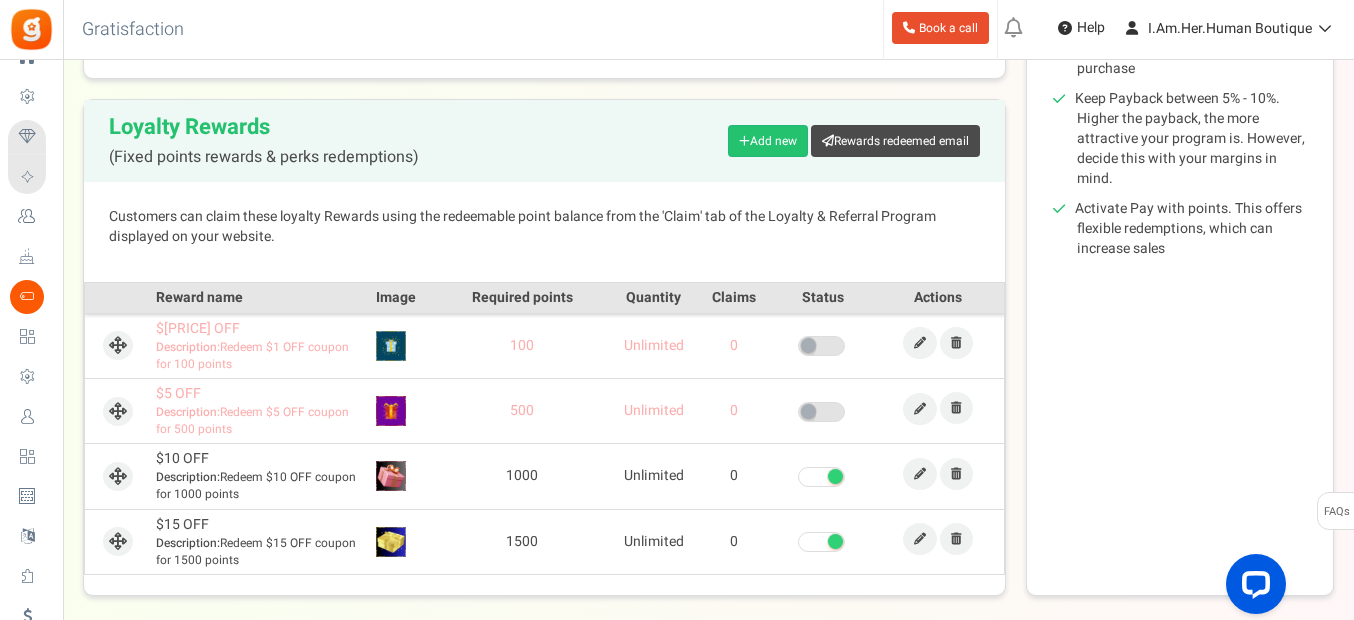 scroll, scrollTop: 500, scrollLeft: 0, axis: vertical 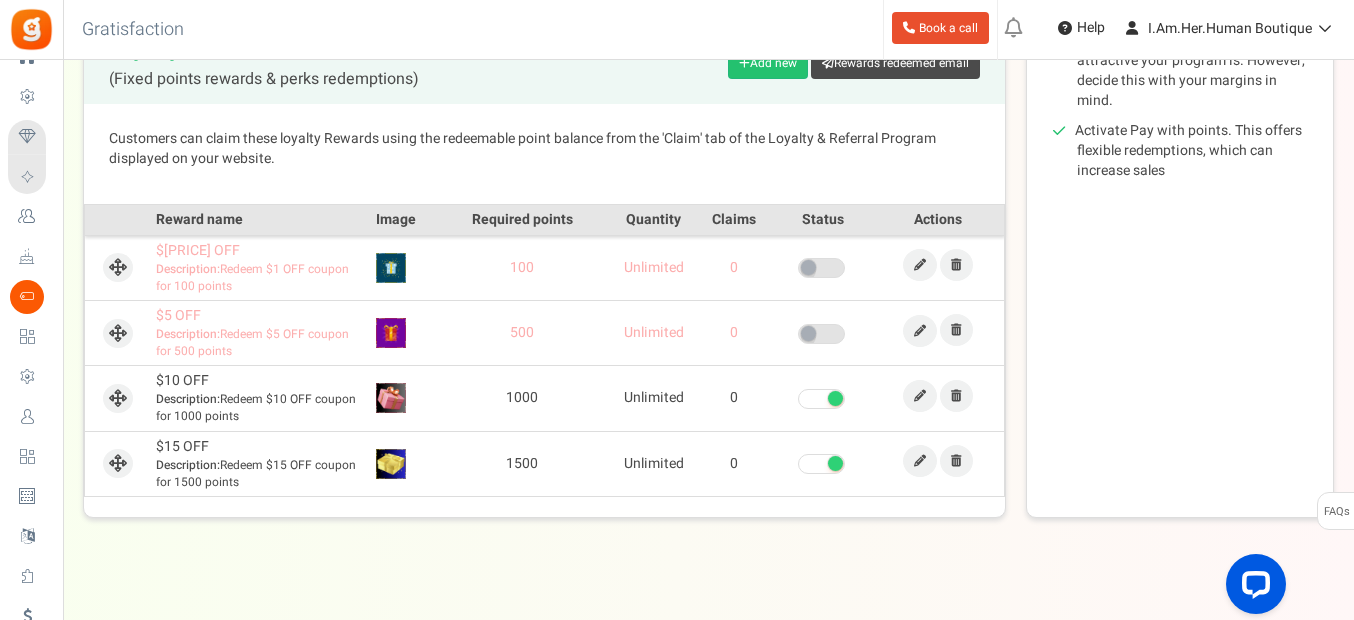 click at bounding box center [835, 398] 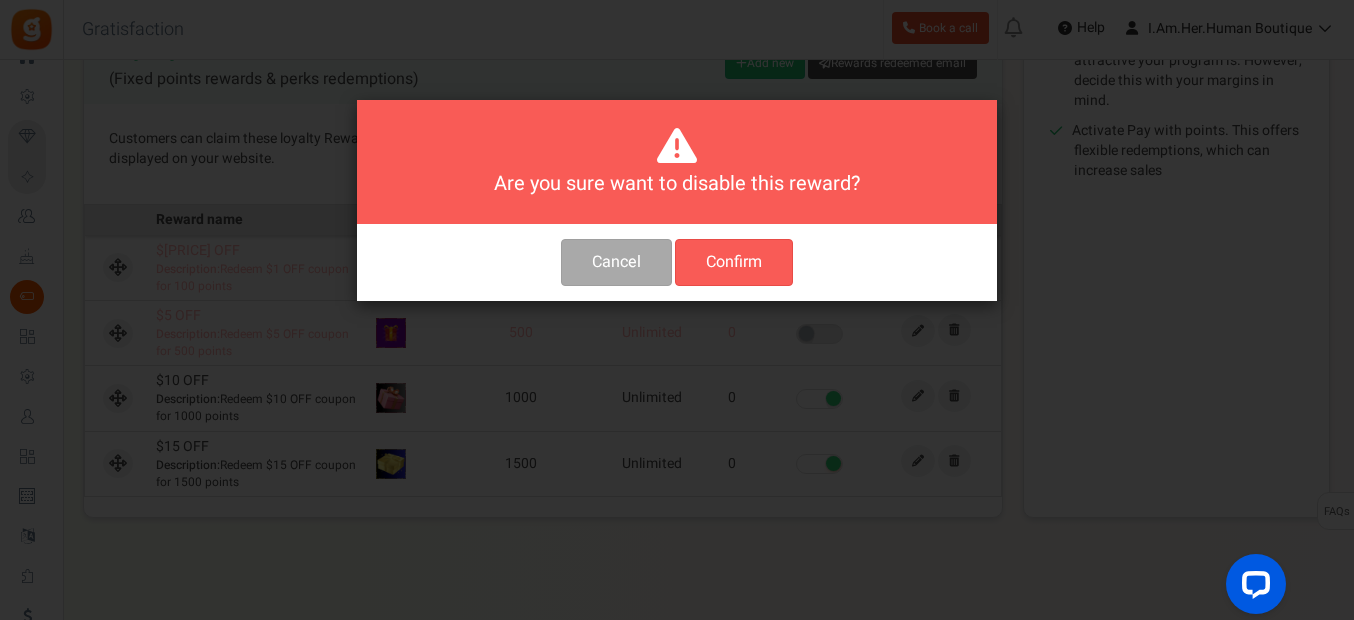 scroll, scrollTop: 0, scrollLeft: 0, axis: both 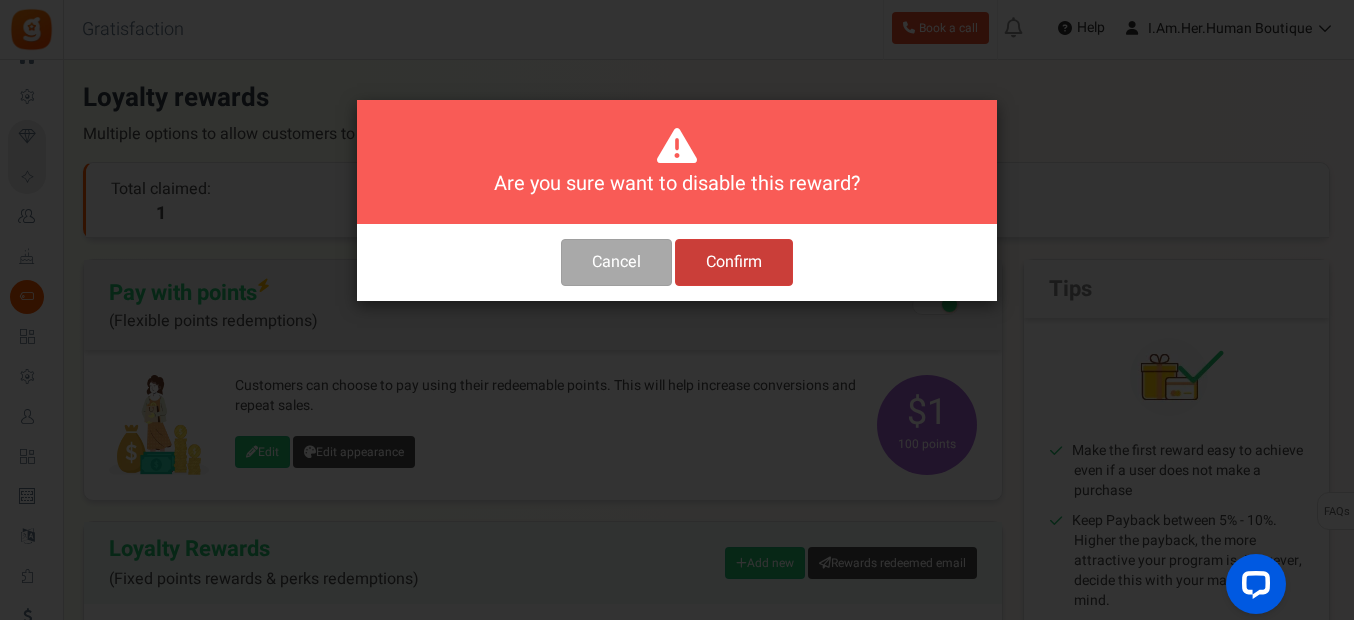 click on "Confirm" at bounding box center [734, 262] 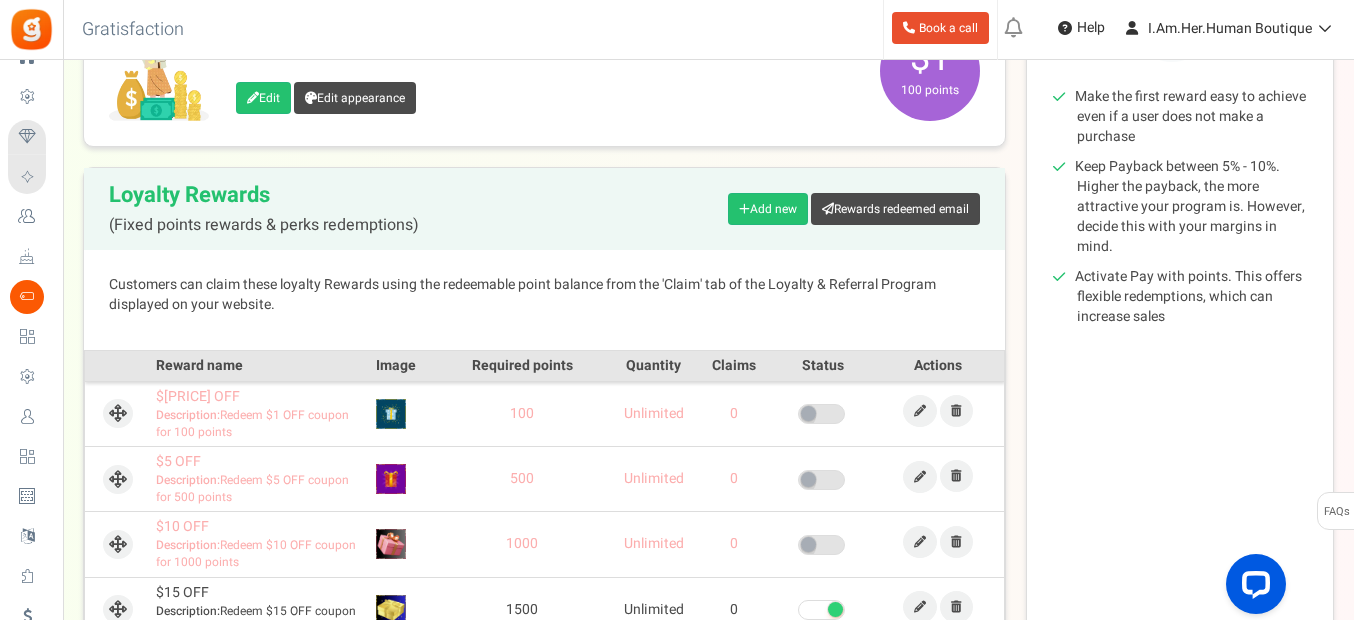 scroll, scrollTop: 500, scrollLeft: 0, axis: vertical 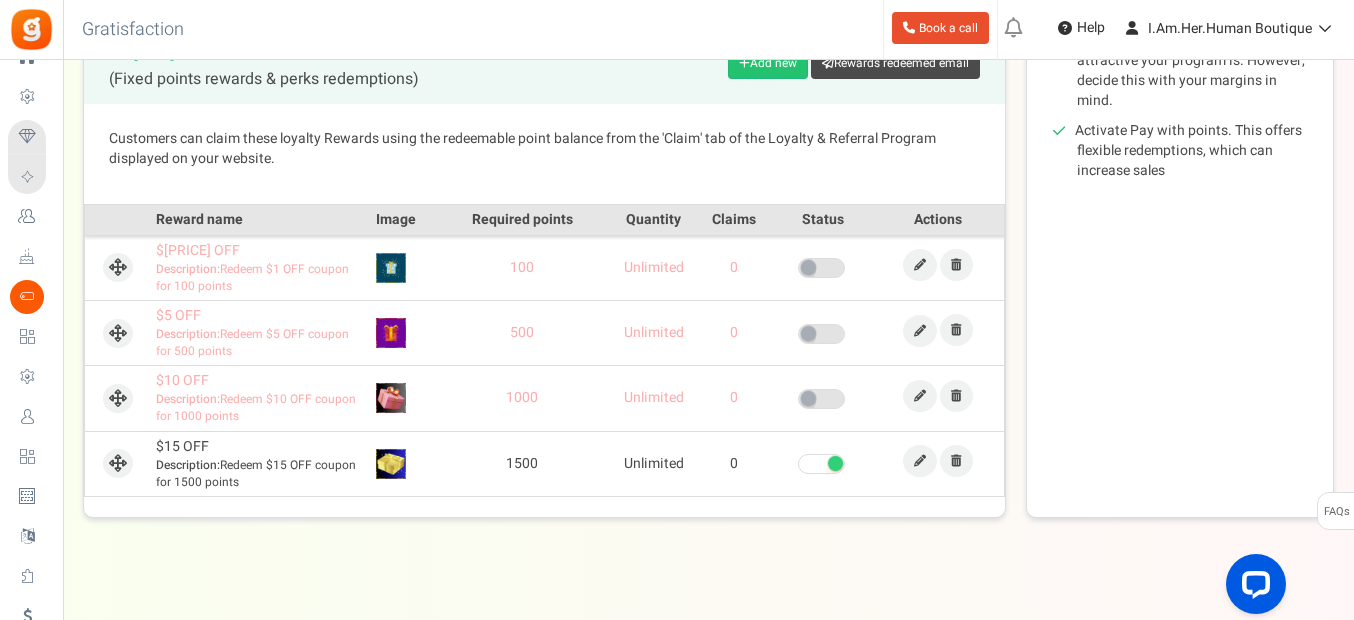 click at bounding box center (835, 463) 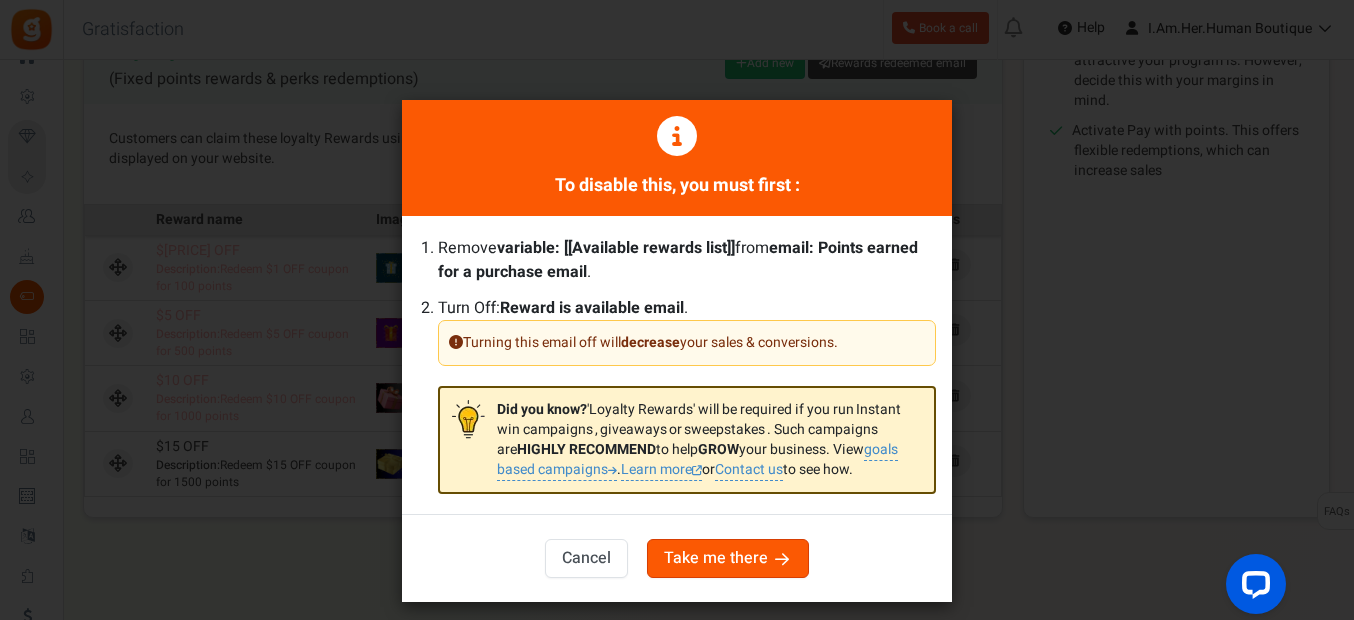 click on "Cancel" at bounding box center (586, 558) 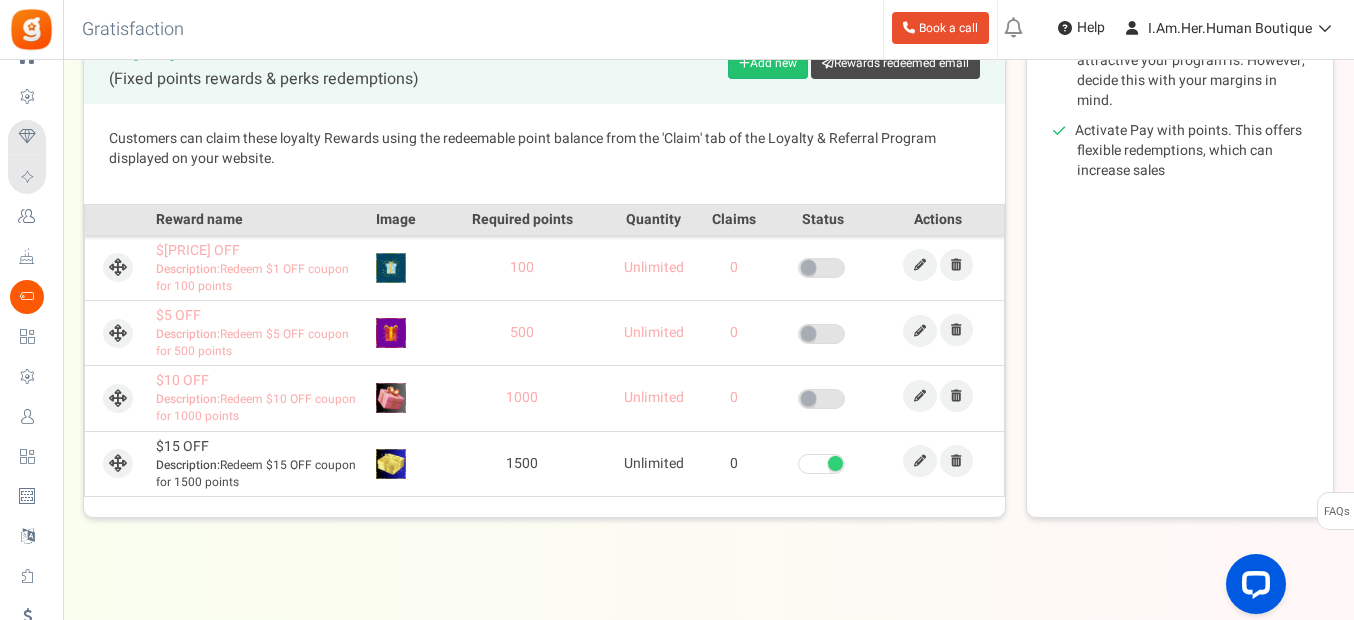 click at bounding box center (808, 267) 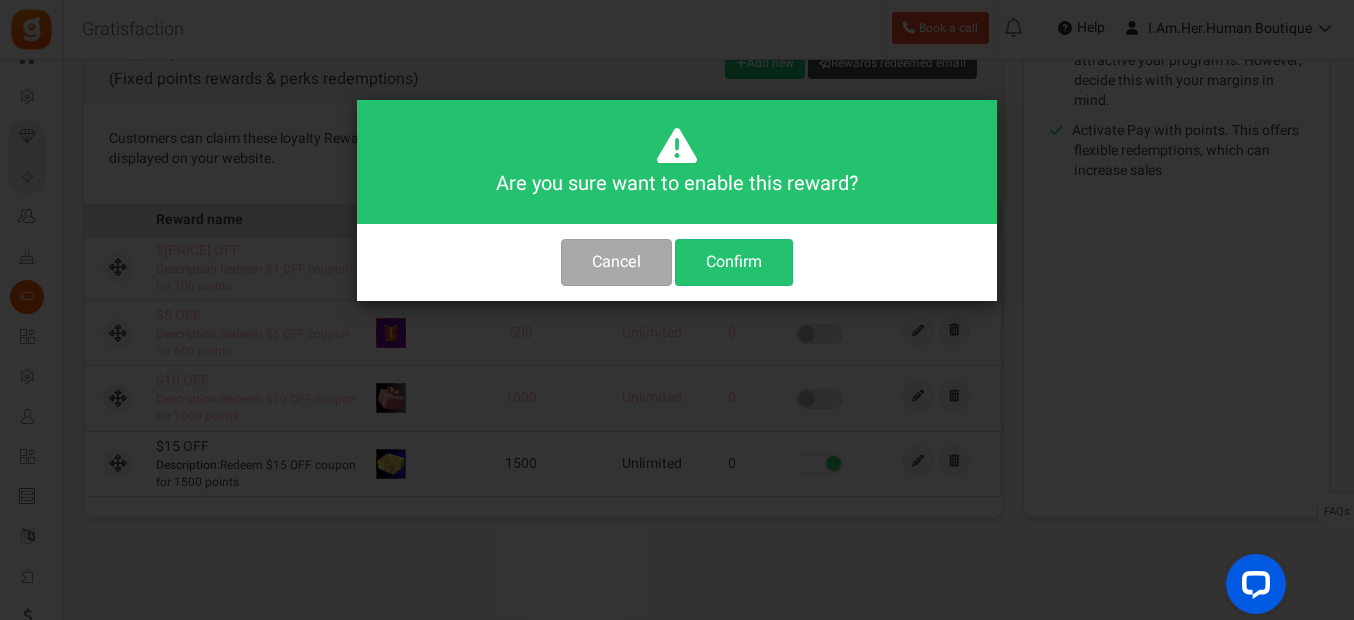 scroll, scrollTop: 0, scrollLeft: 0, axis: both 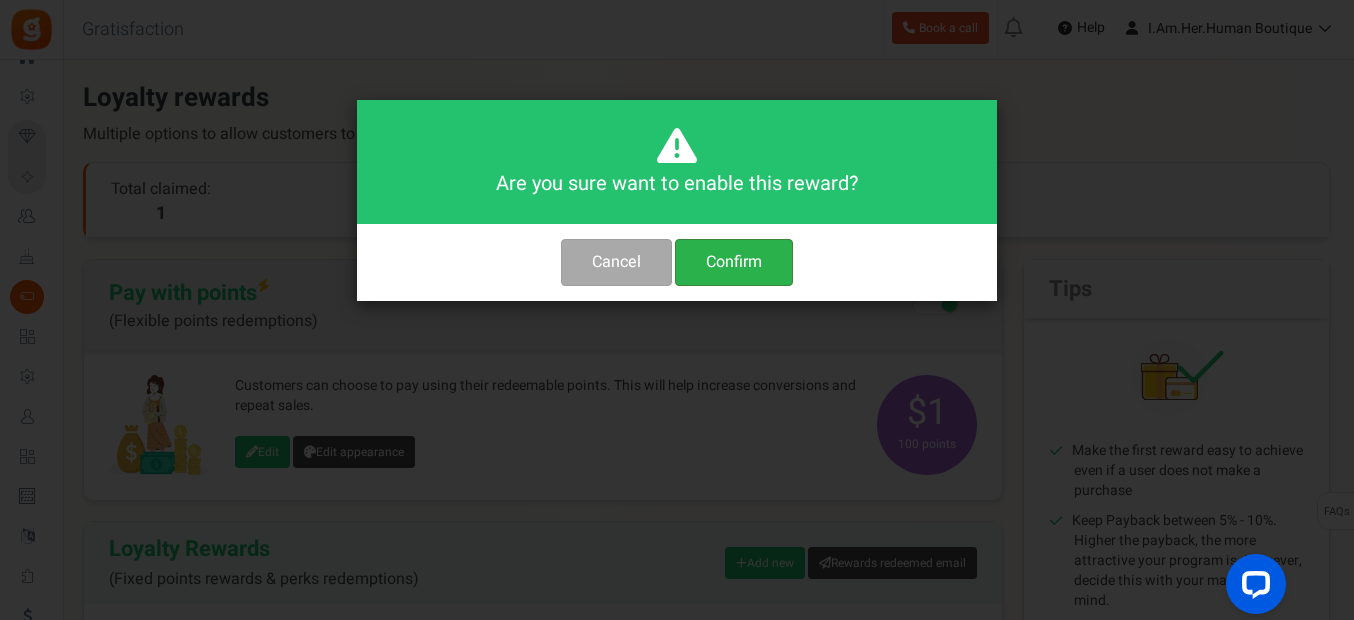 click on "Confirm" at bounding box center [734, 262] 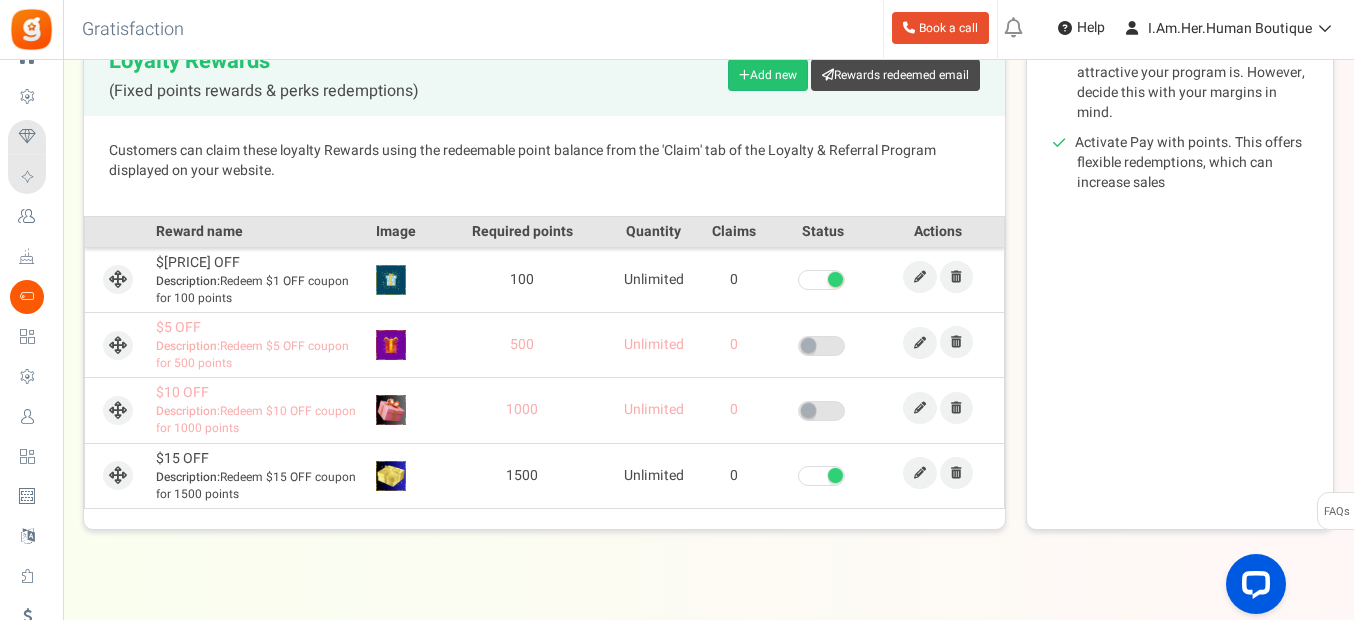 scroll, scrollTop: 519, scrollLeft: 0, axis: vertical 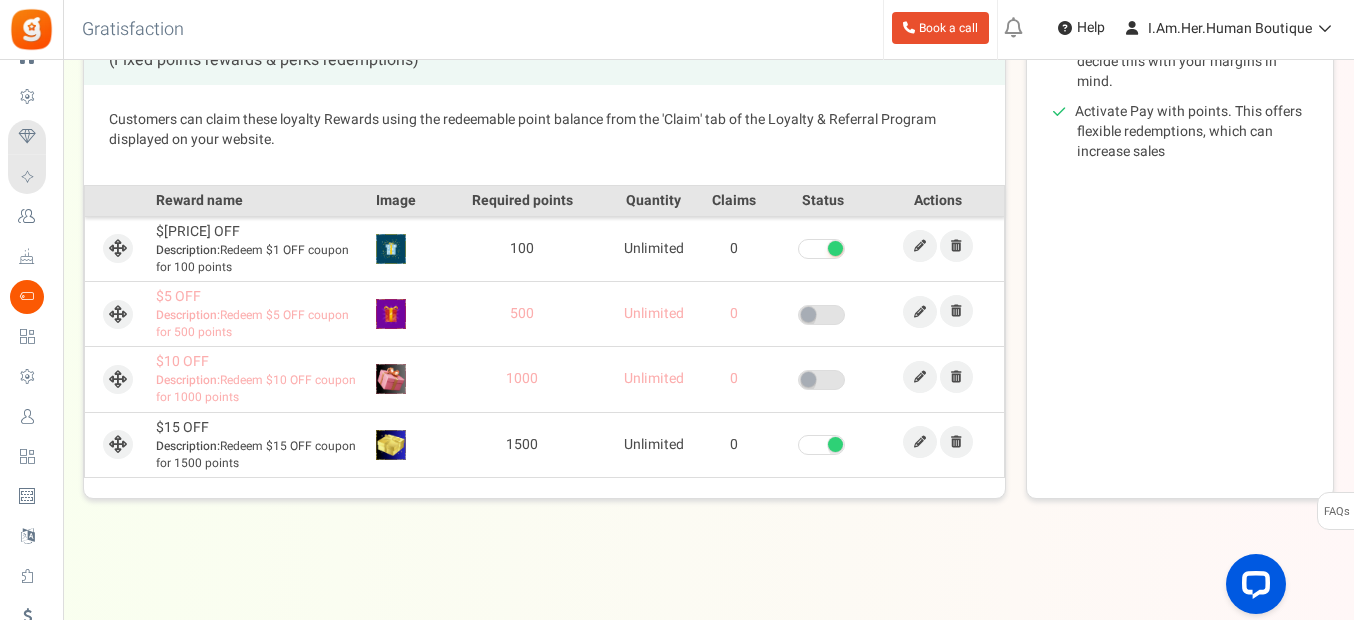 click at bounding box center (808, 314) 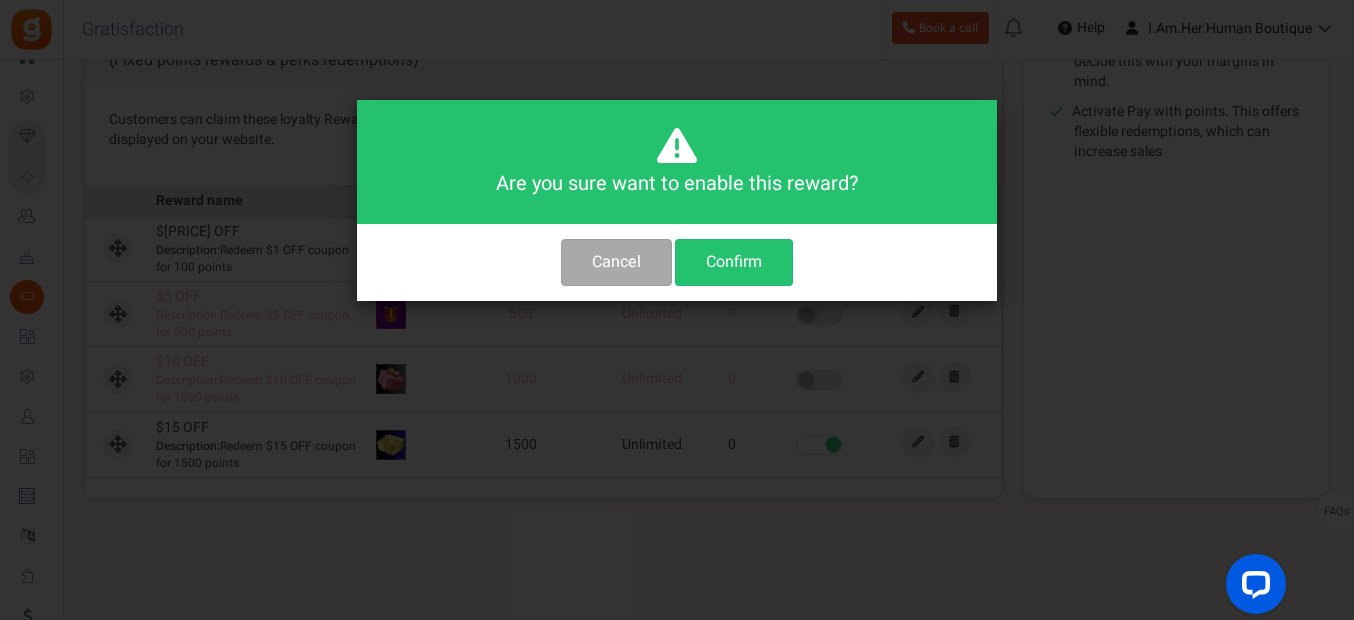 scroll, scrollTop: 0, scrollLeft: 0, axis: both 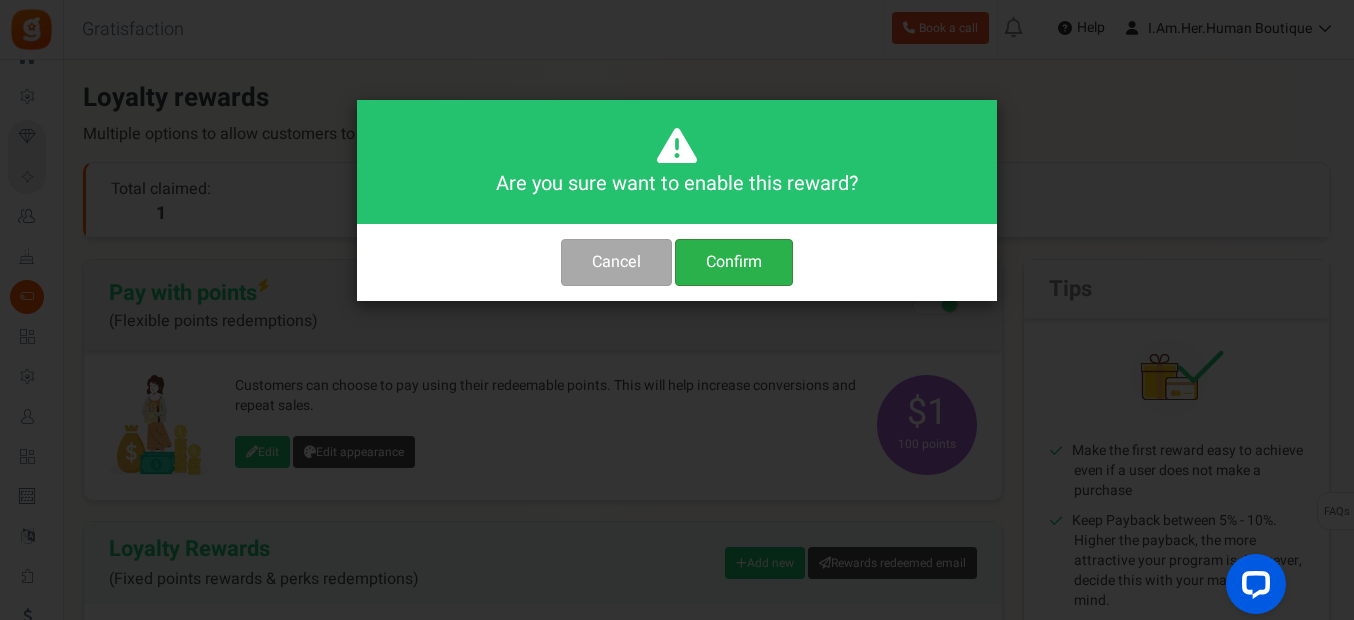 click on "Confirm" at bounding box center [734, 262] 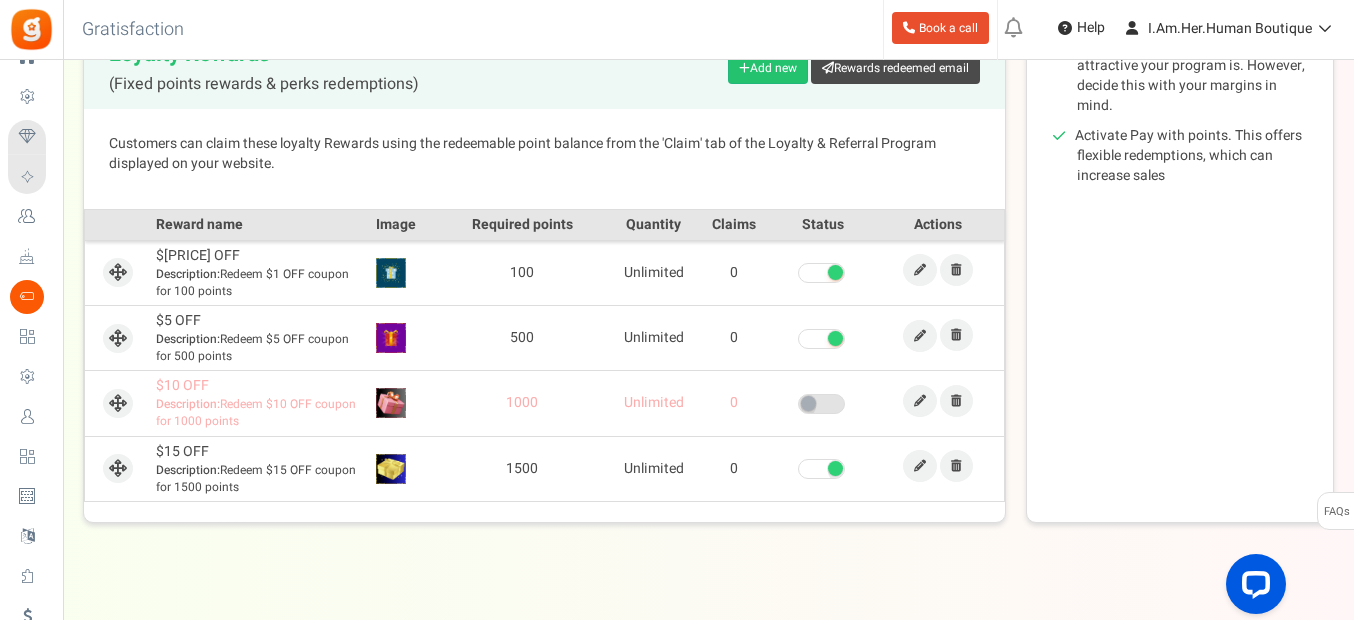 scroll, scrollTop: 500, scrollLeft: 0, axis: vertical 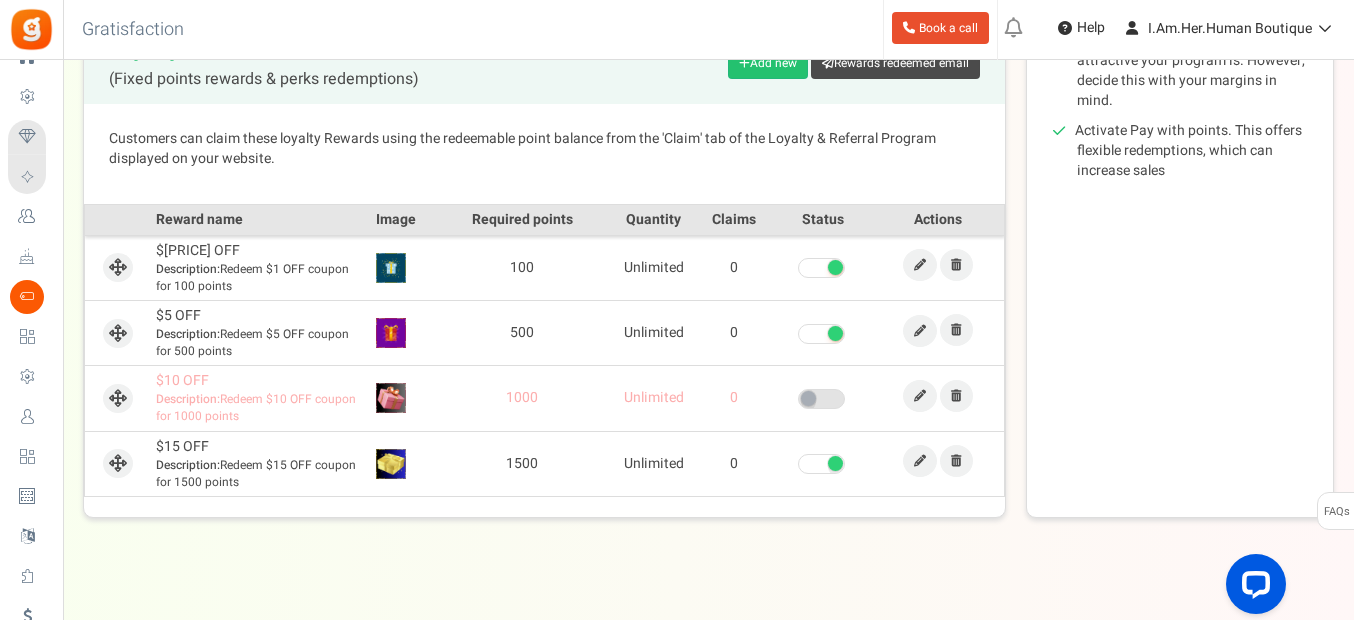 click at bounding box center (808, 398) 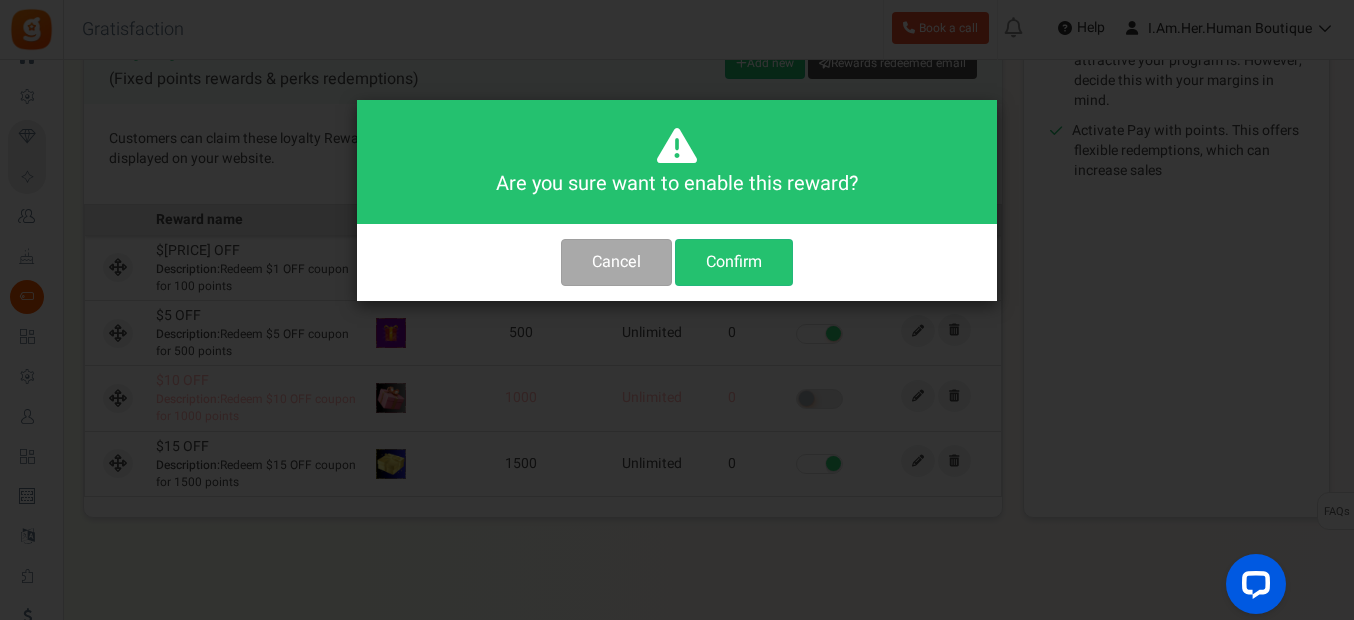 scroll, scrollTop: 0, scrollLeft: 0, axis: both 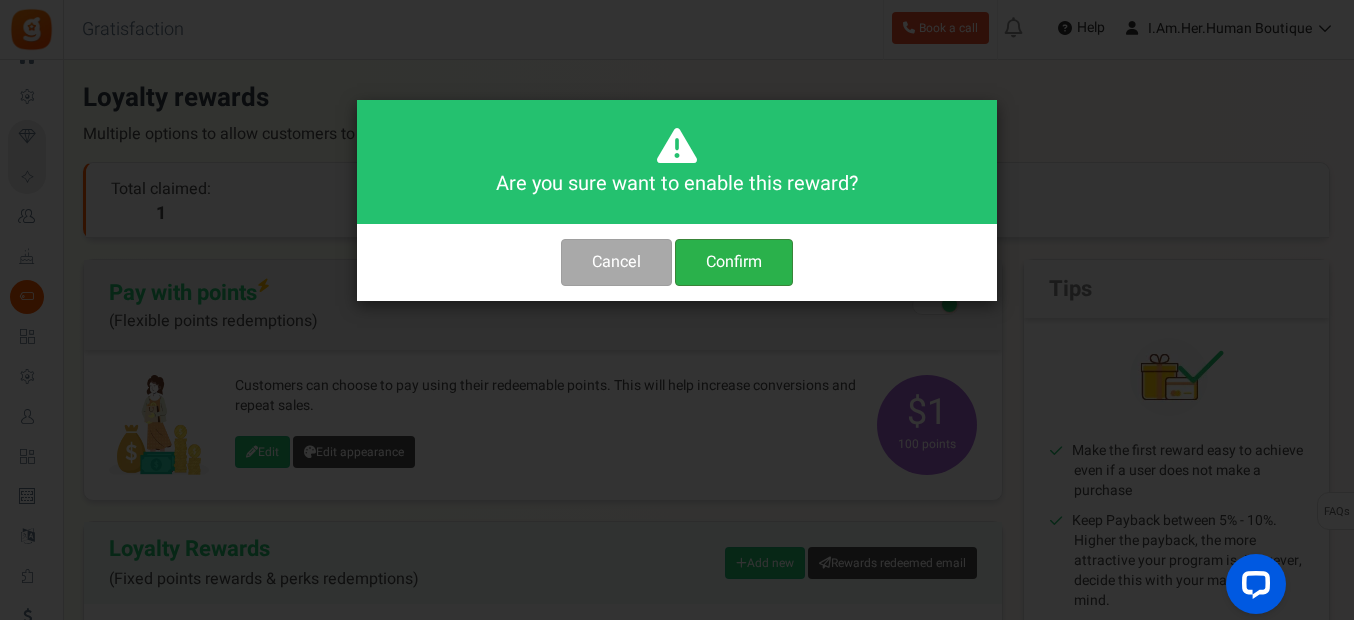 click on "Confirm" at bounding box center (734, 262) 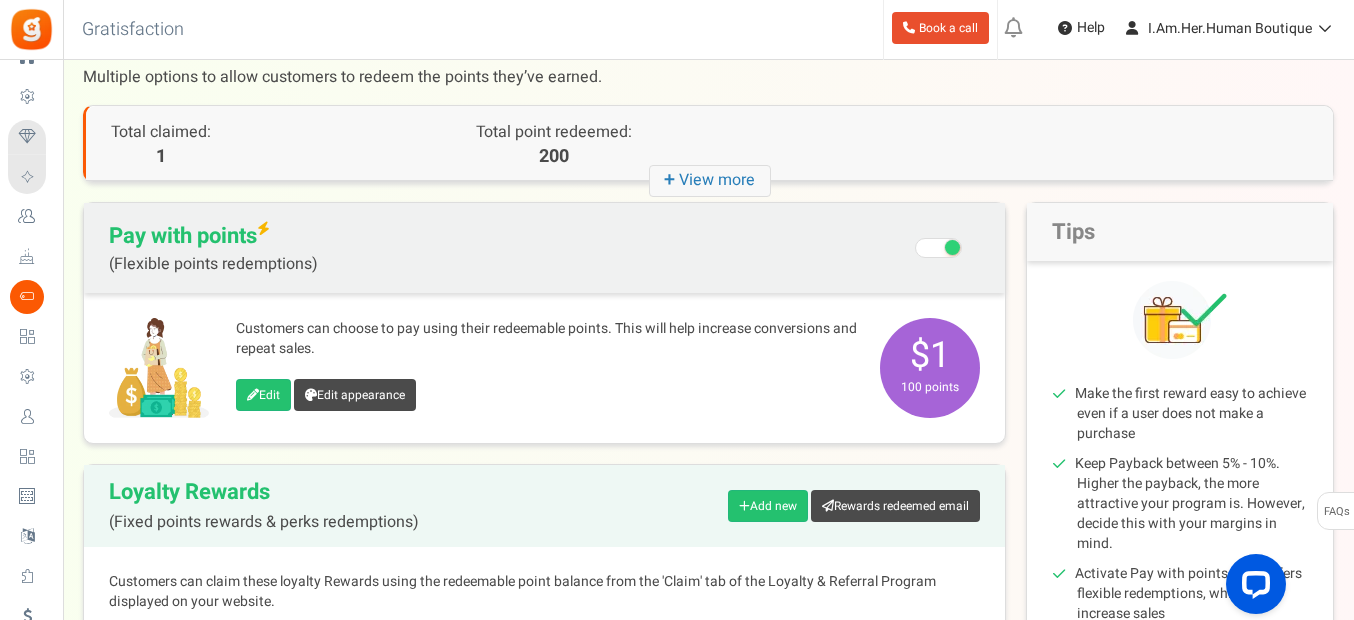 scroll, scrollTop: 0, scrollLeft: 0, axis: both 